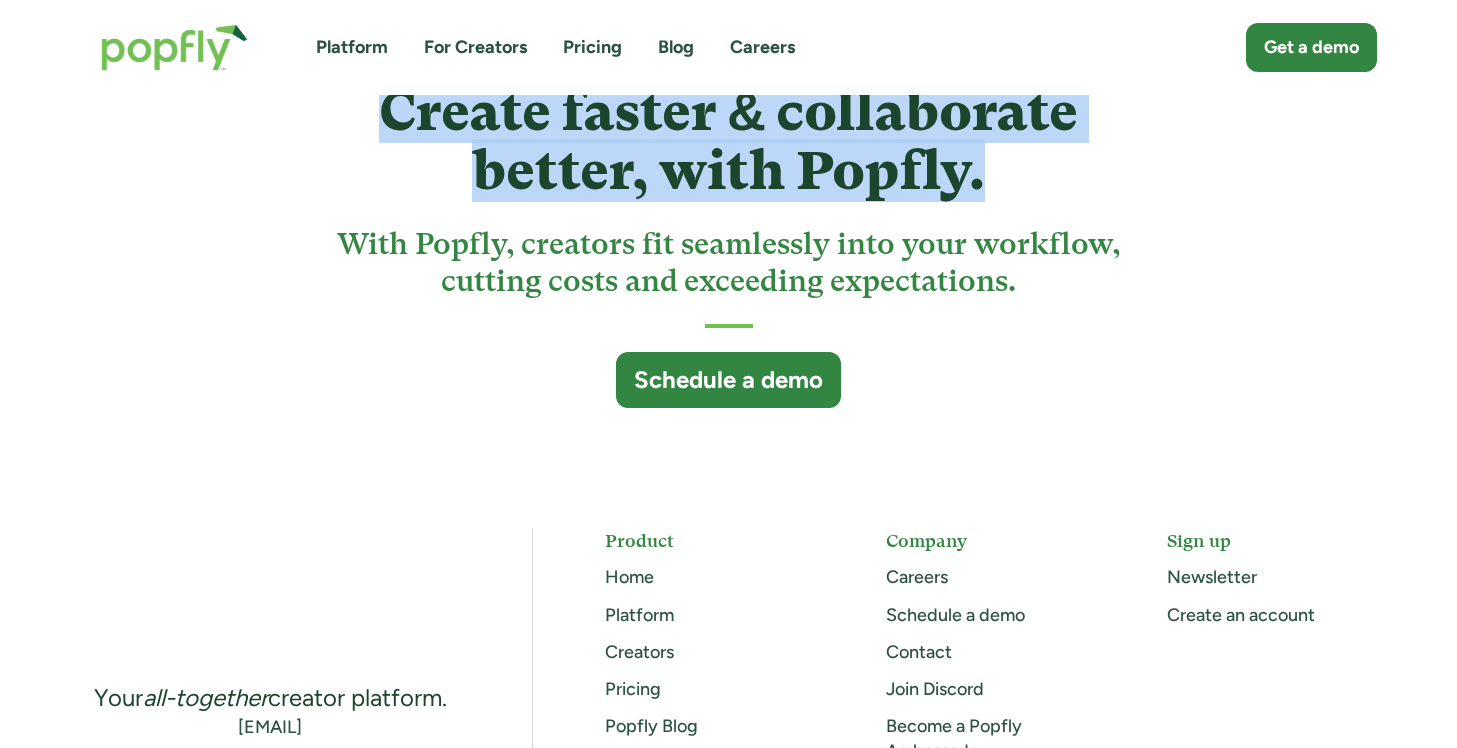 scroll, scrollTop: 5201, scrollLeft: 0, axis: vertical 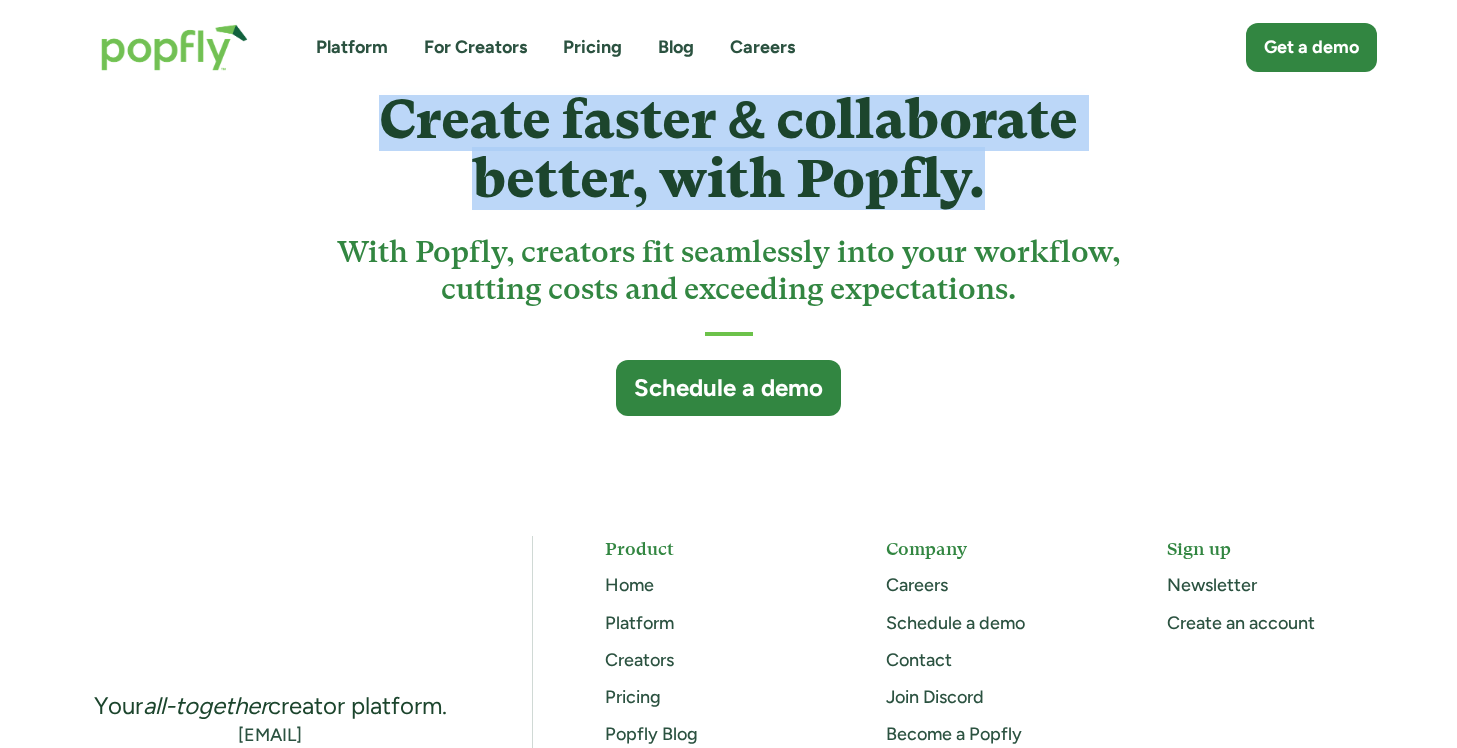 click on "Blog" at bounding box center (676, 47) 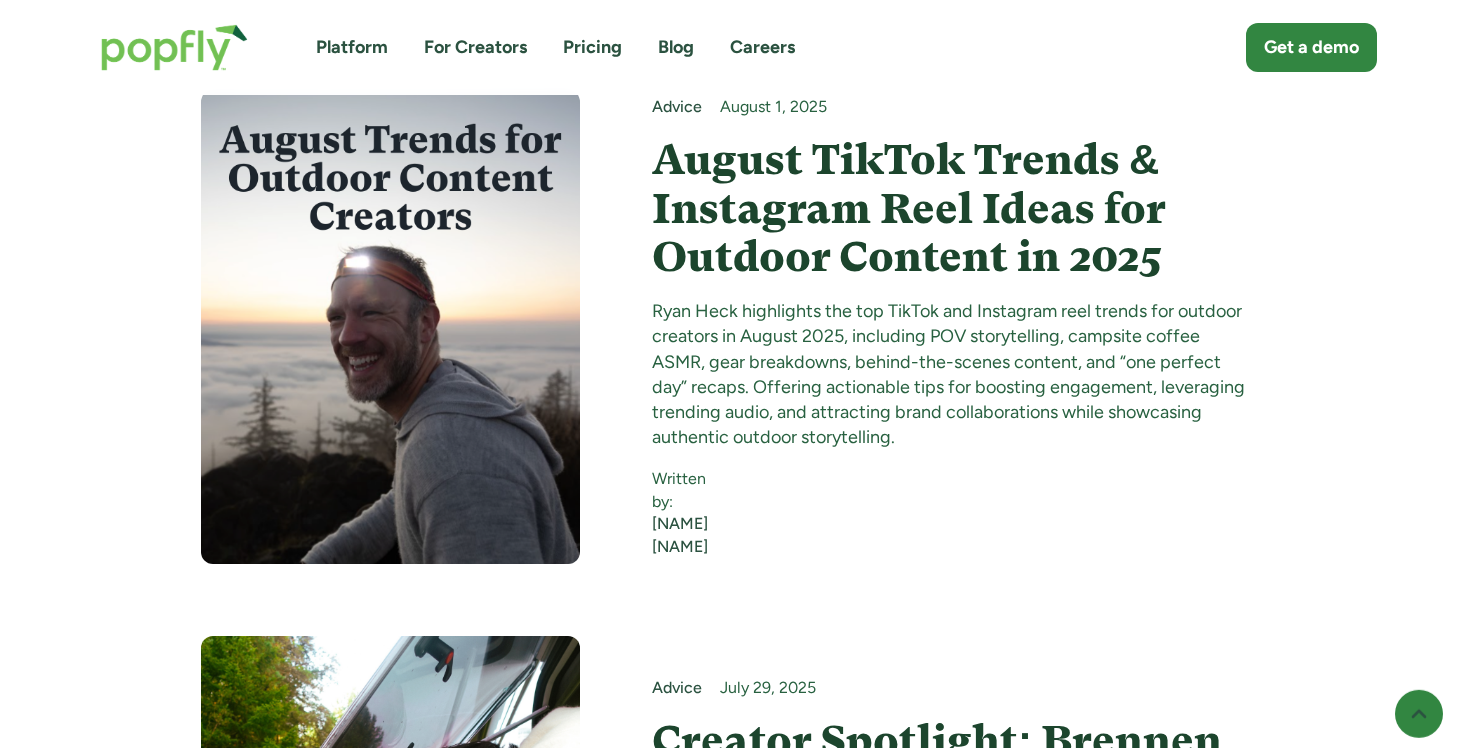 scroll, scrollTop: 674, scrollLeft: 0, axis: vertical 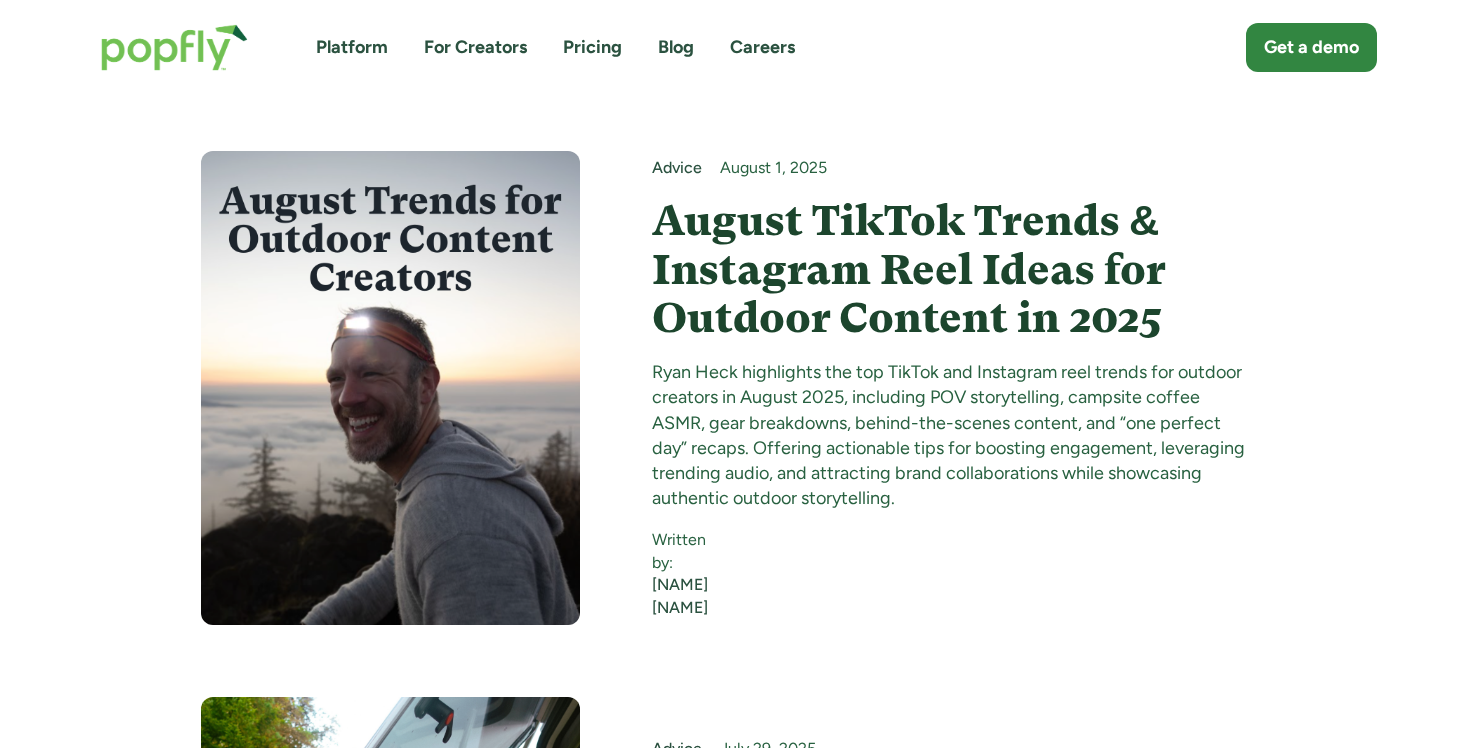 click on "Advice [DATE] [DATE] TikTok Trends & Instagram Reel Ideas for Outdoor Content in [YEAR] [NAME] [NAME] highlights the top TikTok and Instagram reel trends for outdoor creators in [YEAR], including POV storytelling, campsite coffee ASMR, gear breakdowns, behind-the-scenes content, and “one perfect day” recaps. Offering actionable tips for boosting engagement, leveraging trending audio, and attracting brand collaborations while showcasing authentic outdoor storytelling. Written  by: [NAME] [NAME]" at bounding box center (954, 388) 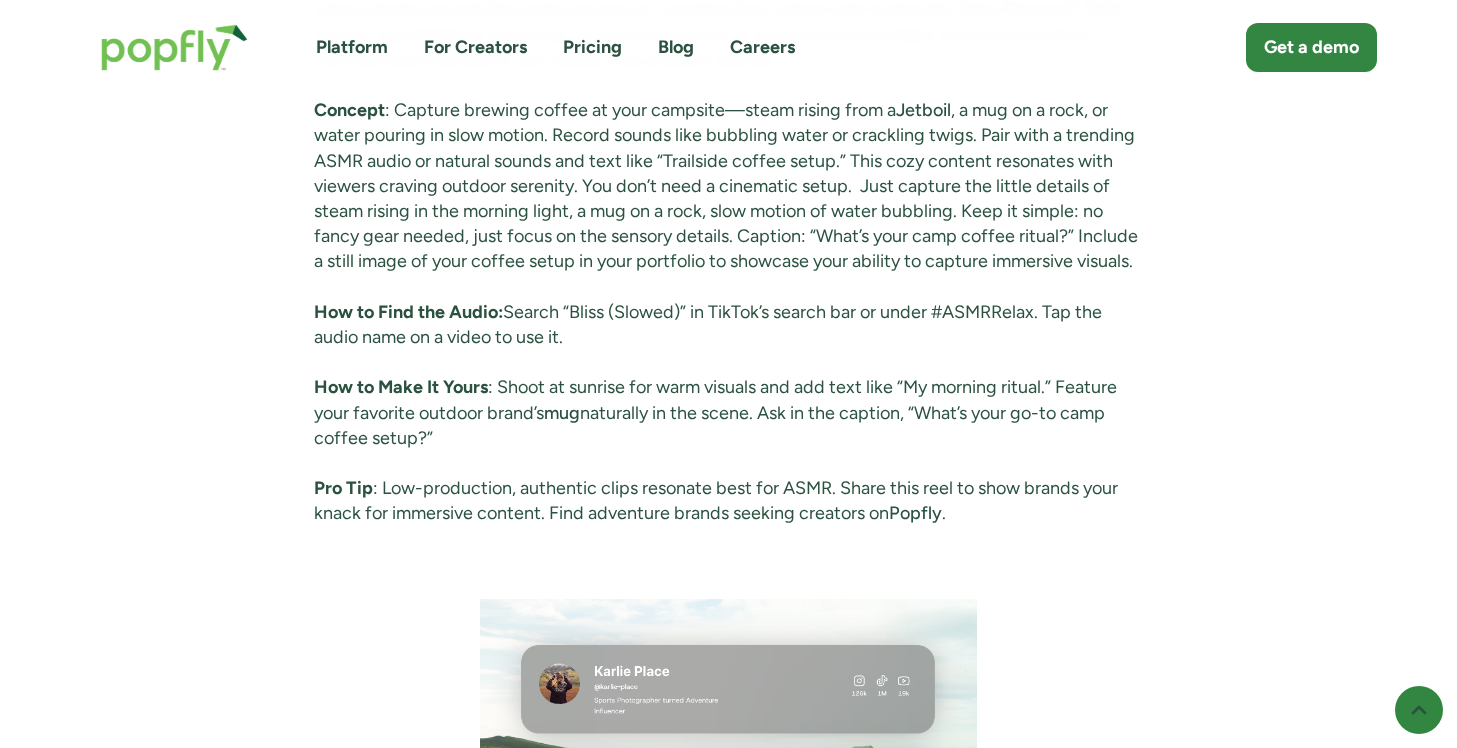 scroll, scrollTop: 5621, scrollLeft: 0, axis: vertical 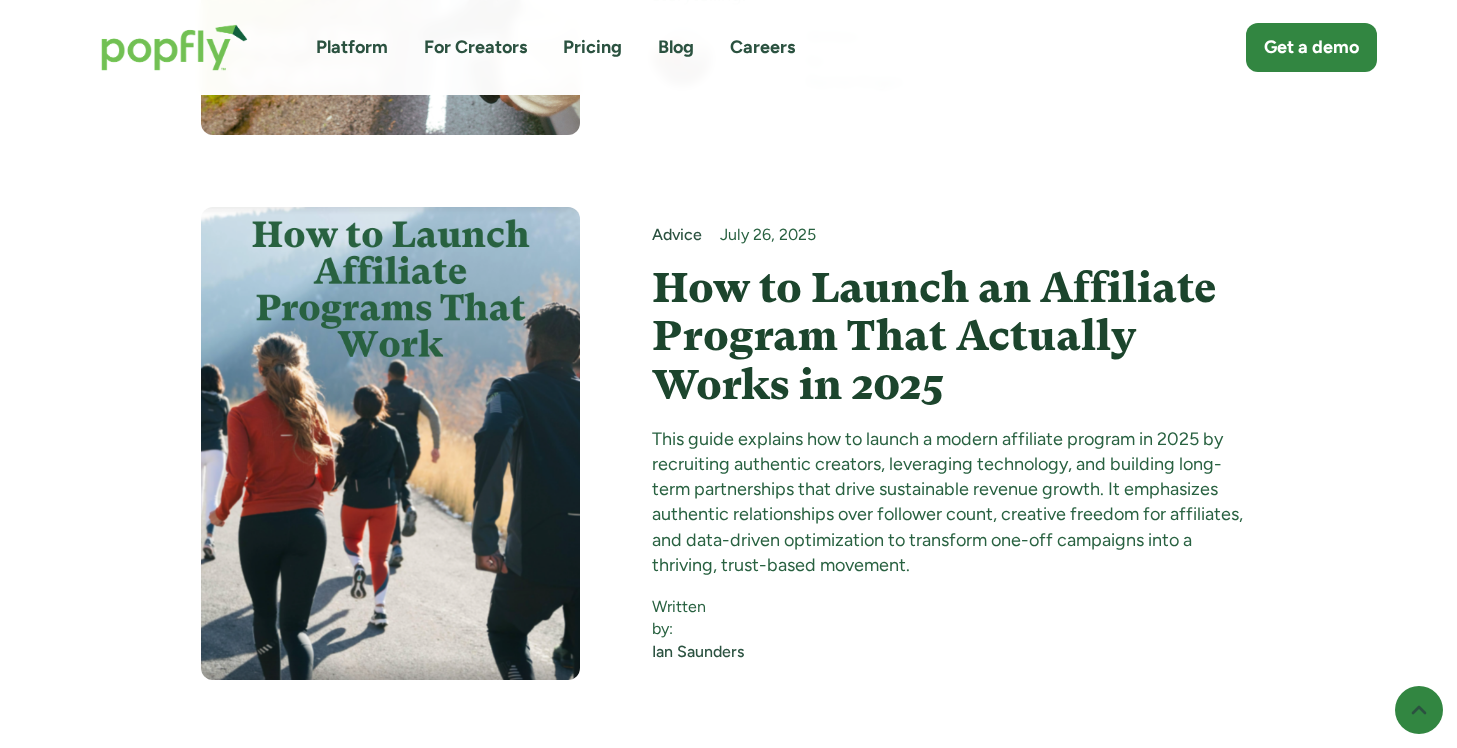 click on "How to Launch an Affiliate Program That Actually Works in 2025" at bounding box center [954, 336] 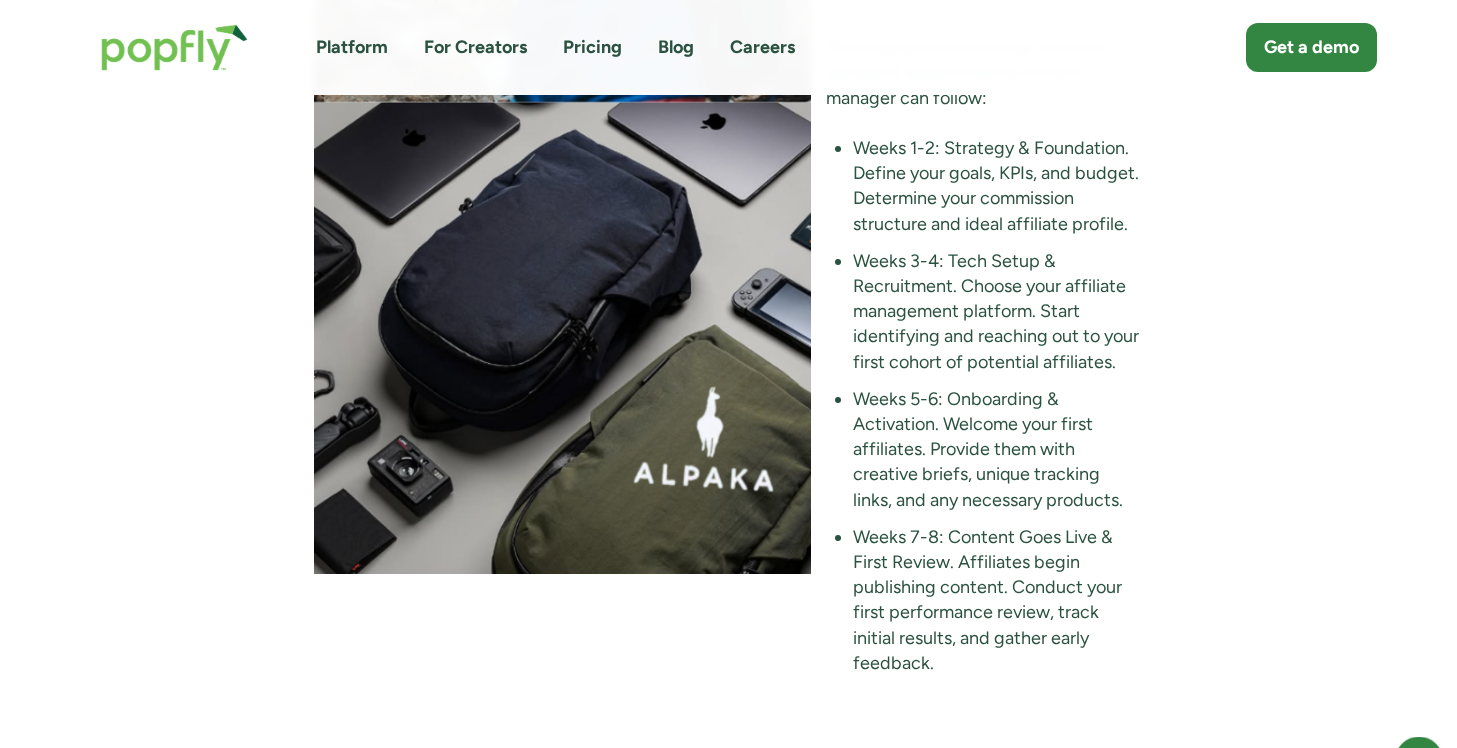 scroll, scrollTop: 4296, scrollLeft: 0, axis: vertical 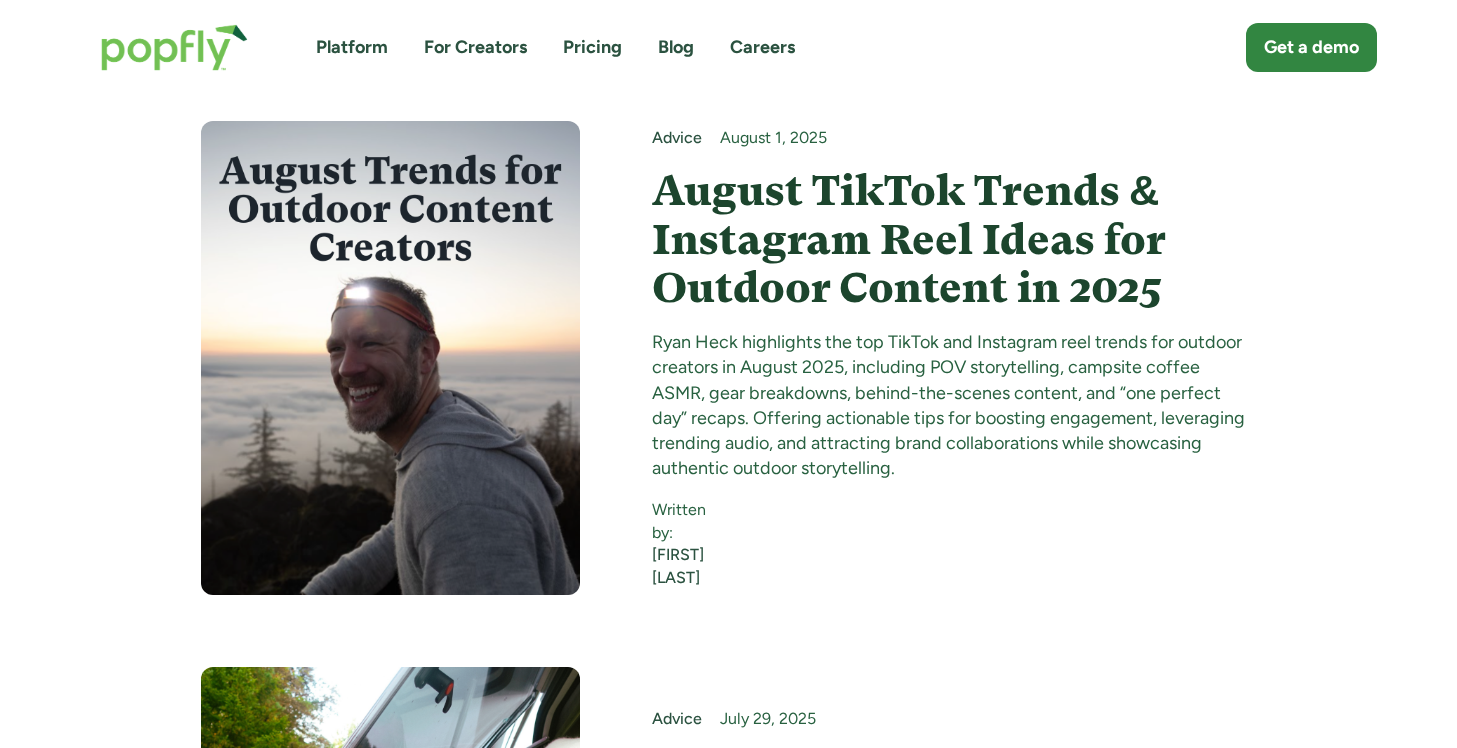 click on "August TikTok Trends & Instagram Reel Ideas for Outdoor Content in 2025" at bounding box center (954, 239) 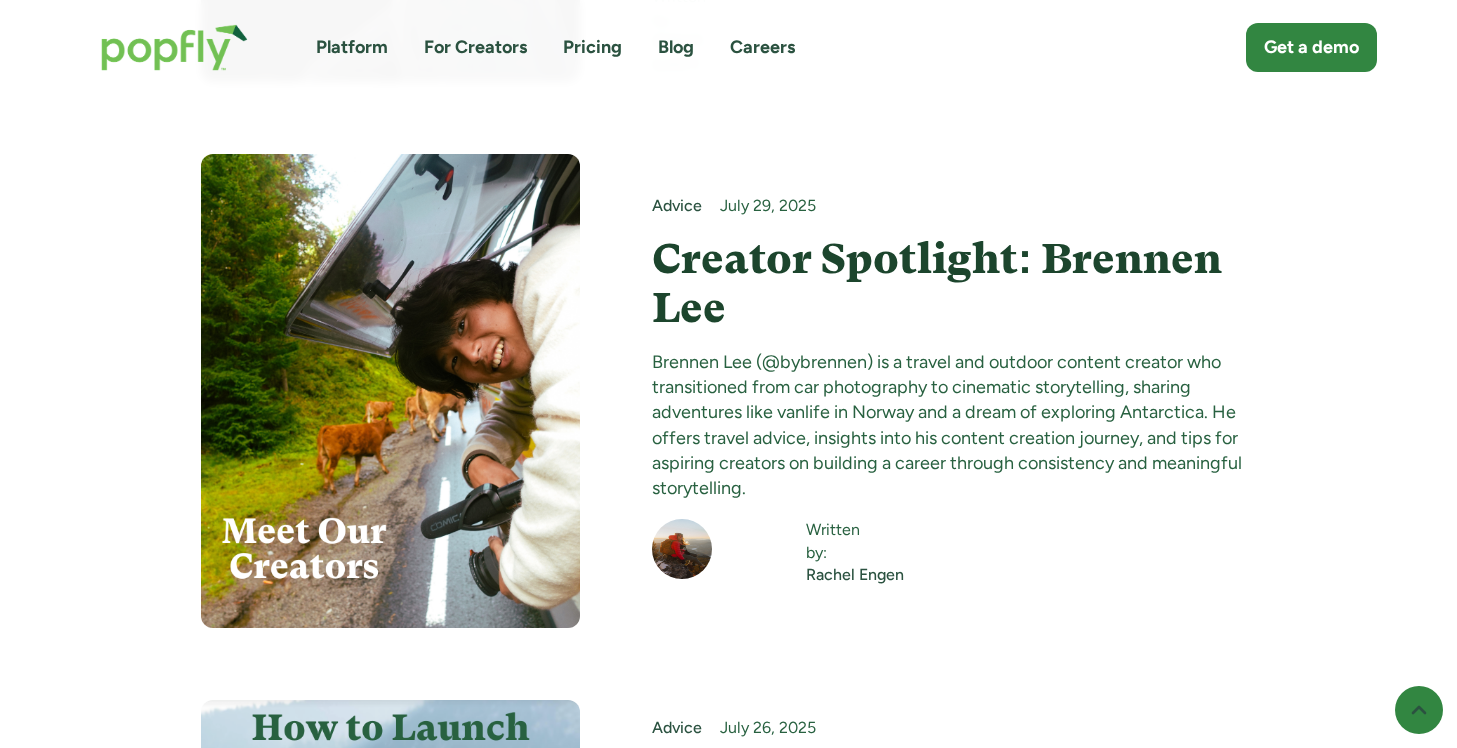 click on "Creator Spotlight: Brennen Lee" at bounding box center [954, 283] 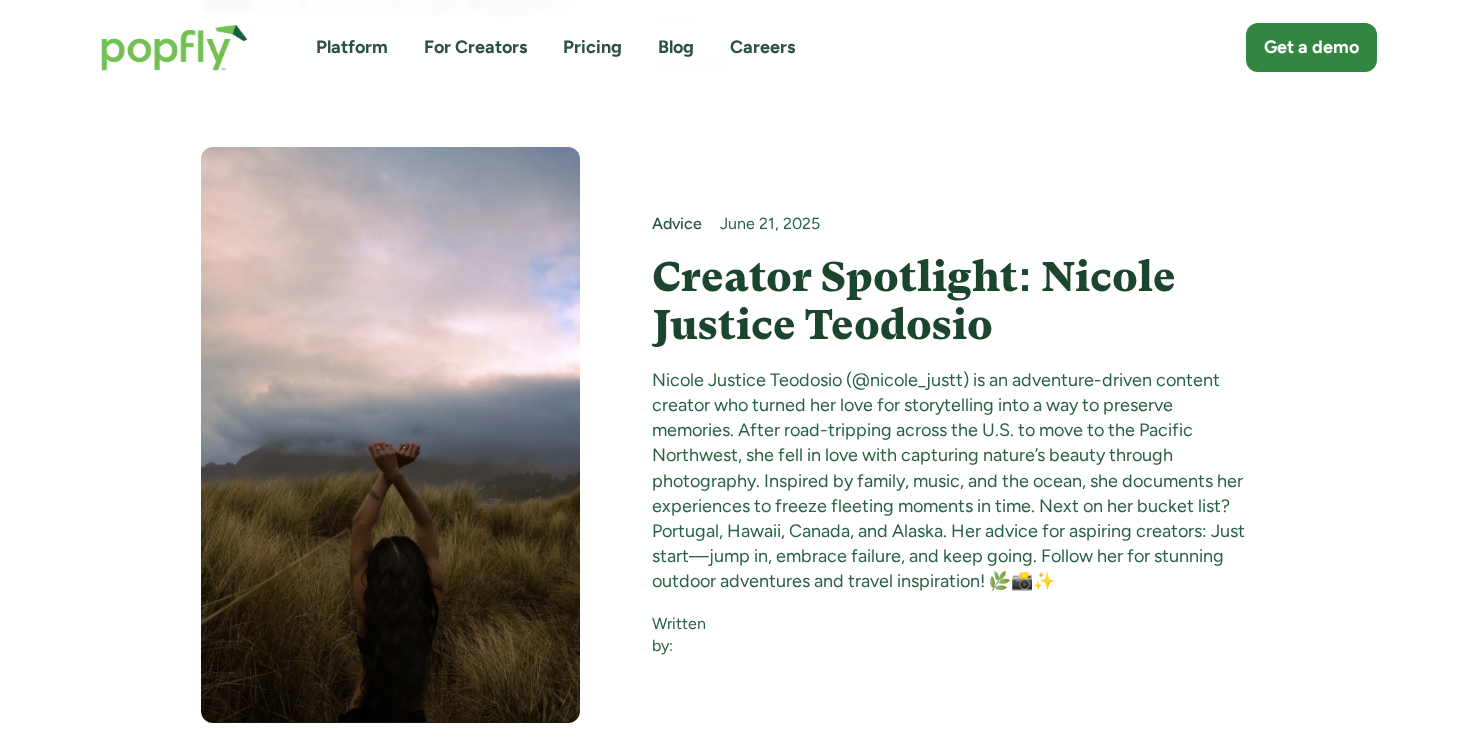 click on "Creator Spotlight: Nicole Justice Teodosio" at bounding box center [954, 301] 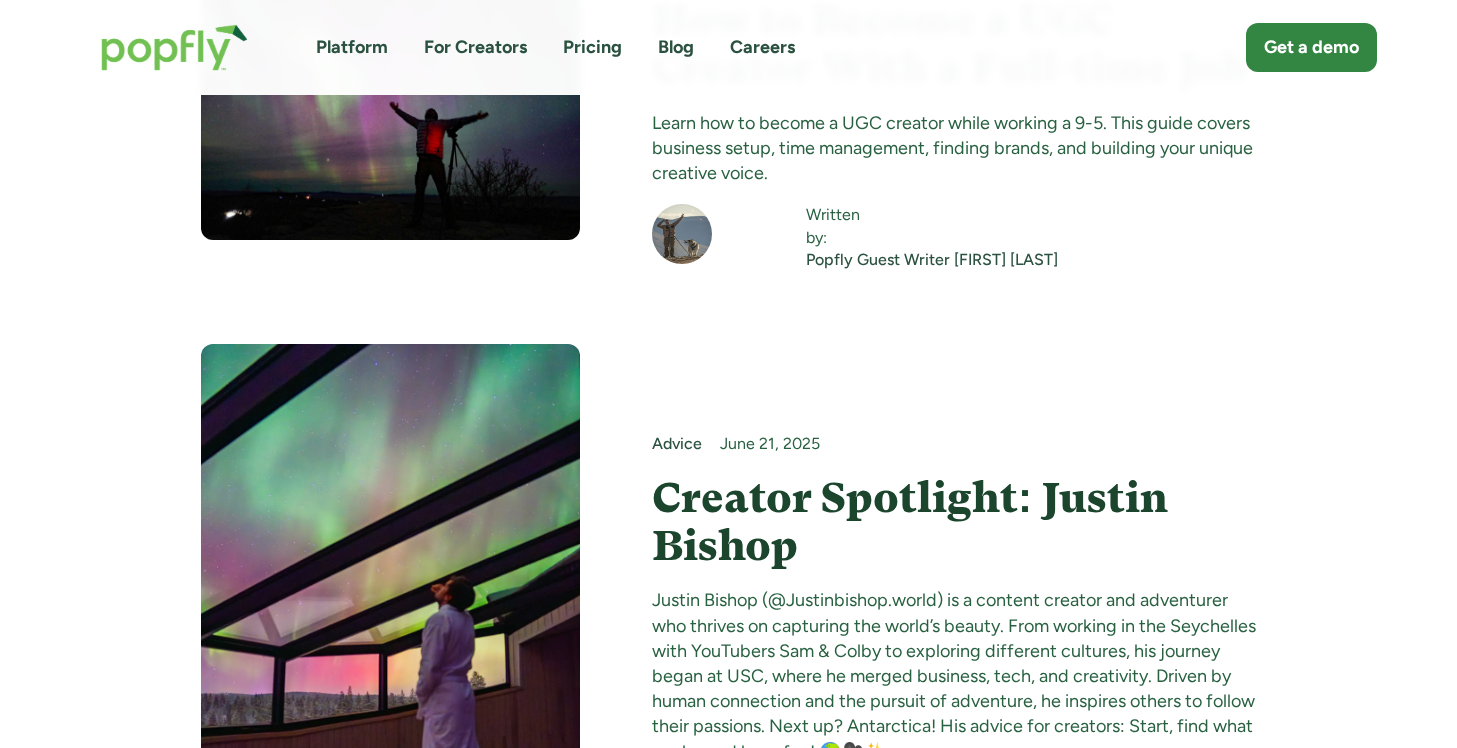 click on "Creator Spotlight: Justin Bishop" at bounding box center [954, 522] 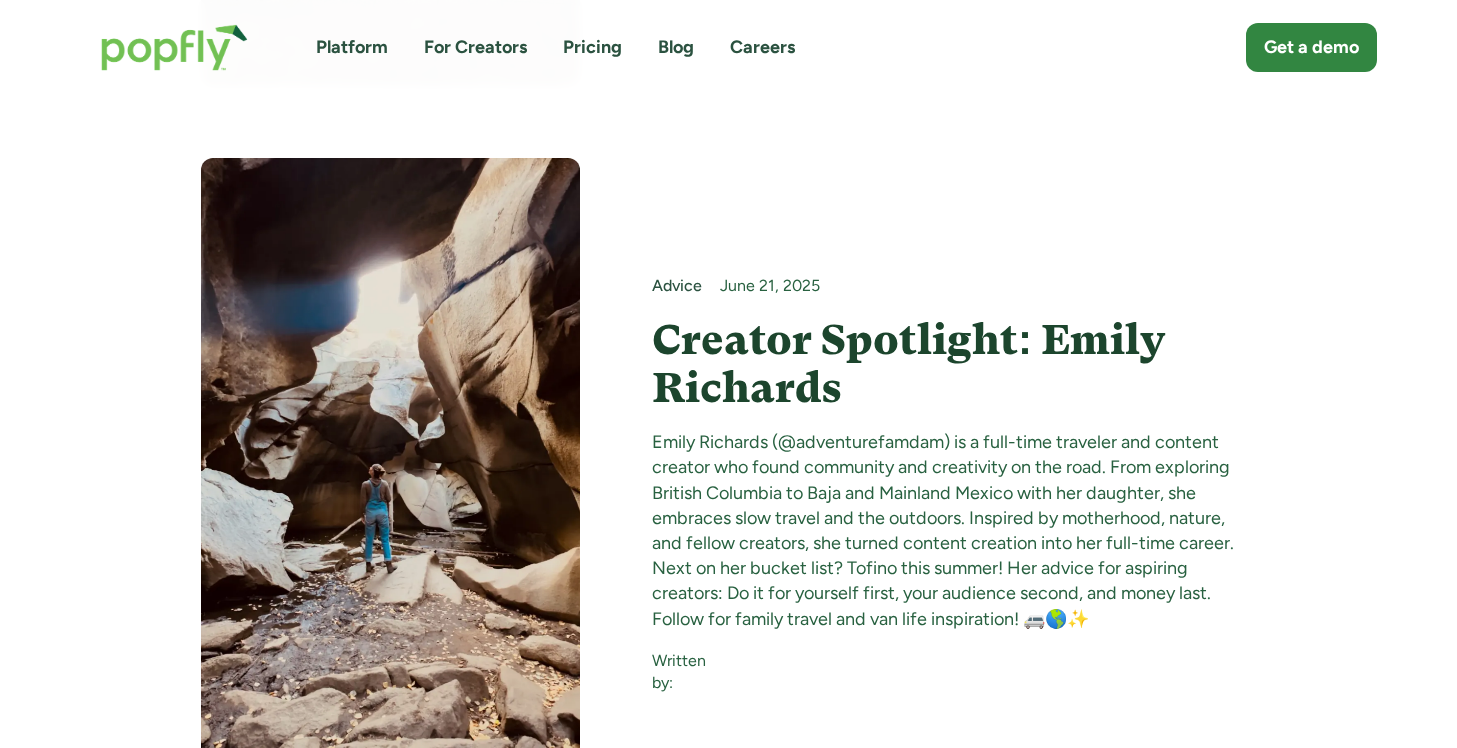 click on "Creator Spotlight: Emily Richards" at bounding box center (954, 364) 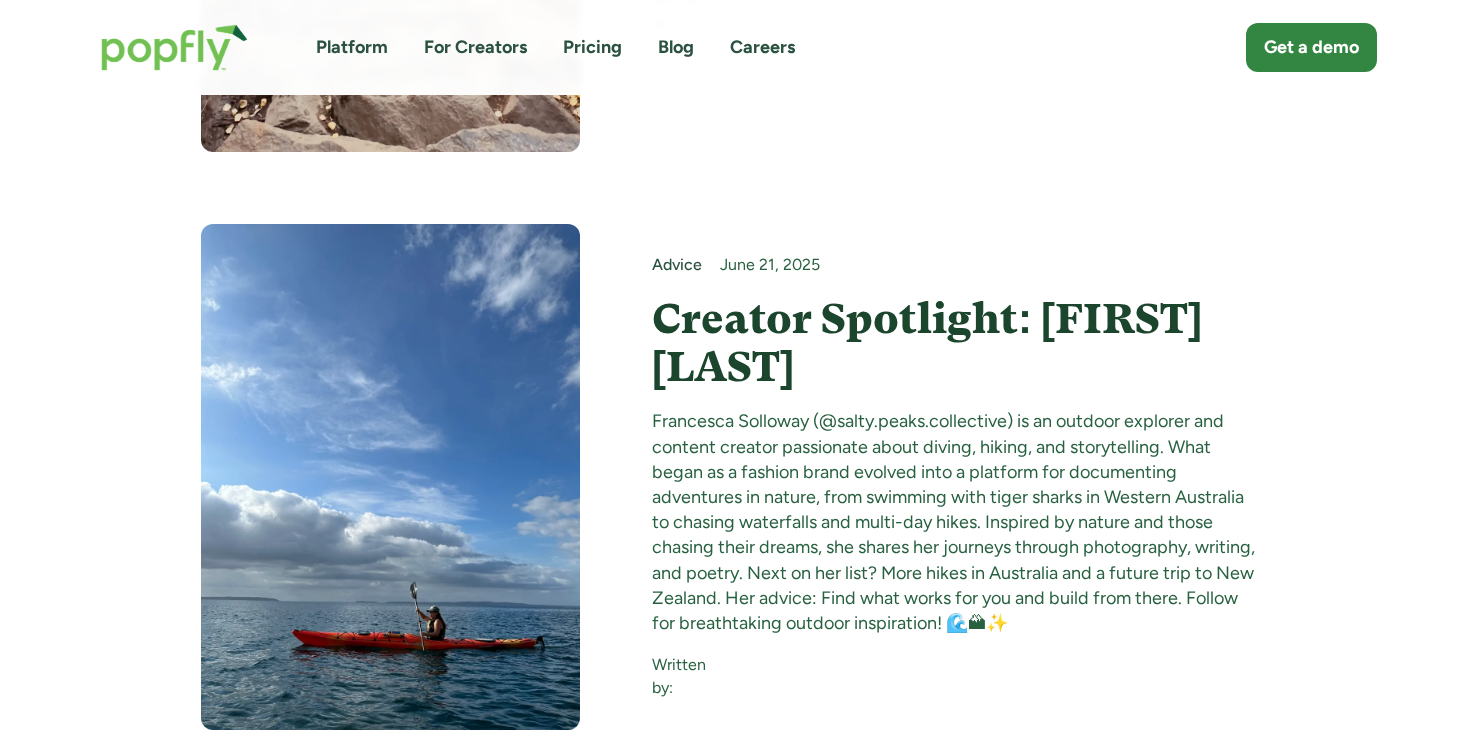 click on "Creator Spotlight: Francesca Solloway" at bounding box center [954, 343] 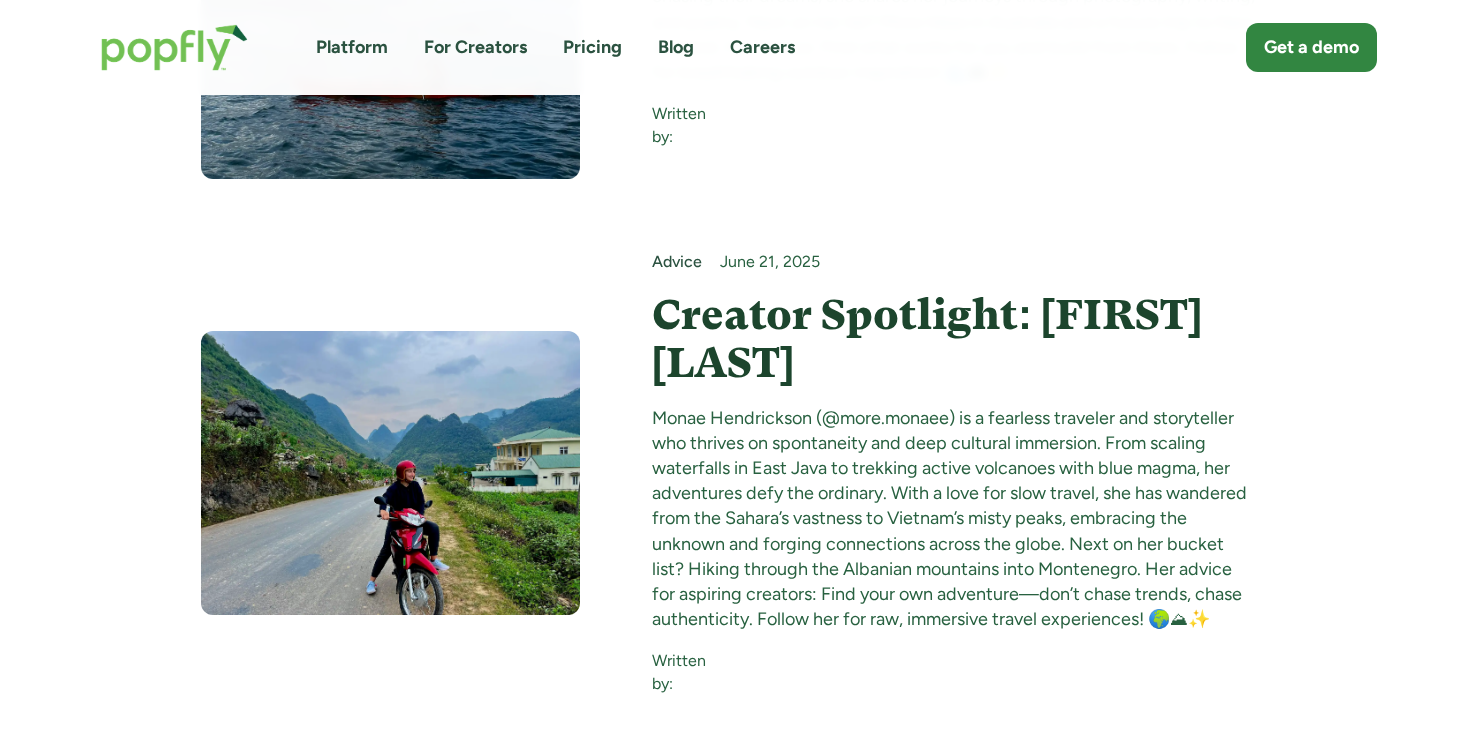 click on "Creator Spotlight: Monae Hendrickson" at bounding box center (954, 339) 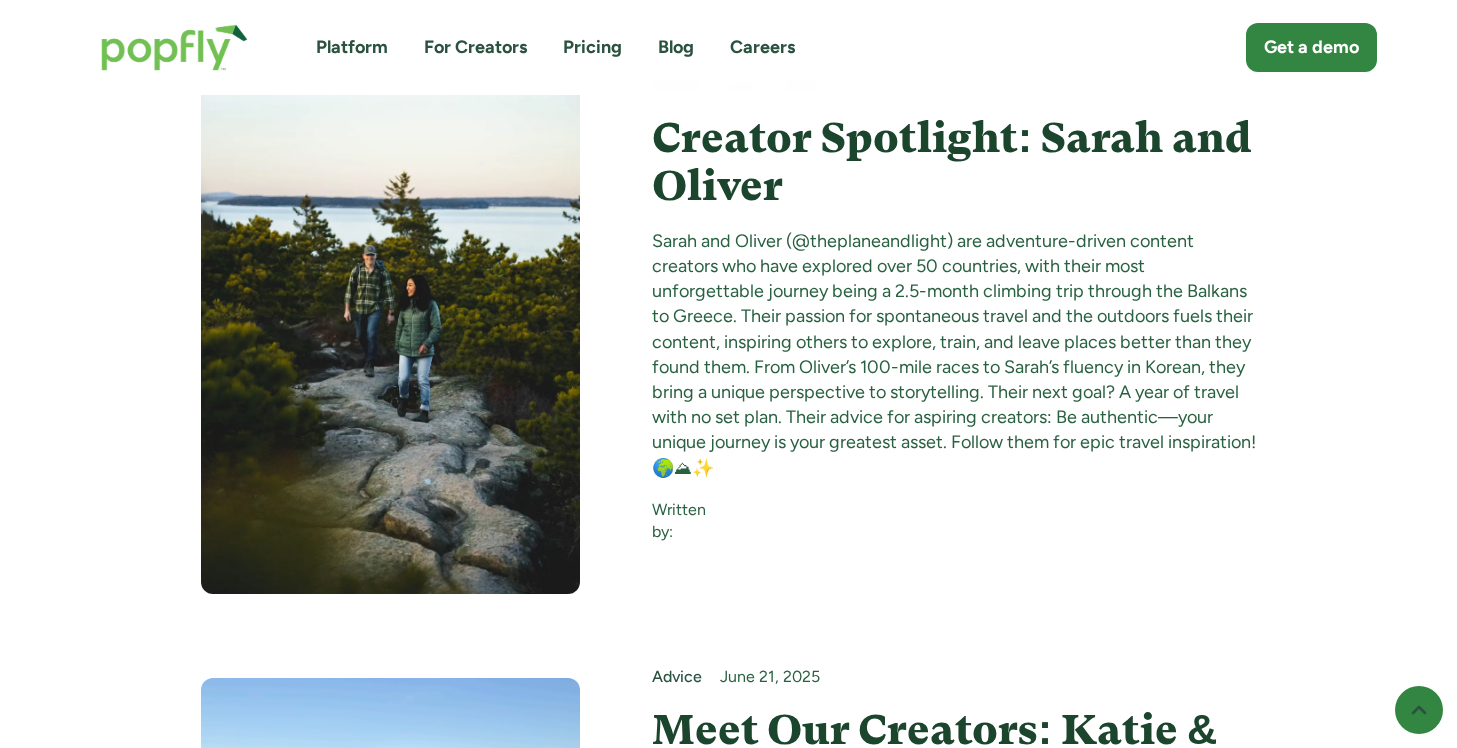 click on "Creator Spotlight: Sarah and Oliver" at bounding box center [954, 162] 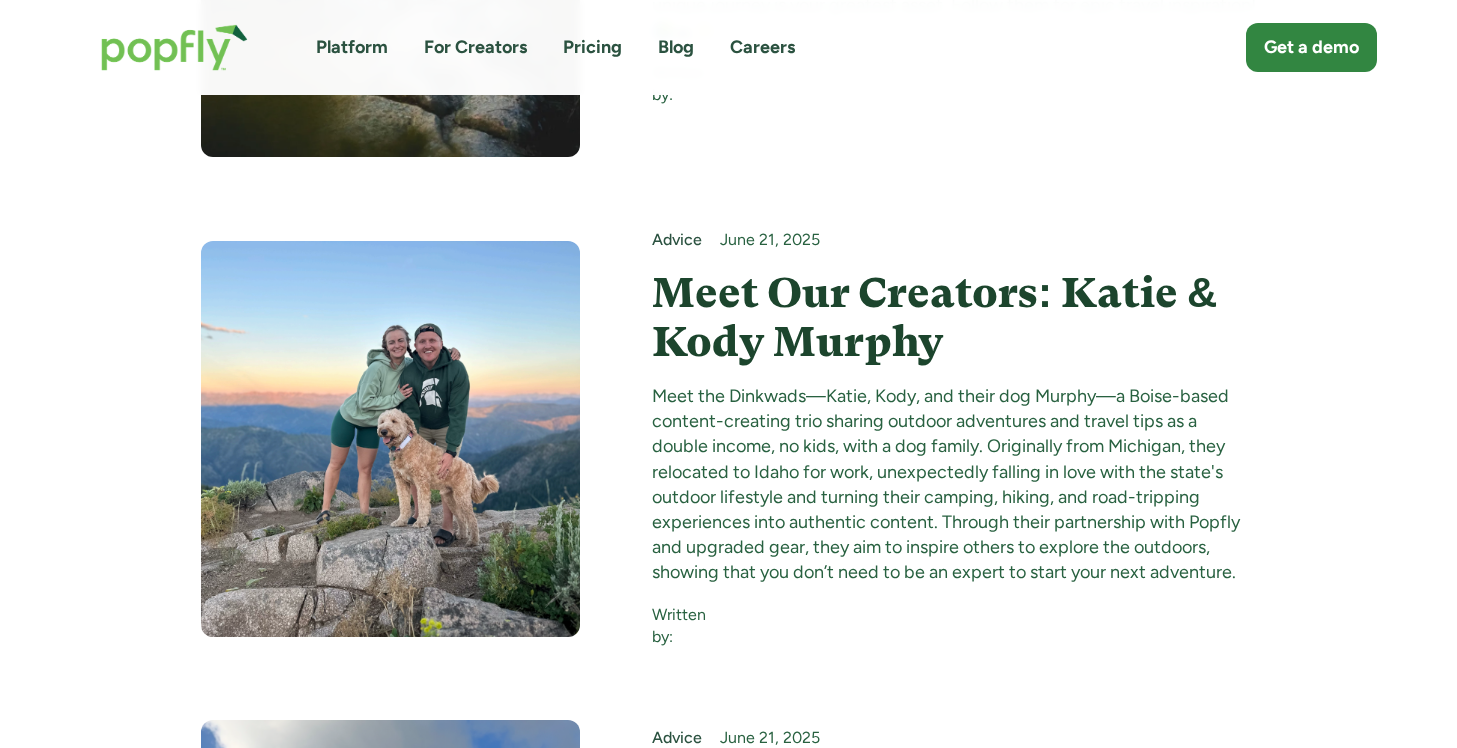 click on "Meet Our Creators: Katie & Kody Murphy" at bounding box center [954, 317] 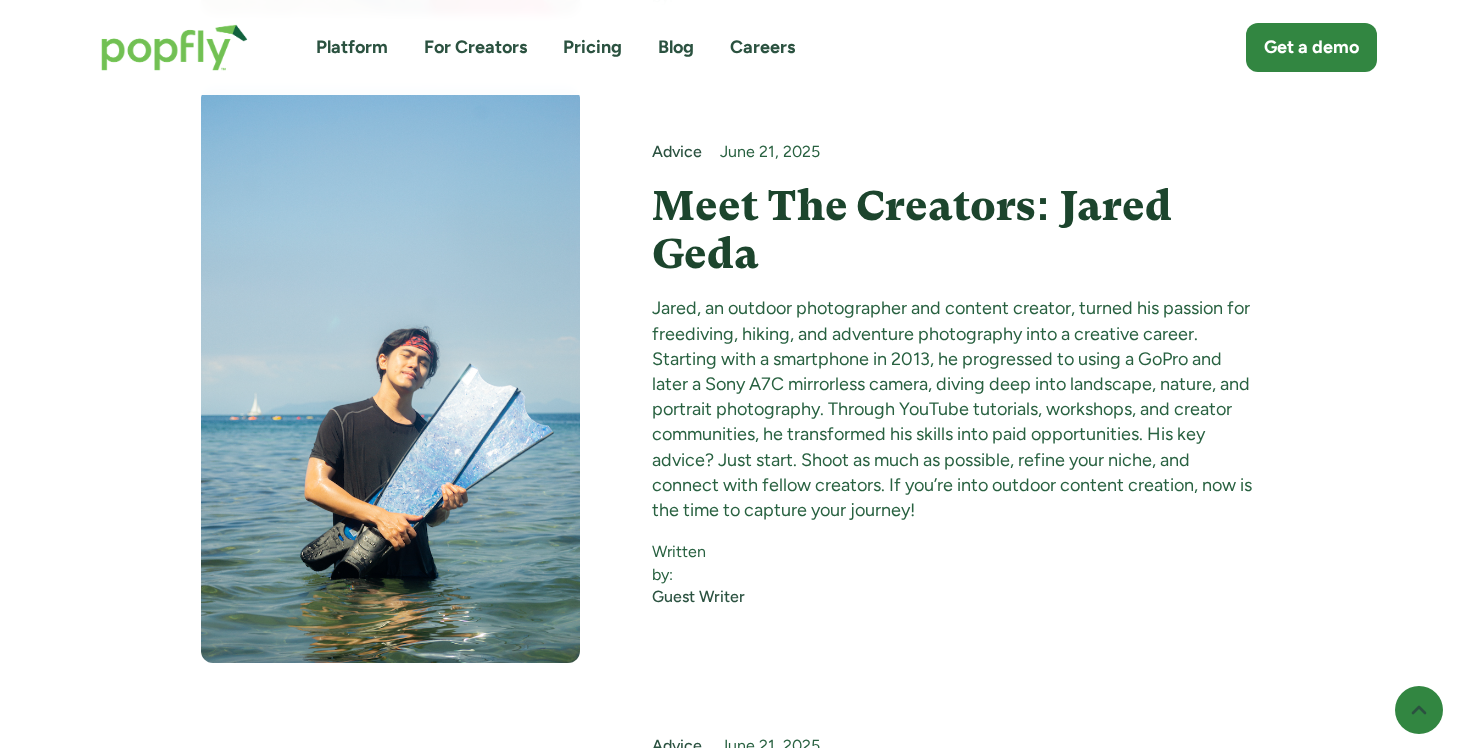 click on "Meet The Creators: Jared Geda" at bounding box center [954, 230] 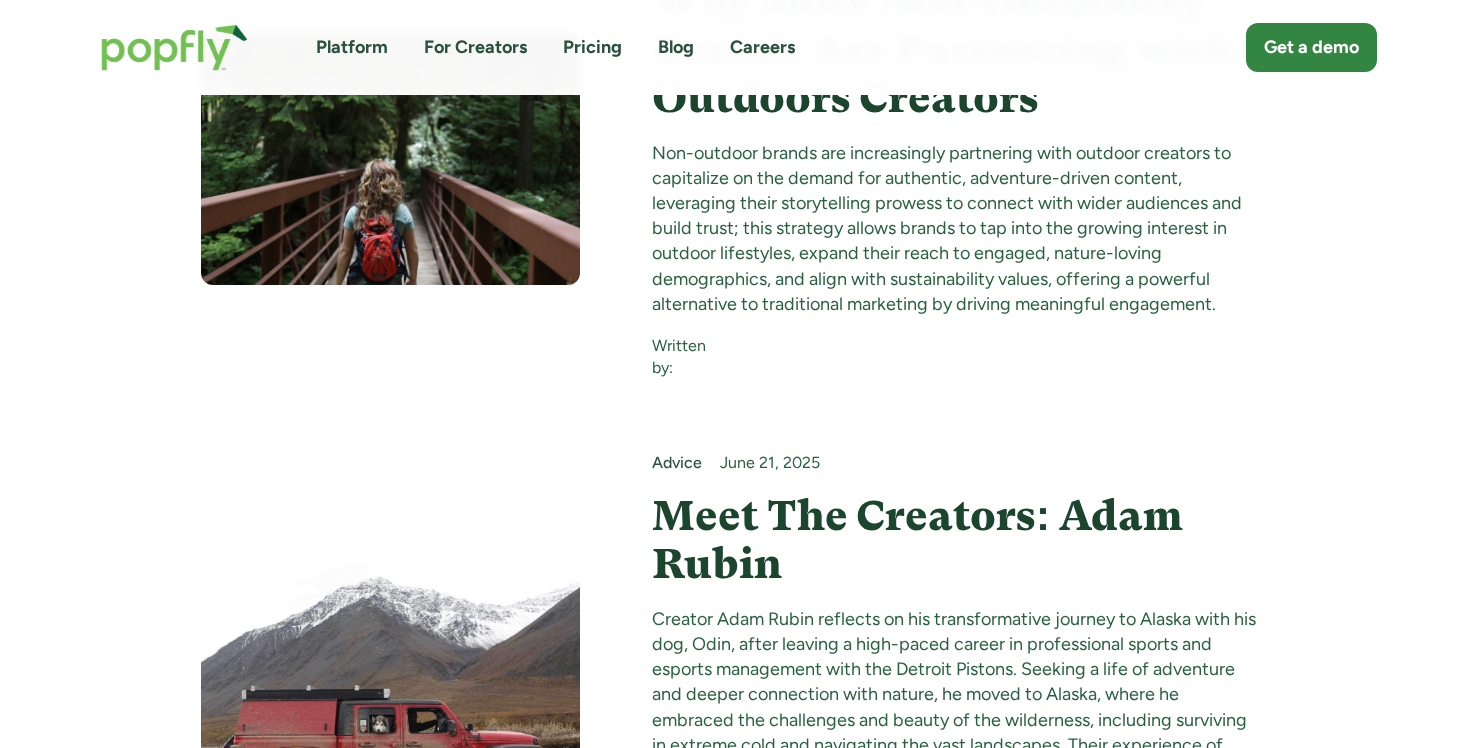 click on "Advice June 21, 2025" at bounding box center [954, -18559] 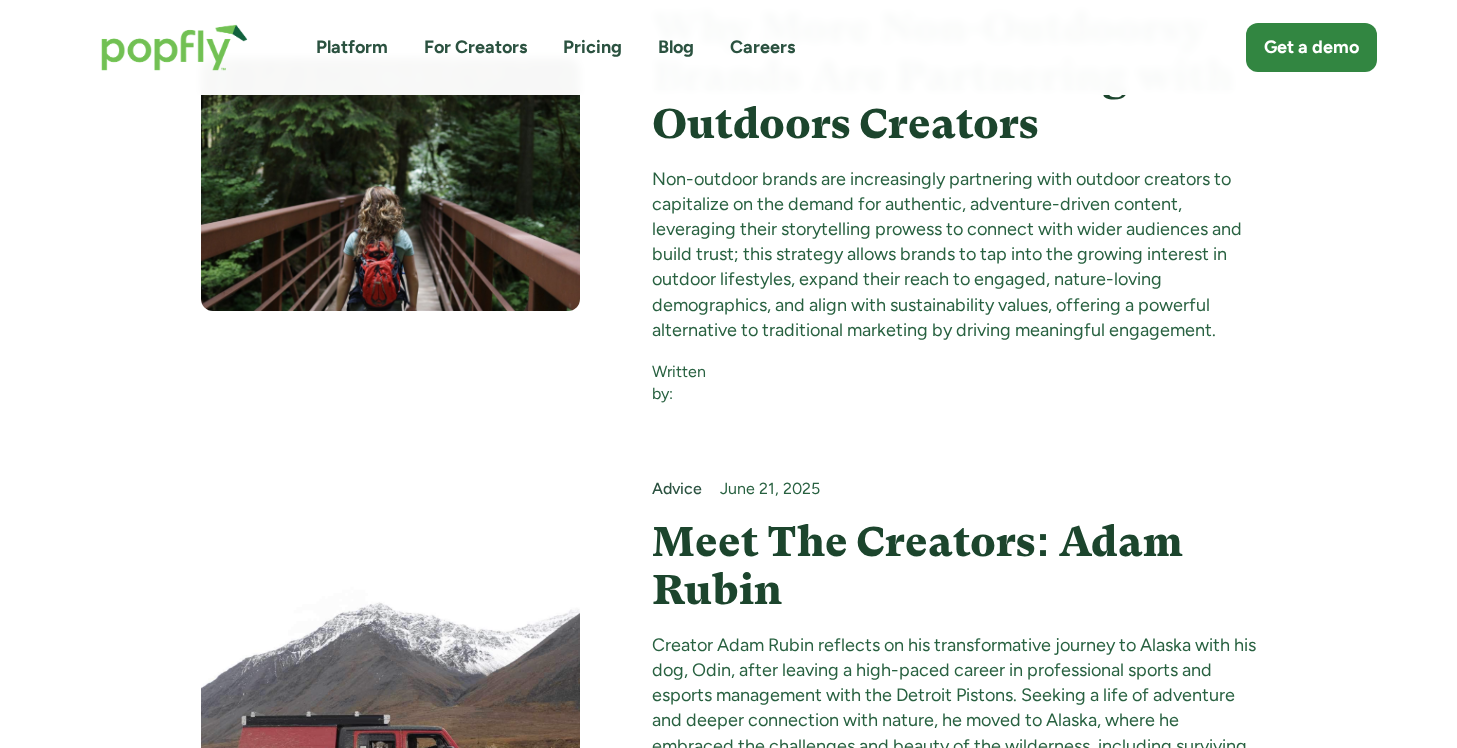 click on "Meet The Creators: Adam Rubin" at bounding box center [954, 566] 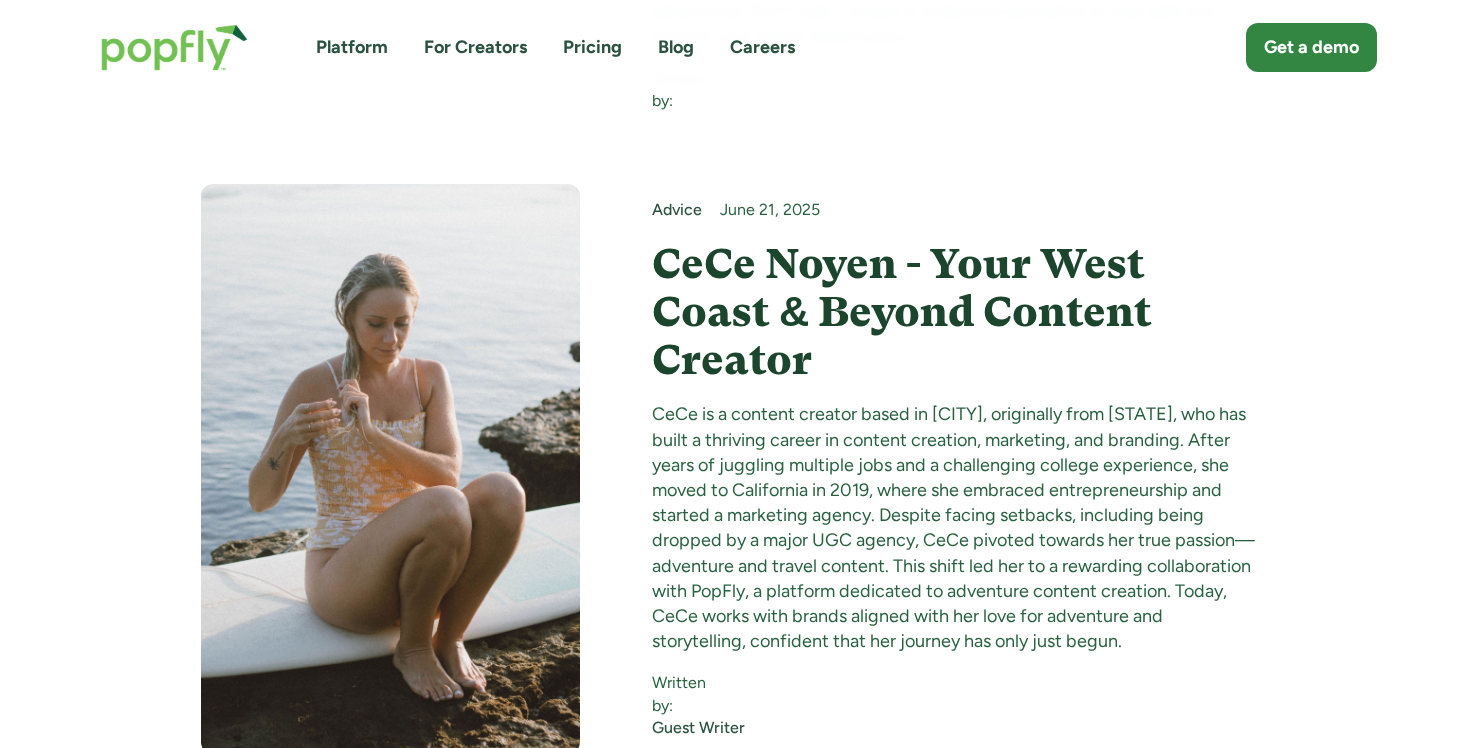scroll, scrollTop: 20890, scrollLeft: 0, axis: vertical 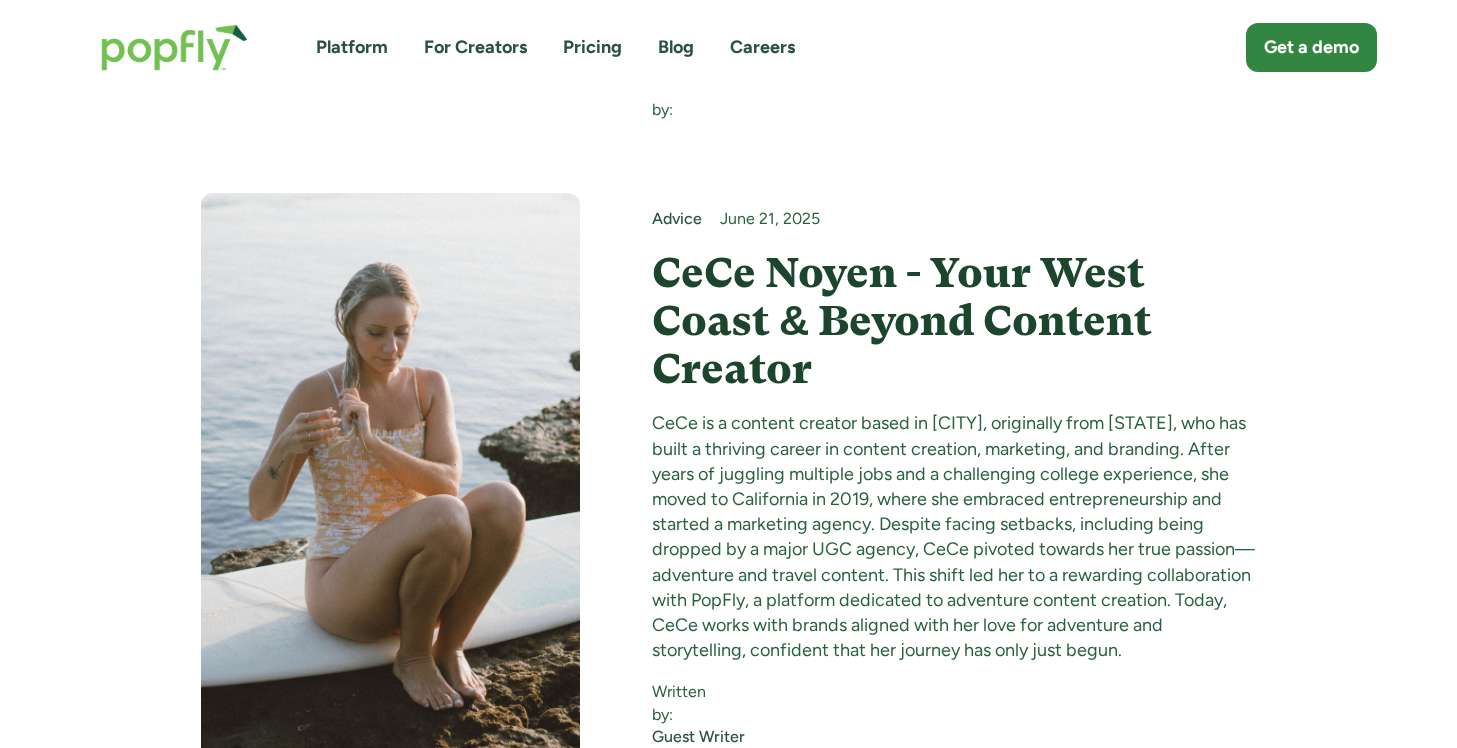 click on "CeCe Noyen - Your West Coast & Beyond Content Creator" at bounding box center (954, 321) 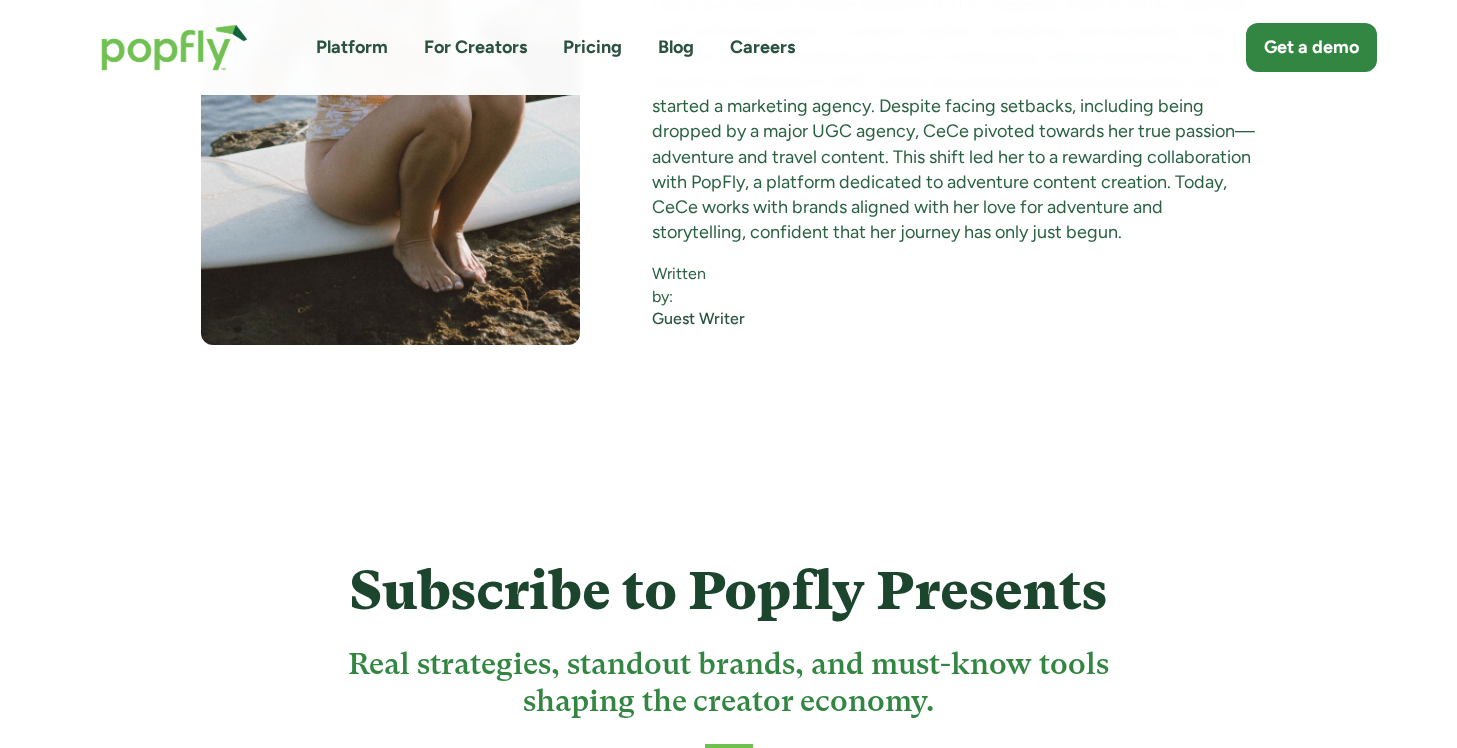 click on "Advice August 1, 2025 August TikTok Trends & Instagram Reel Ideas for Outdoor Content in 2025 Ryan Heck highlights the top TikTok and Instagram reel trends for outdoor creators in August 2025, including POV storytelling, campsite coffee ASMR, gear breakdowns, behind-the-scenes content, and “one perfect day” recaps. Offering actionable tips for boosting engagement, leveraging trending audio, and attracting brand collaborations while showcasing authentic outdoor storytelling. Written  by: Ryan Heck Advice July 29, 2025 Creator Spotlight: Brennen Lee Brennen Lee (@bybrennen) is a travel and outdoor content creator who transitioned from car photography to cinematic storytelling, sharing adventures like vanlife in Norway and a dream of exploring Antarctica. He offers travel advice, insights into his content creation journey, and tips for aspiring creators on building a career through consistency and meaningful storytelling. Written  by: Rachel Engen Advice July 26, 2025 Written  by: Ian Saunders Advice by: by:" at bounding box center [728, -10071] 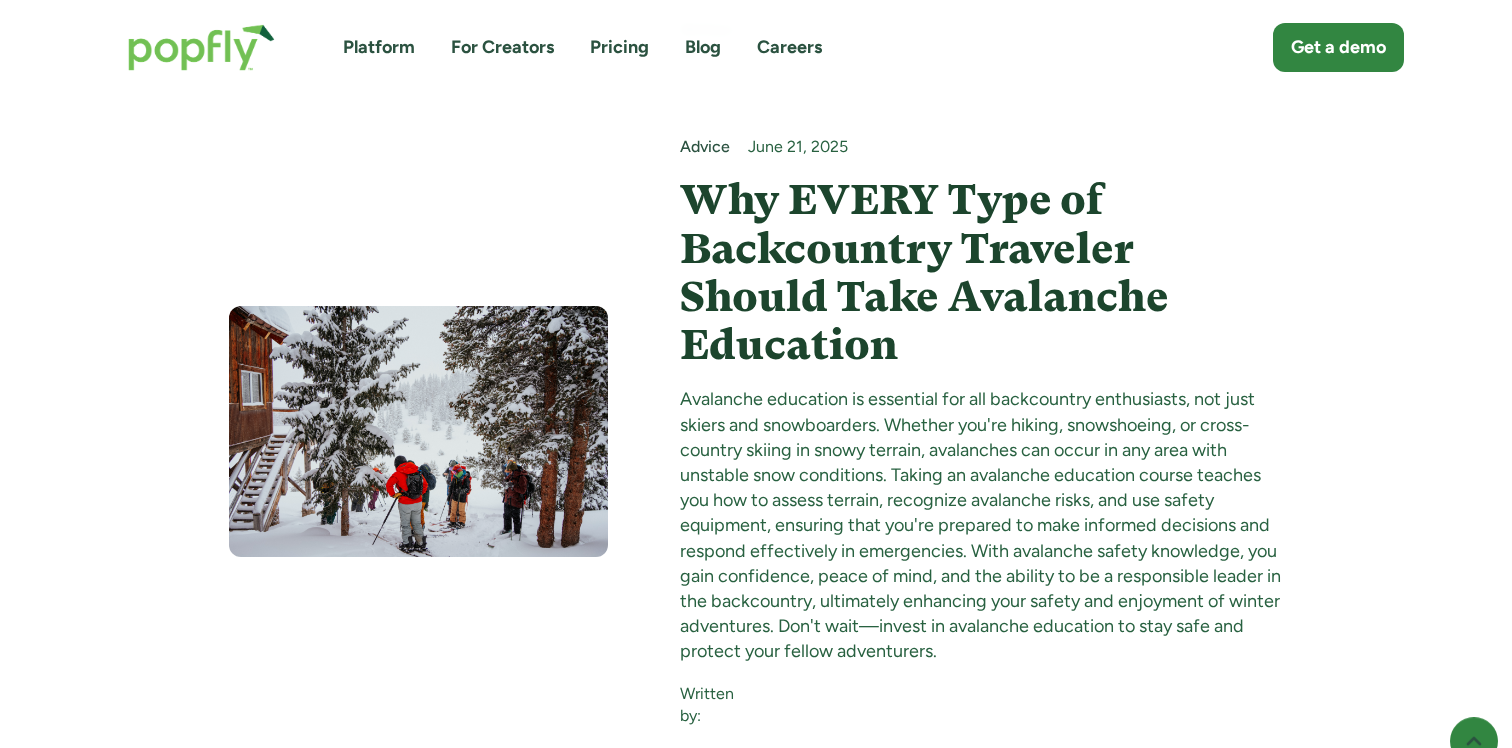 scroll, scrollTop: 19431, scrollLeft: 0, axis: vertical 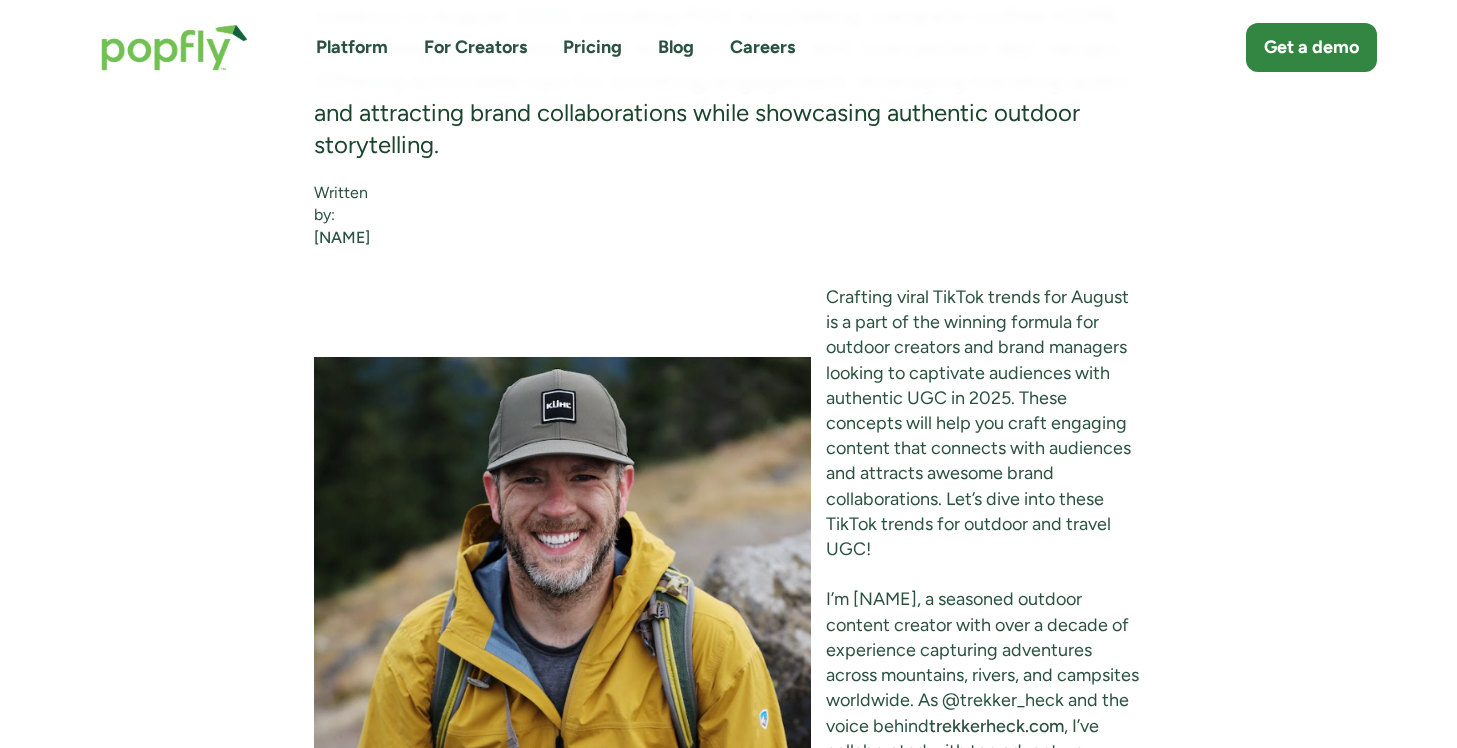 click on "Crafting viral TikTok trends for August is a part of the winning formula for outdoor creators and brand managers looking to captivate audiences with authentic UGC in 2025. These concepts will help you craft engaging content that connects with audiences and attracts awesome brand collaborations. Let’s dive into these TikTok trends for outdoor and travel UGC!" at bounding box center [728, 423] 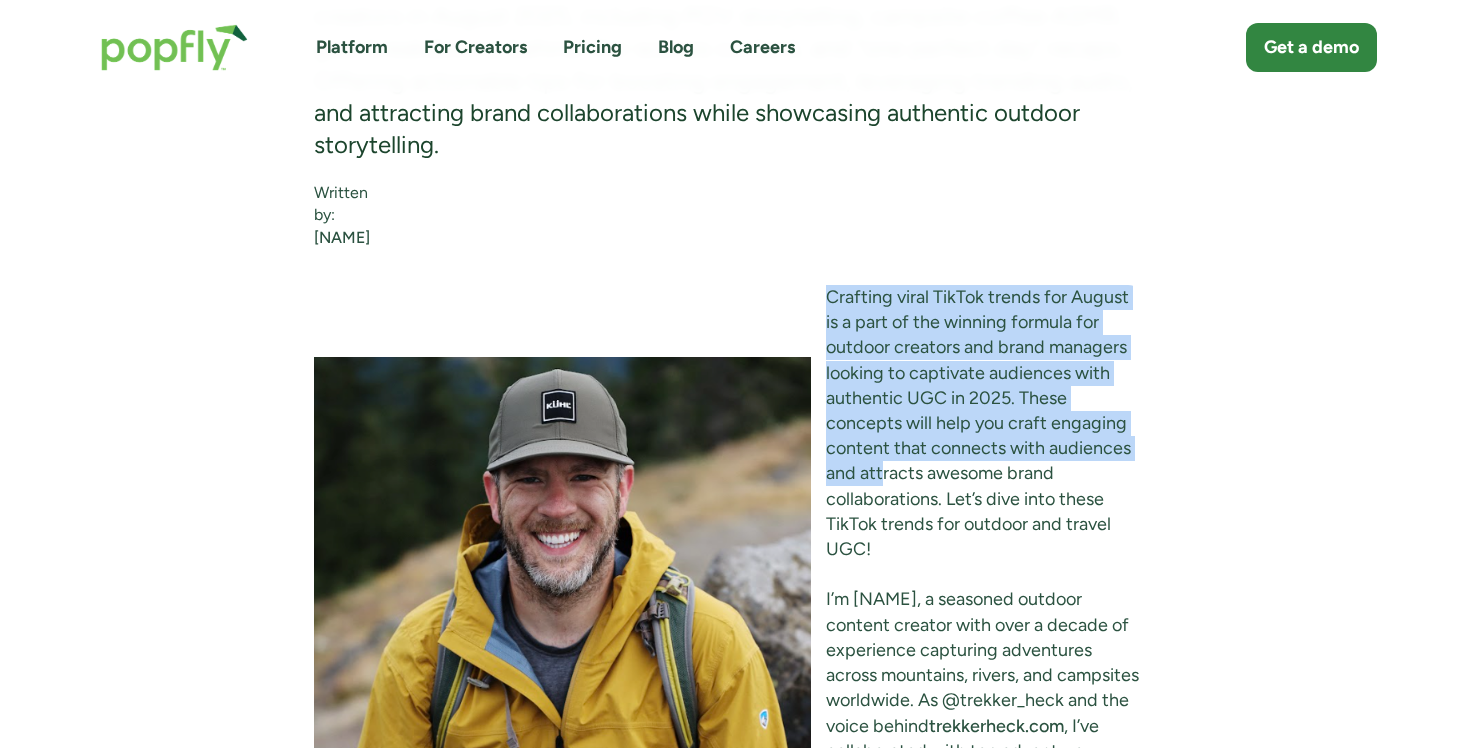 drag, startPoint x: 828, startPoint y: 293, endPoint x: 880, endPoint y: 470, distance: 184.48035 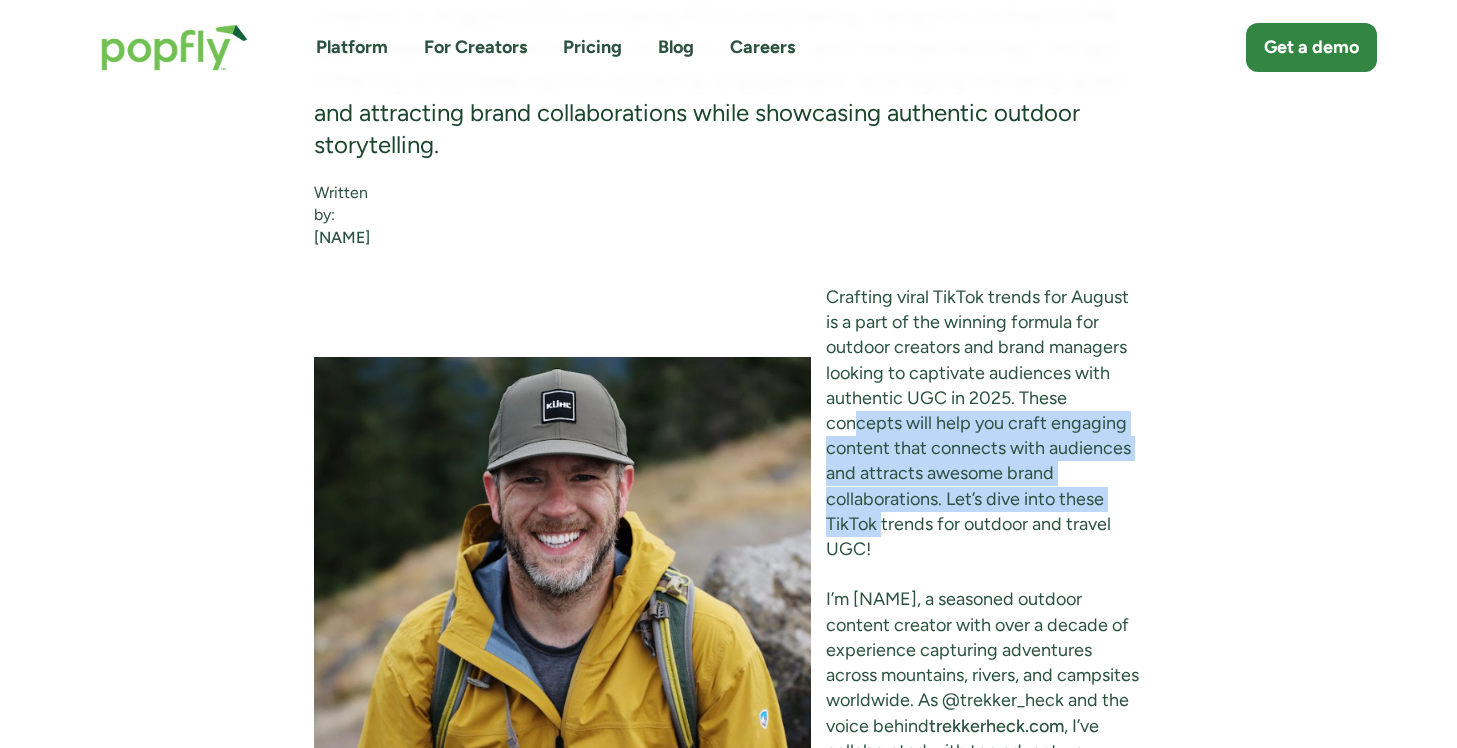 drag, startPoint x: 860, startPoint y: 415, endPoint x: 880, endPoint y: 531, distance: 117.71151 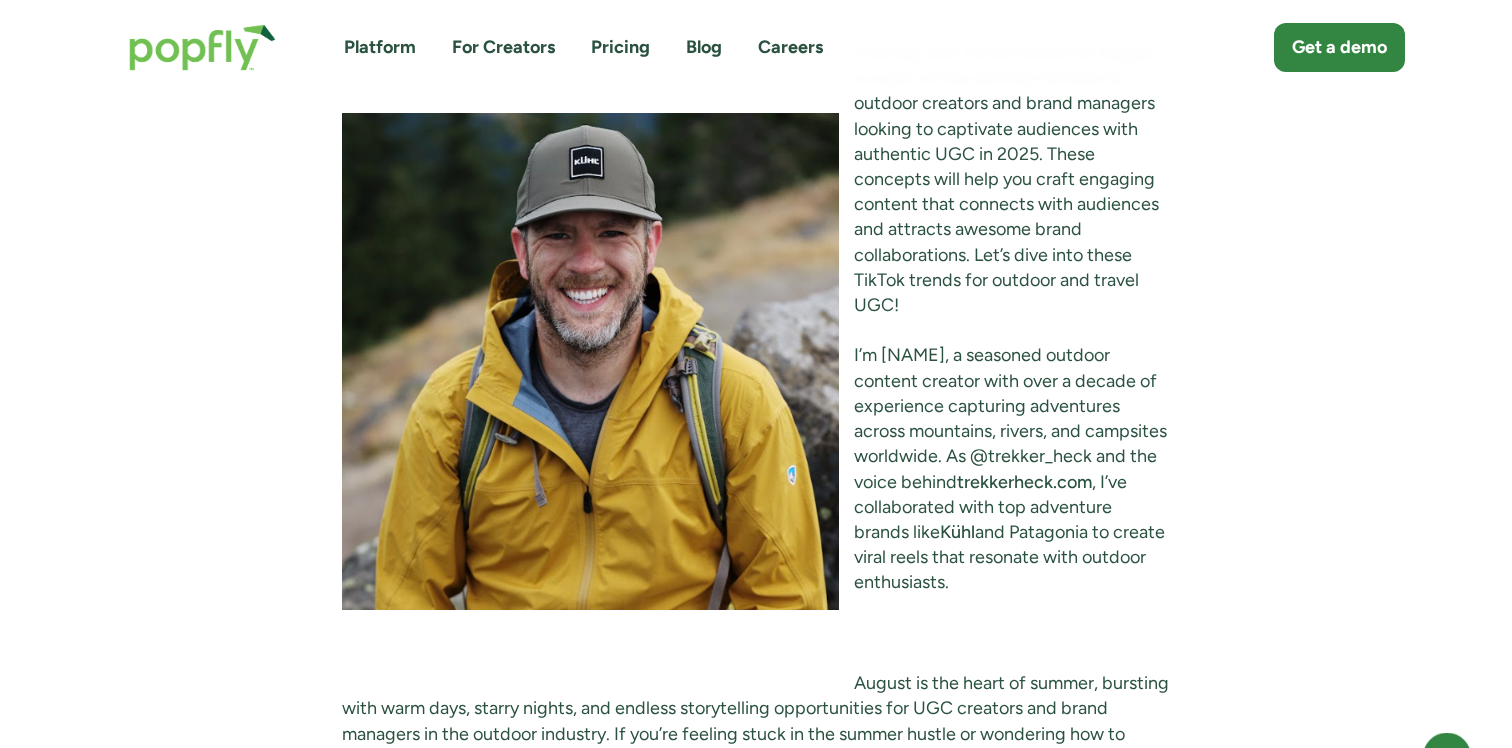 scroll, scrollTop: 1674, scrollLeft: 0, axis: vertical 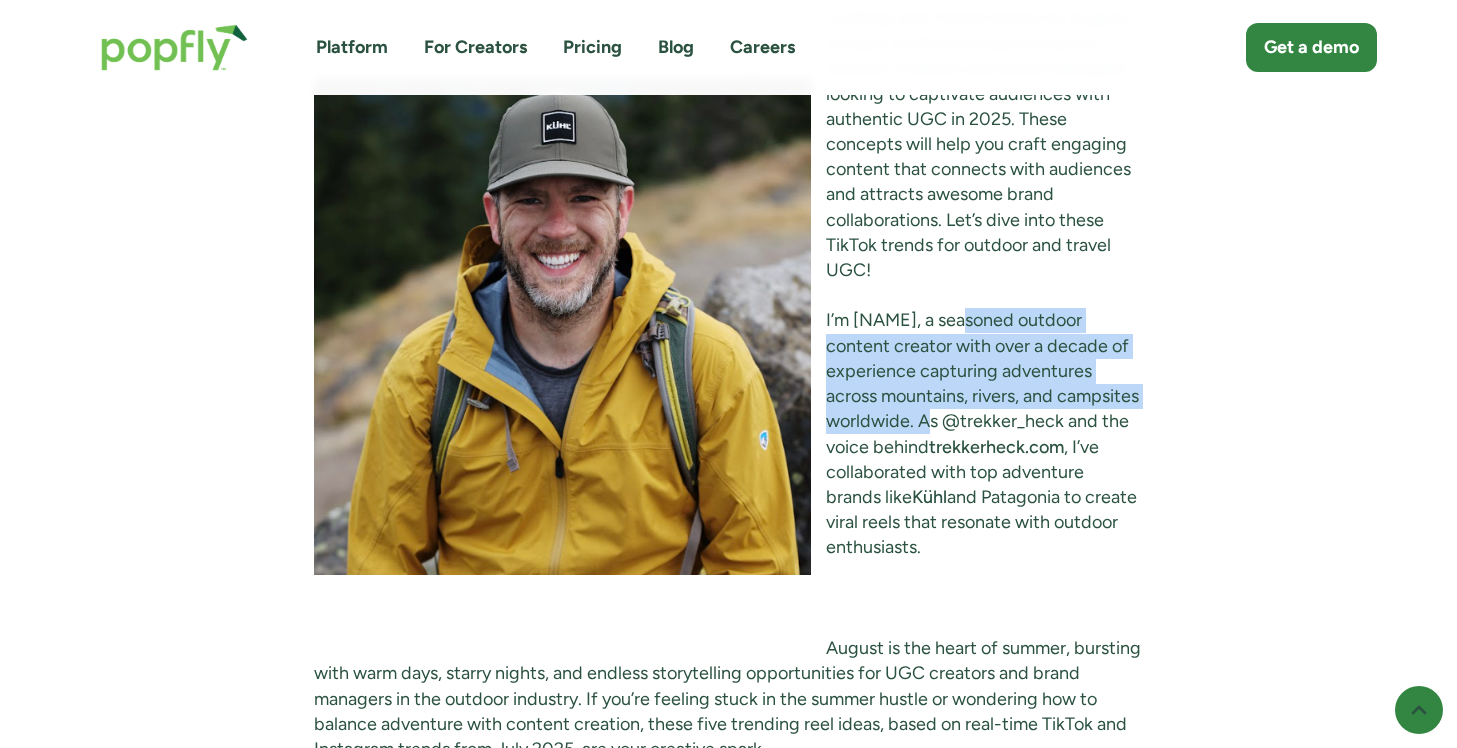 drag, startPoint x: 965, startPoint y: 322, endPoint x: 997, endPoint y: 420, distance: 103.09219 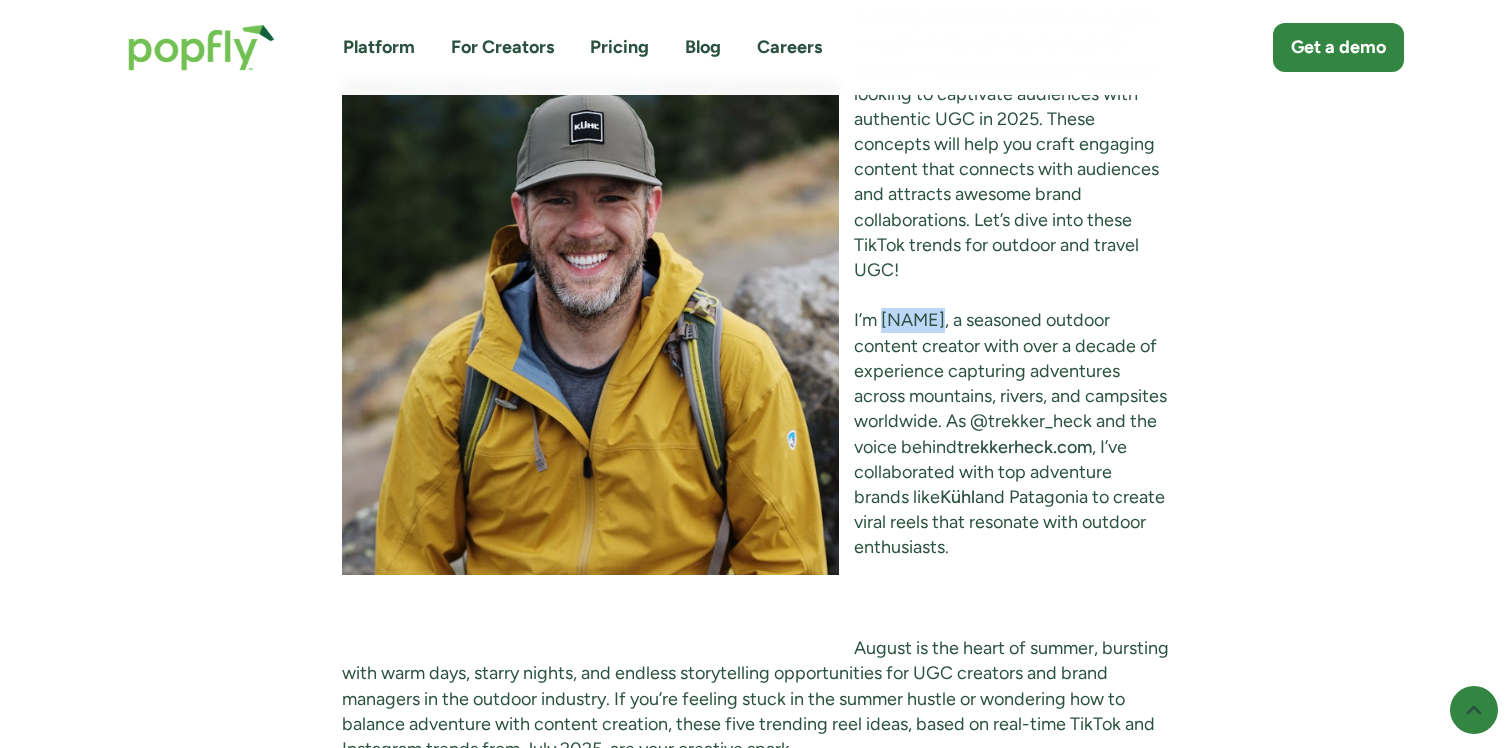 drag, startPoint x: 887, startPoint y: 321, endPoint x: 941, endPoint y: 321, distance: 54 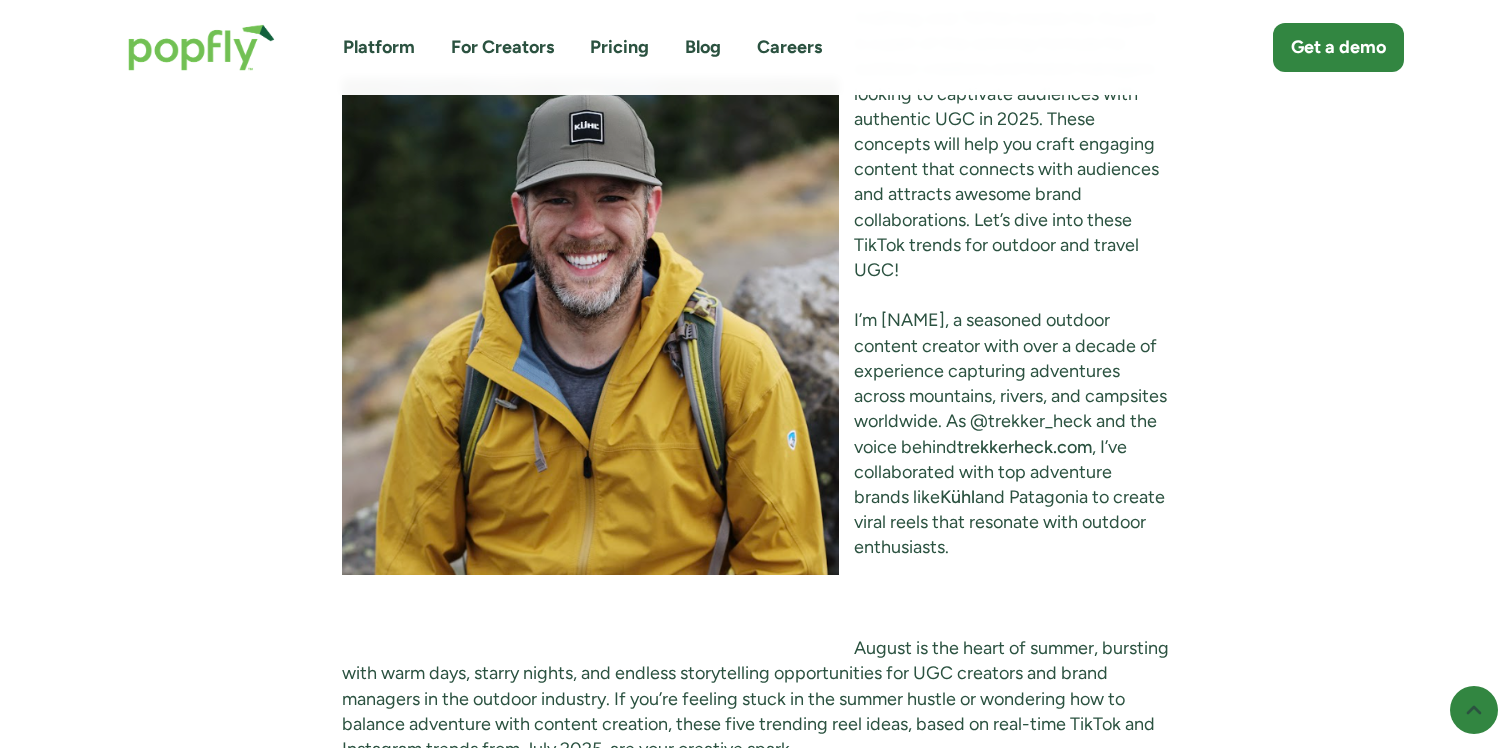 click on "I’m Ryan Heck, a seasoned outdoor content creator with over a decade of experience capturing adventures across mountains, rivers, and campsites worldwide. As @trekker_heck and the voice behind  trekkerheck.com , I’ve collaborated with top adventure brands like  Kühl  and Patagonia to create viral reels that resonate with outdoor enthusiasts." at bounding box center [756, 434] 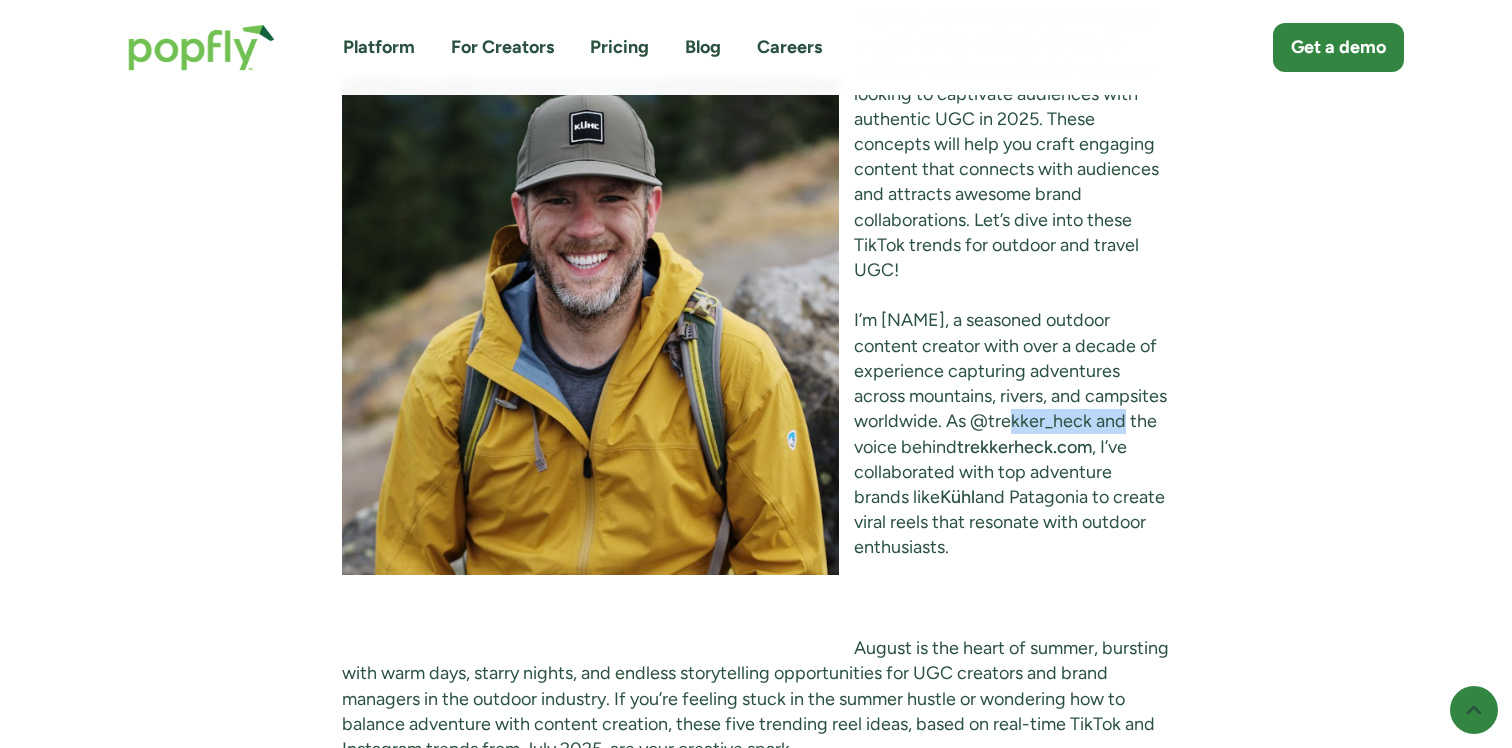drag, startPoint x: 977, startPoint y: 448, endPoint x: 868, endPoint y: 451, distance: 109.041275 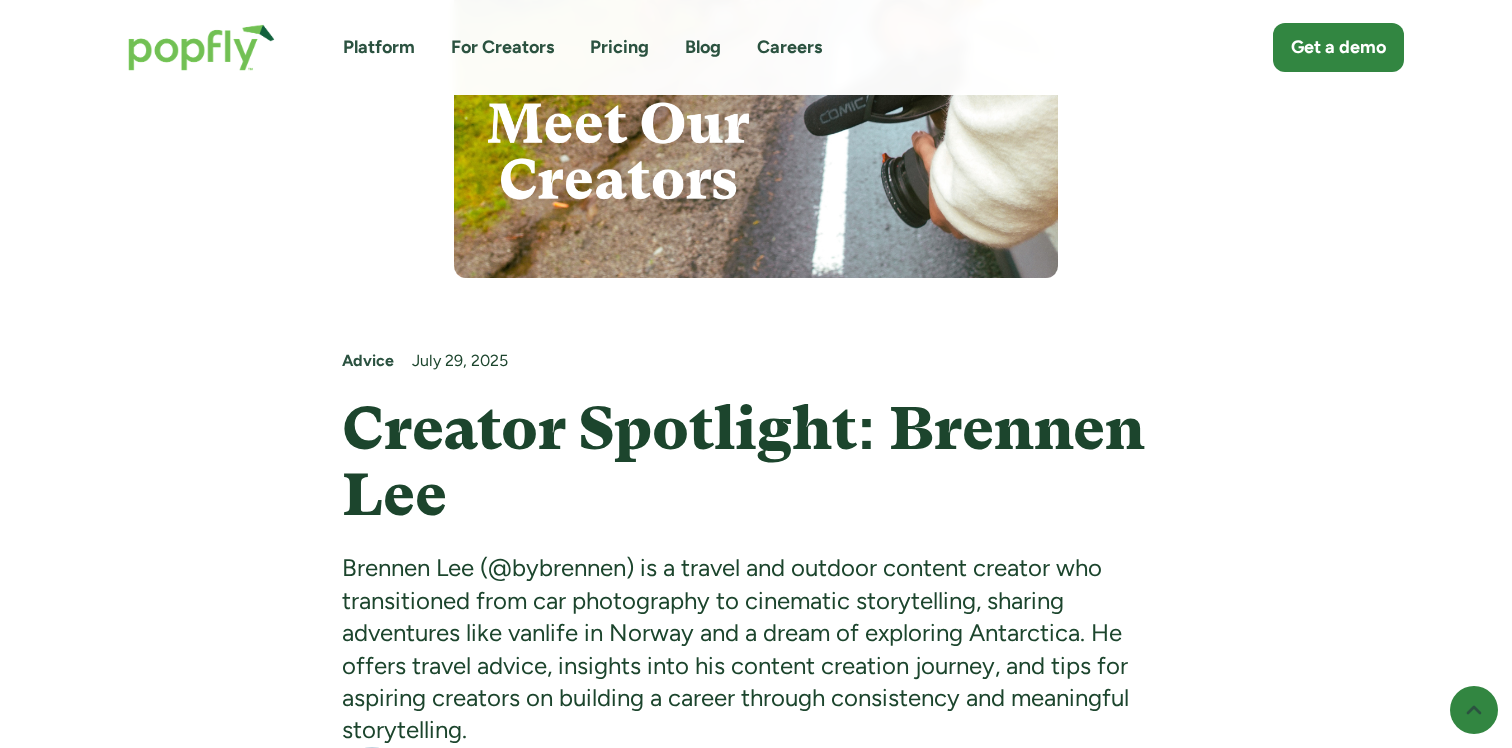 scroll, scrollTop: 795, scrollLeft: 0, axis: vertical 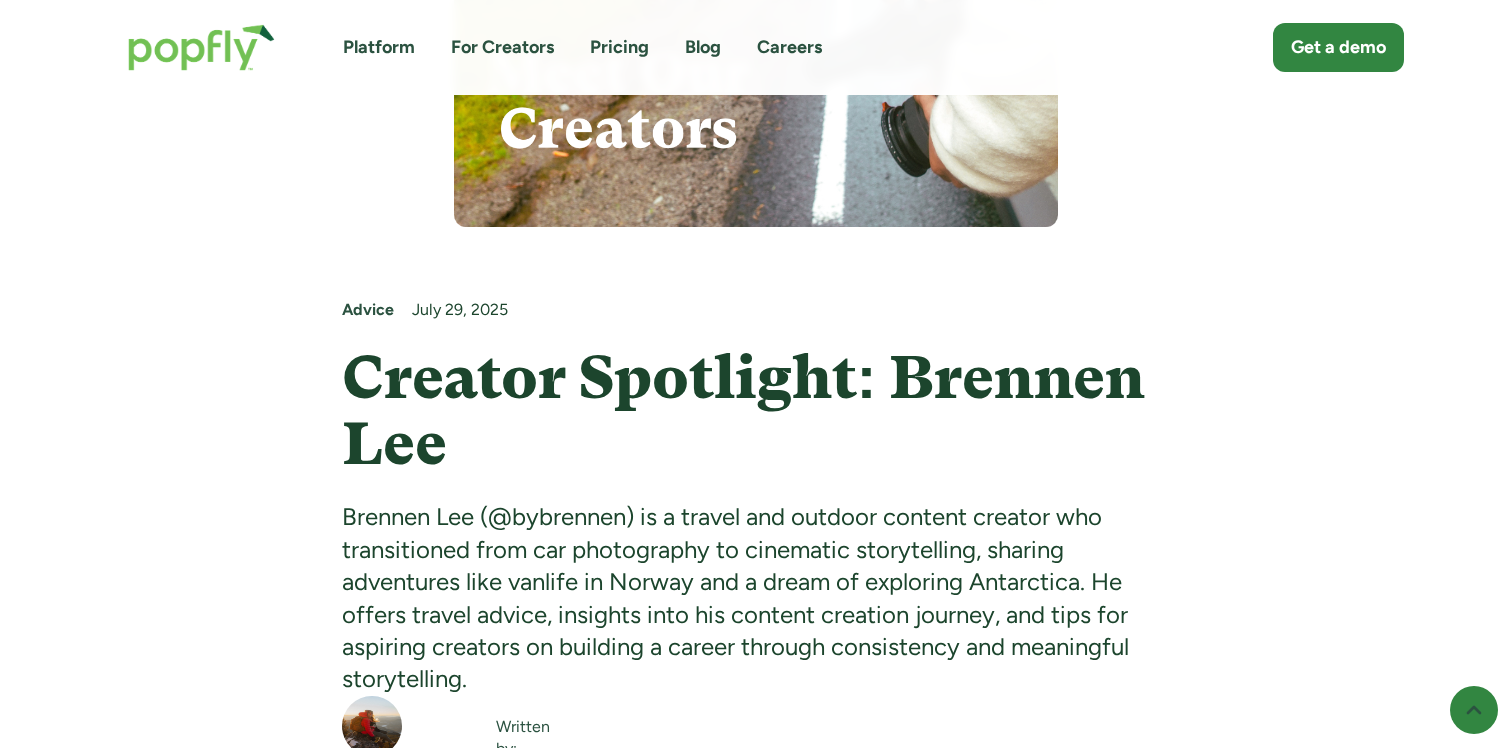 click on "Brennen Lee (@bybrennen) is a travel and outdoor content creator who transitioned from car photography to cinematic storytelling, sharing adventures like vanlife in Norway and a dream of exploring Antarctica. He offers travel advice, insights into his content creation journey, and tips for aspiring creators on building a career through consistency and meaningful storytelling." at bounding box center (756, 598) 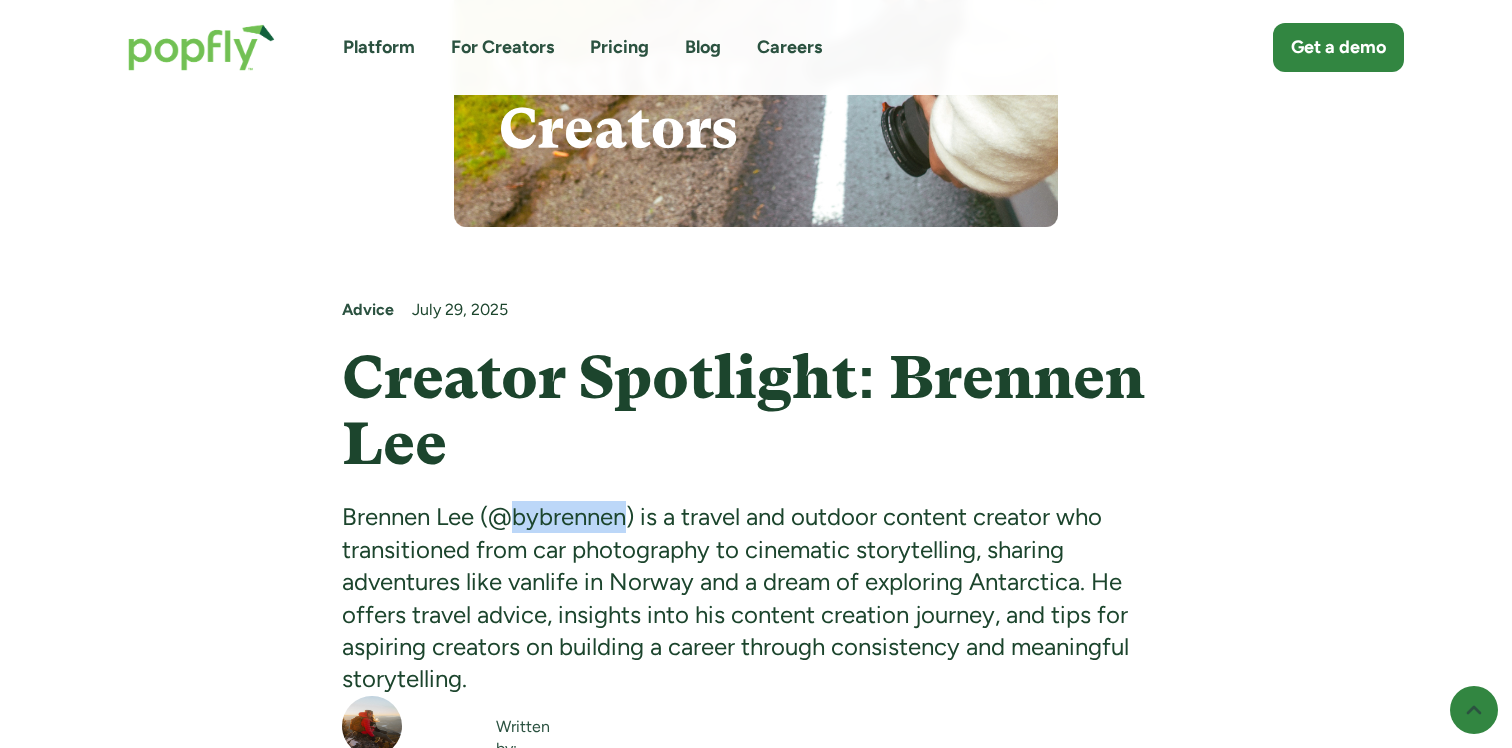 click on "Brennen Lee (@bybrennen) is a travel and outdoor content creator who transitioned from car photography to cinematic storytelling, sharing adventures like vanlife in Norway and a dream of exploring Antarctica. He offers travel advice, insights into his content creation journey, and tips for aspiring creators on building a career through consistency and meaningful storytelling." at bounding box center (756, 598) 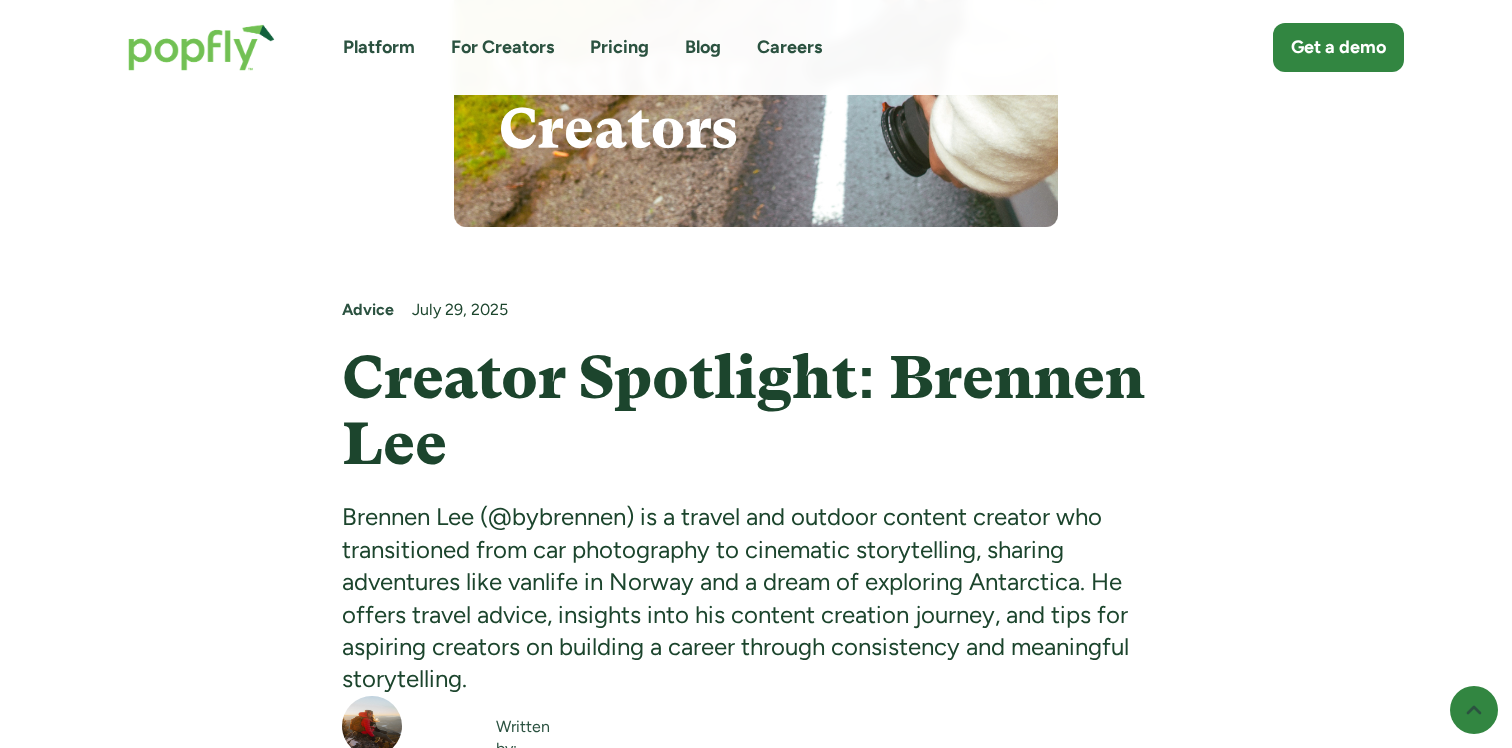 click on "Brennen Lee (@bybrennen) is a travel and outdoor content creator who transitioned from car photography to cinematic storytelling, sharing adventures like vanlife in Norway and a dream of exploring Antarctica. He offers travel advice, insights into his content creation journey, and tips for aspiring creators on building a career through consistency and meaningful storytelling." at bounding box center [756, 598] 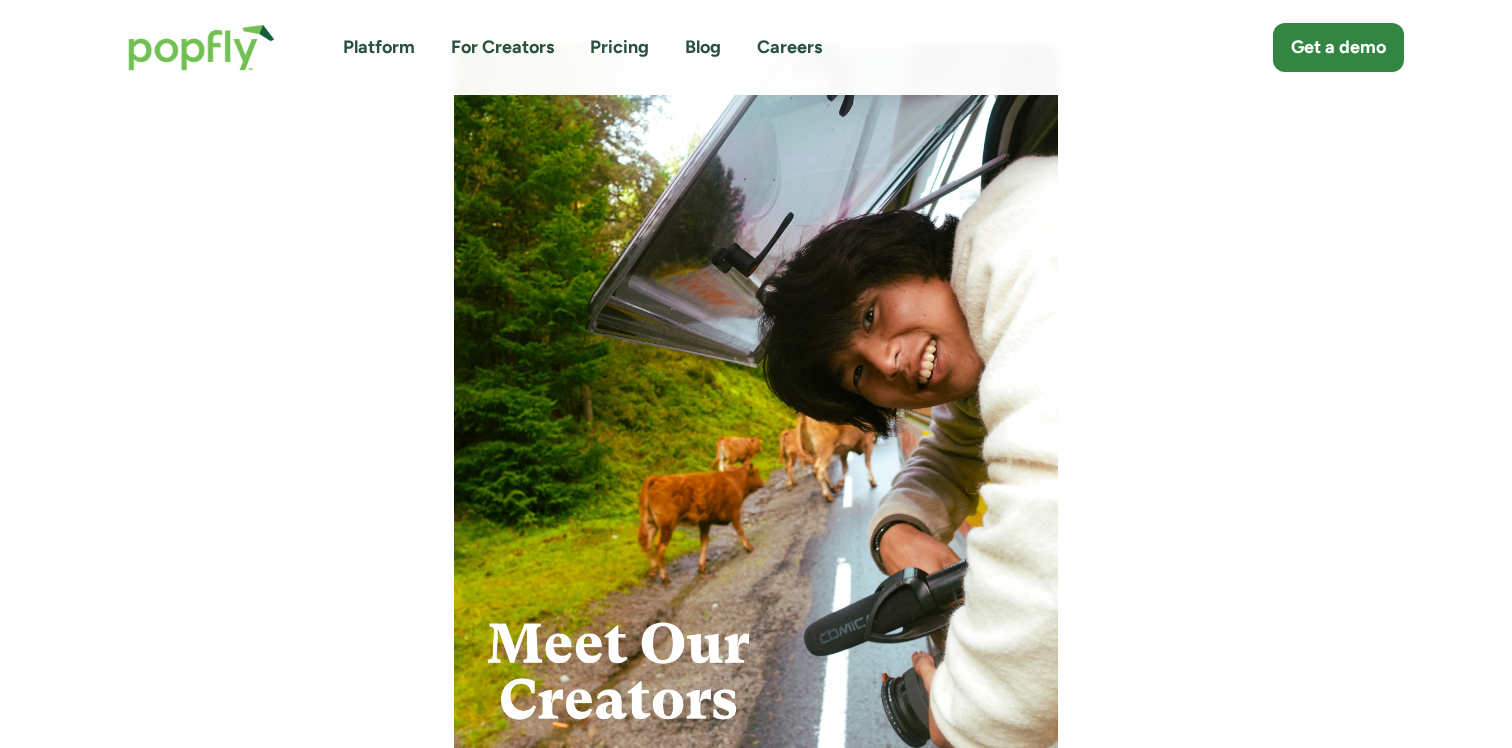 scroll, scrollTop: 0, scrollLeft: 0, axis: both 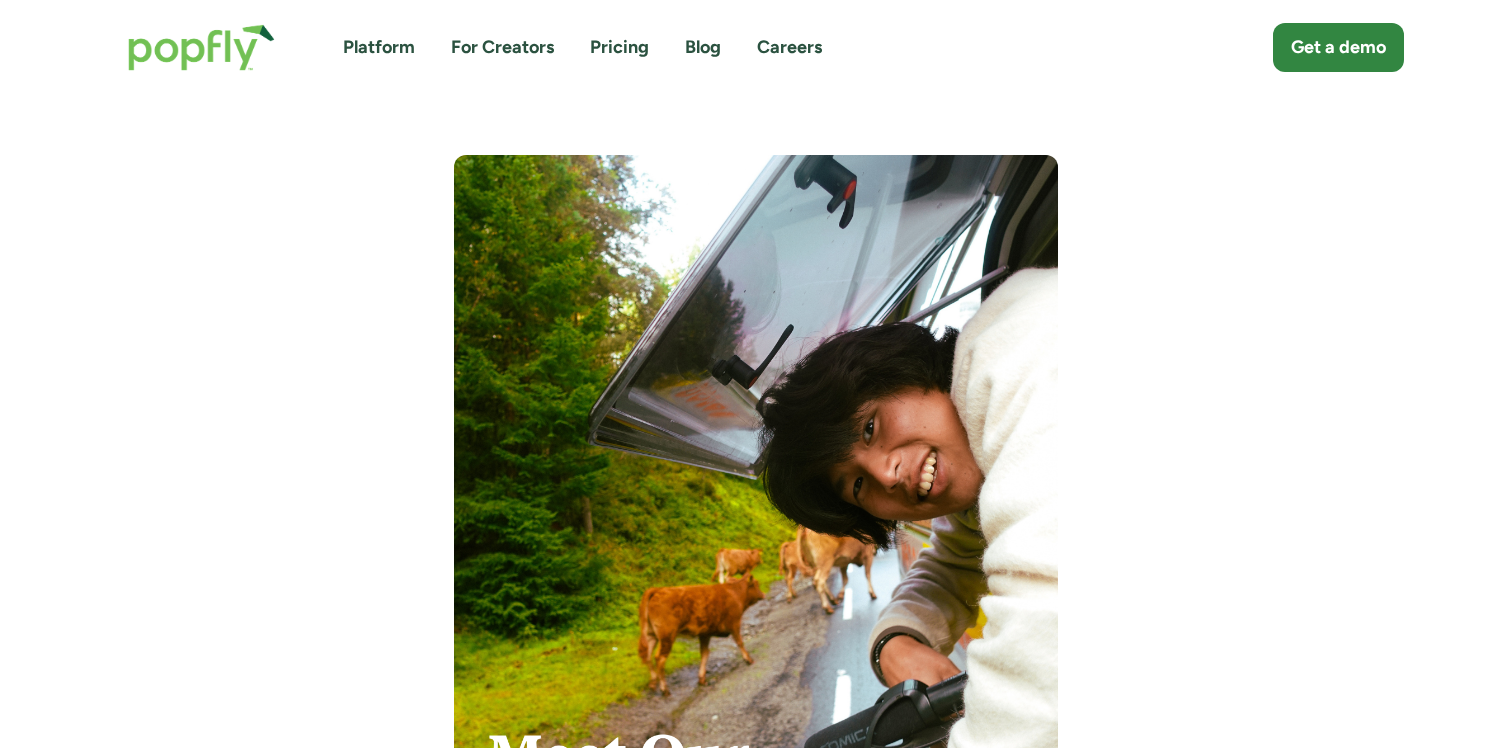 drag, startPoint x: 721, startPoint y: 377, endPoint x: 1072, endPoint y: 35, distance: 490.0663 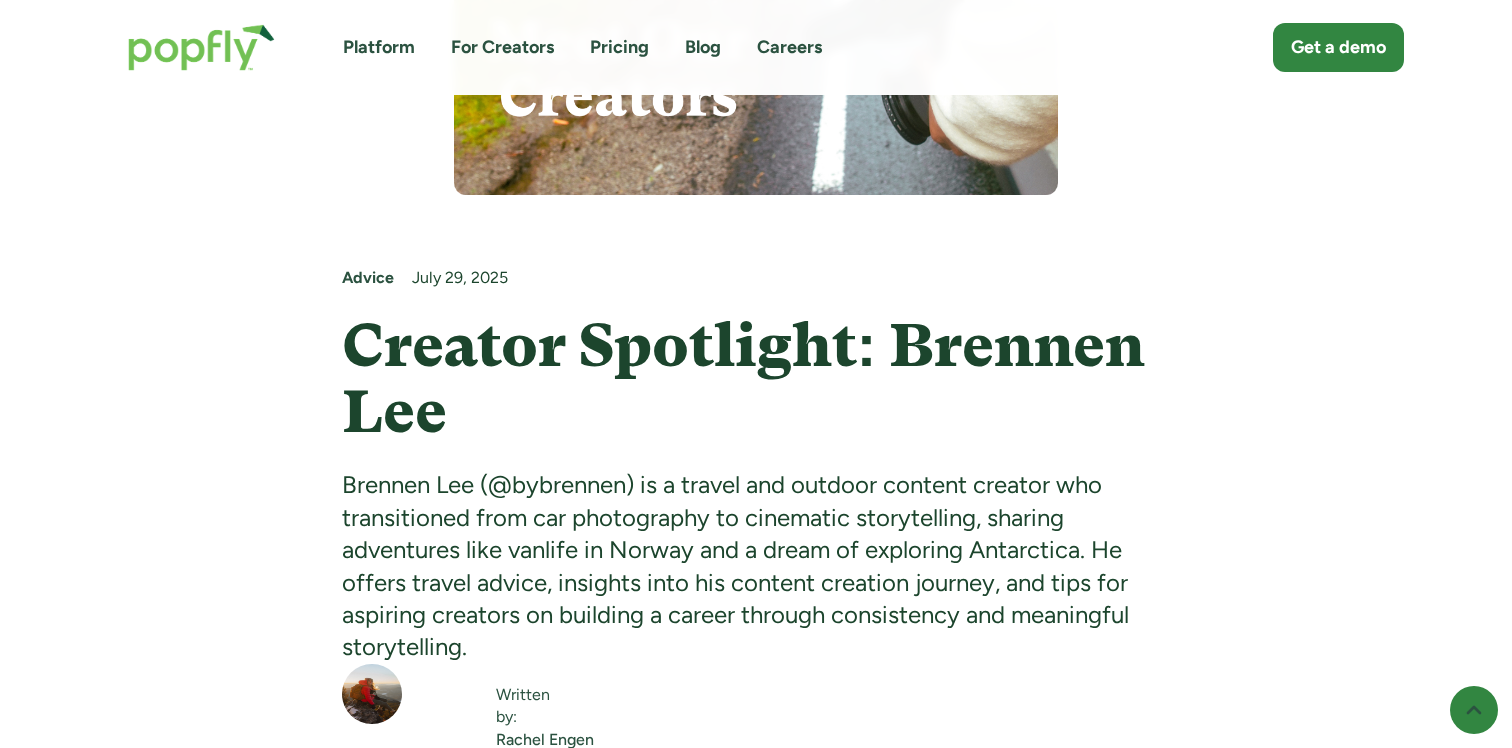 scroll, scrollTop: 829, scrollLeft: 0, axis: vertical 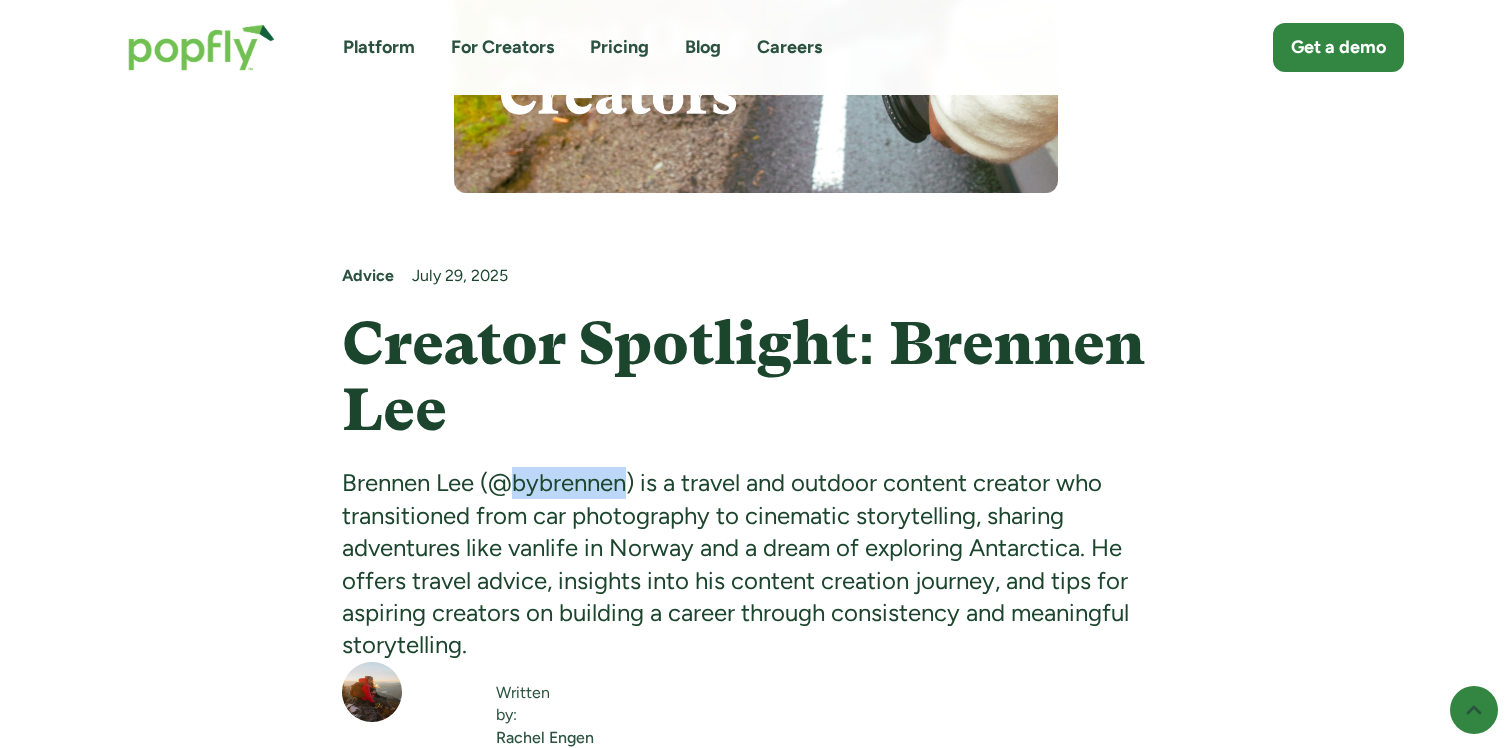 drag, startPoint x: 630, startPoint y: 483, endPoint x: 512, endPoint y: 481, distance: 118.016945 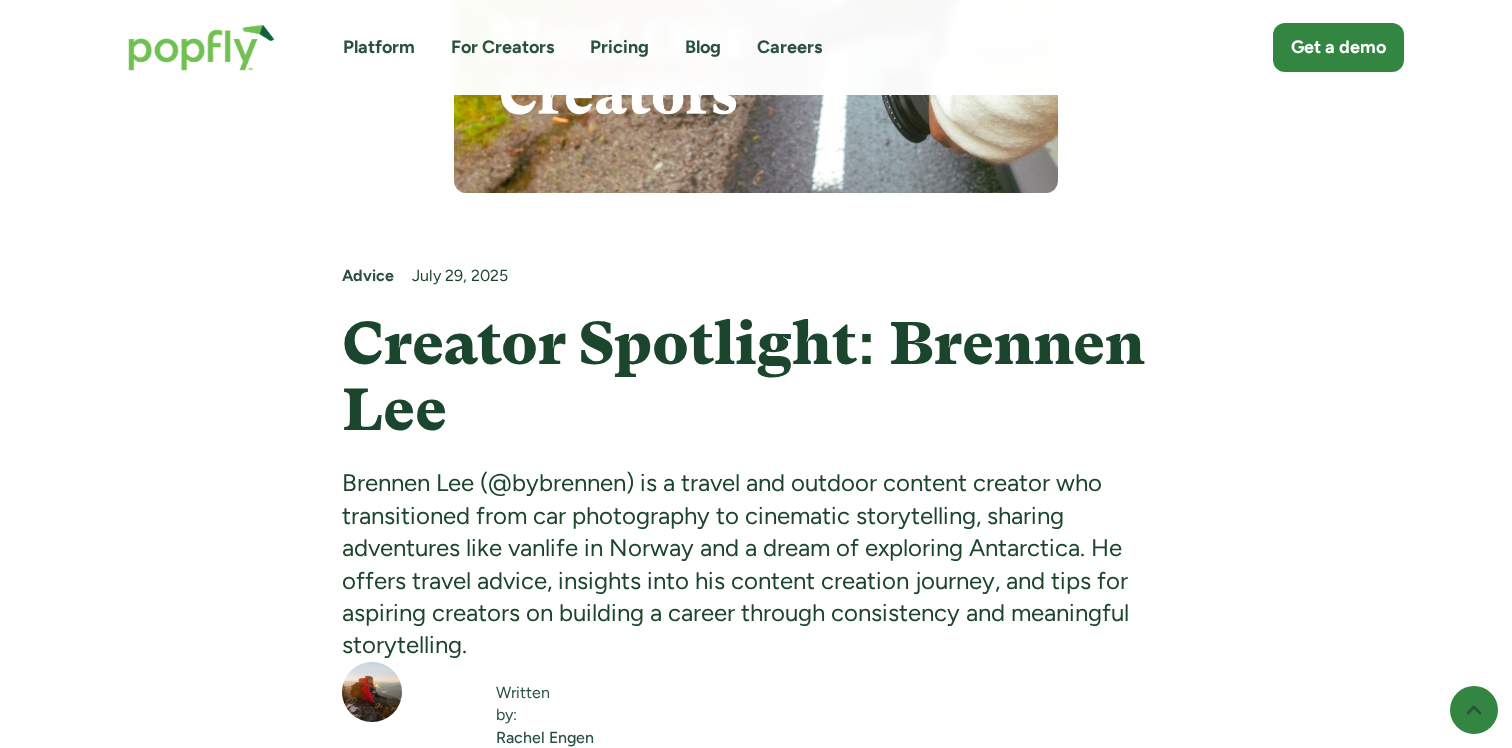 click on "Advice July 29, 2025 Creator Spotlight: Brennen Lee Brennen Lee (@bybrennen) is a travel and outdoor content creator who transitioned from car photography to cinematic storytelling, sharing adventures like vanlife in Norway and a dream of exploring Antarctica. He offers travel advice, insights into his content creation journey, and tips for aspiring creators on building a career through consistency and meaningful storytelling." at bounding box center (756, 463) 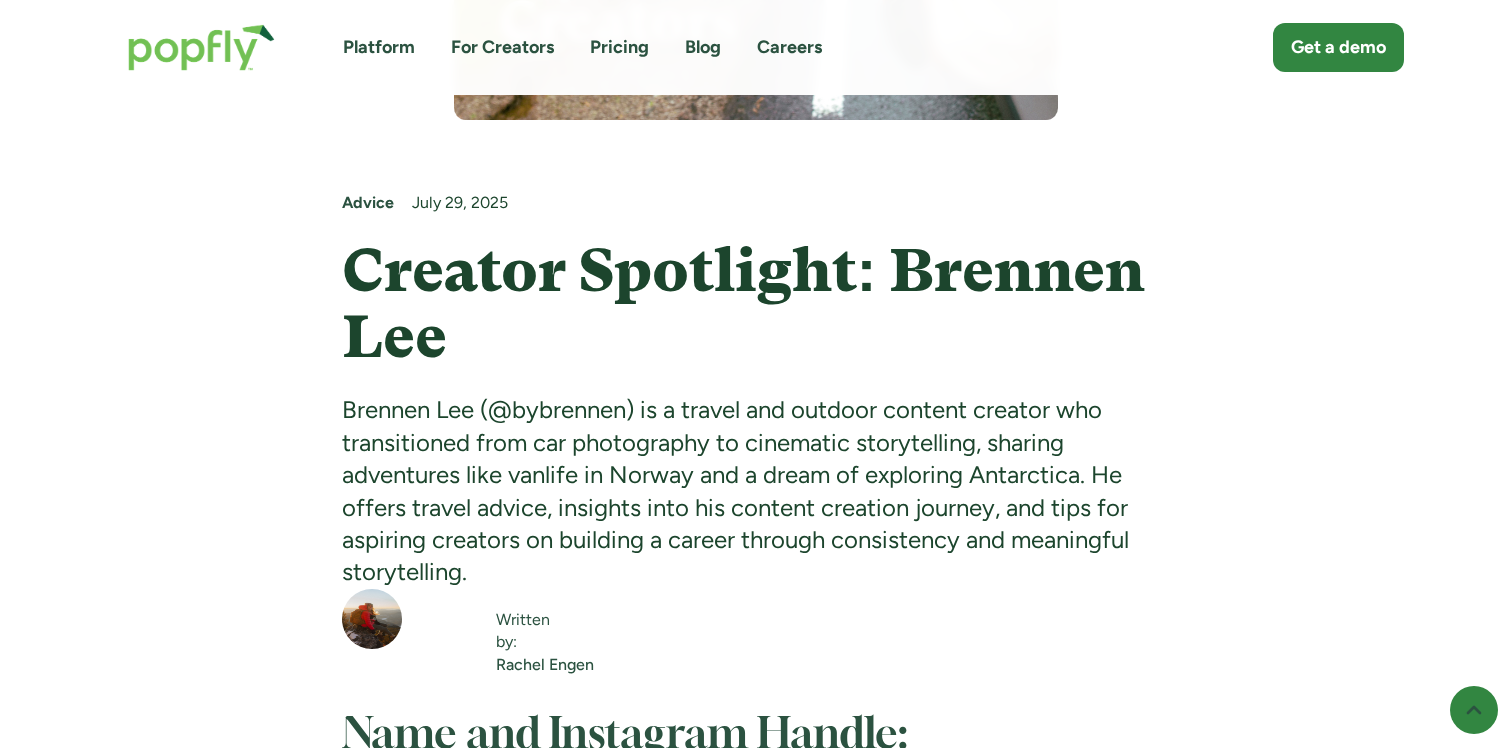scroll, scrollTop: 917, scrollLeft: 0, axis: vertical 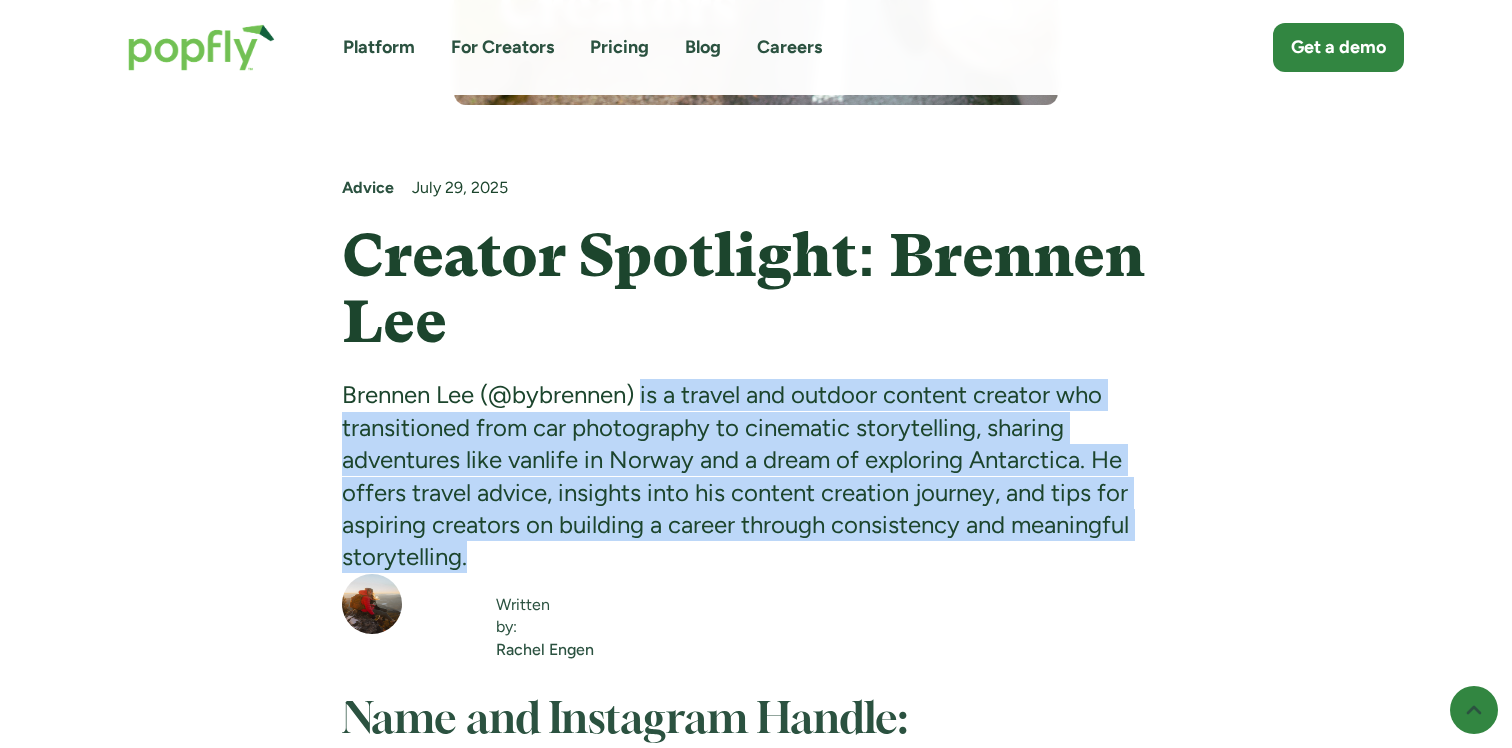 drag, startPoint x: 643, startPoint y: 401, endPoint x: 1050, endPoint y: 547, distance: 432.3945 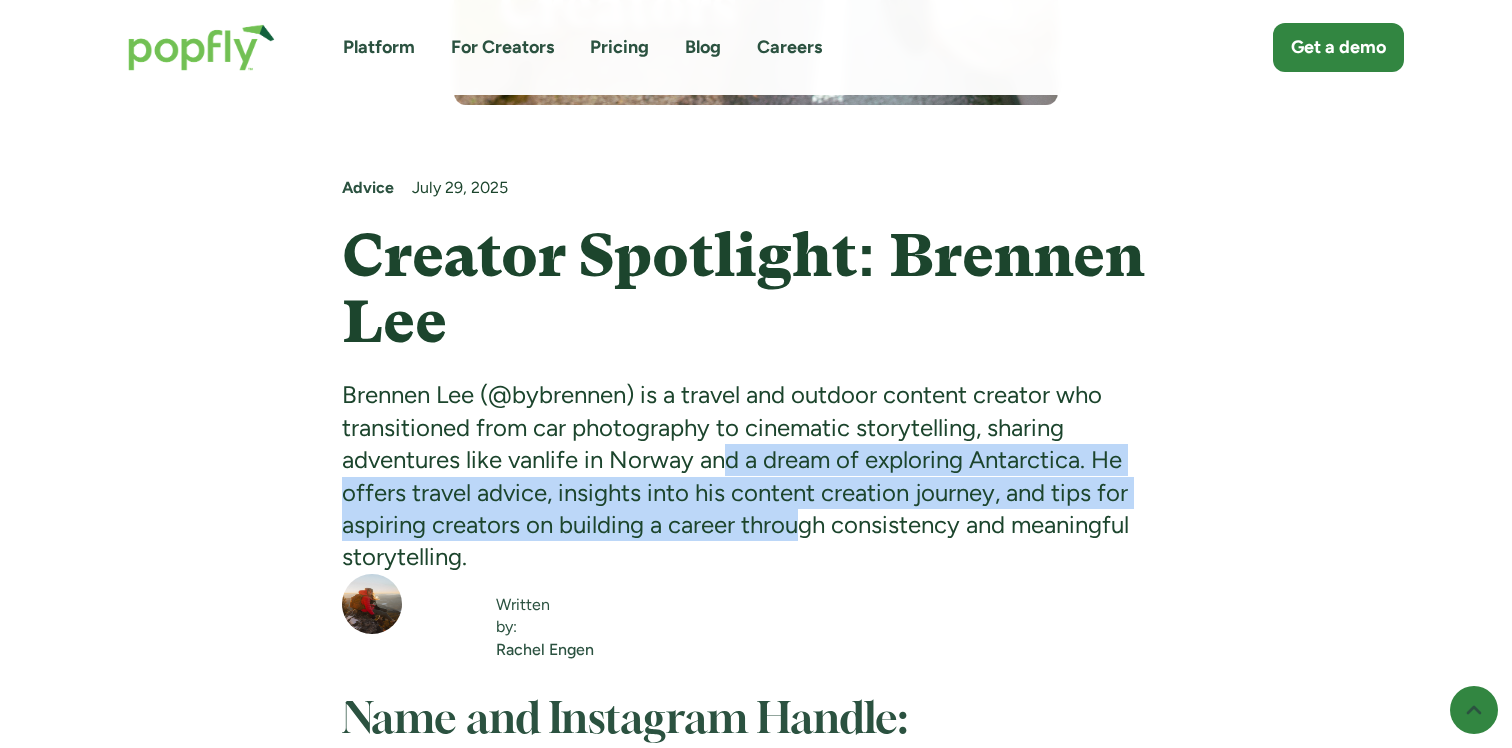 drag, startPoint x: 731, startPoint y: 460, endPoint x: 800, endPoint y: 534, distance: 101.17806 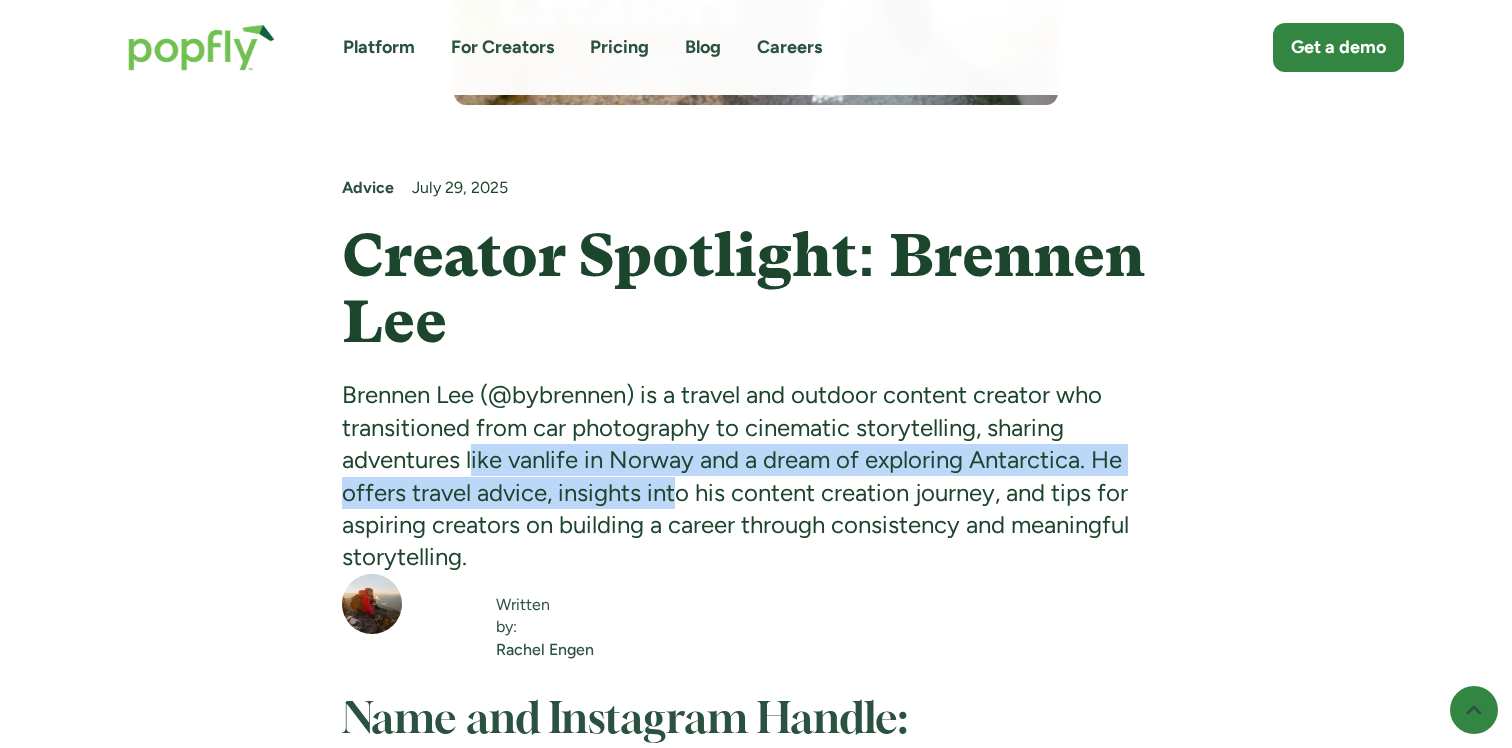 drag, startPoint x: 473, startPoint y: 452, endPoint x: 677, endPoint y: 497, distance: 208.90428 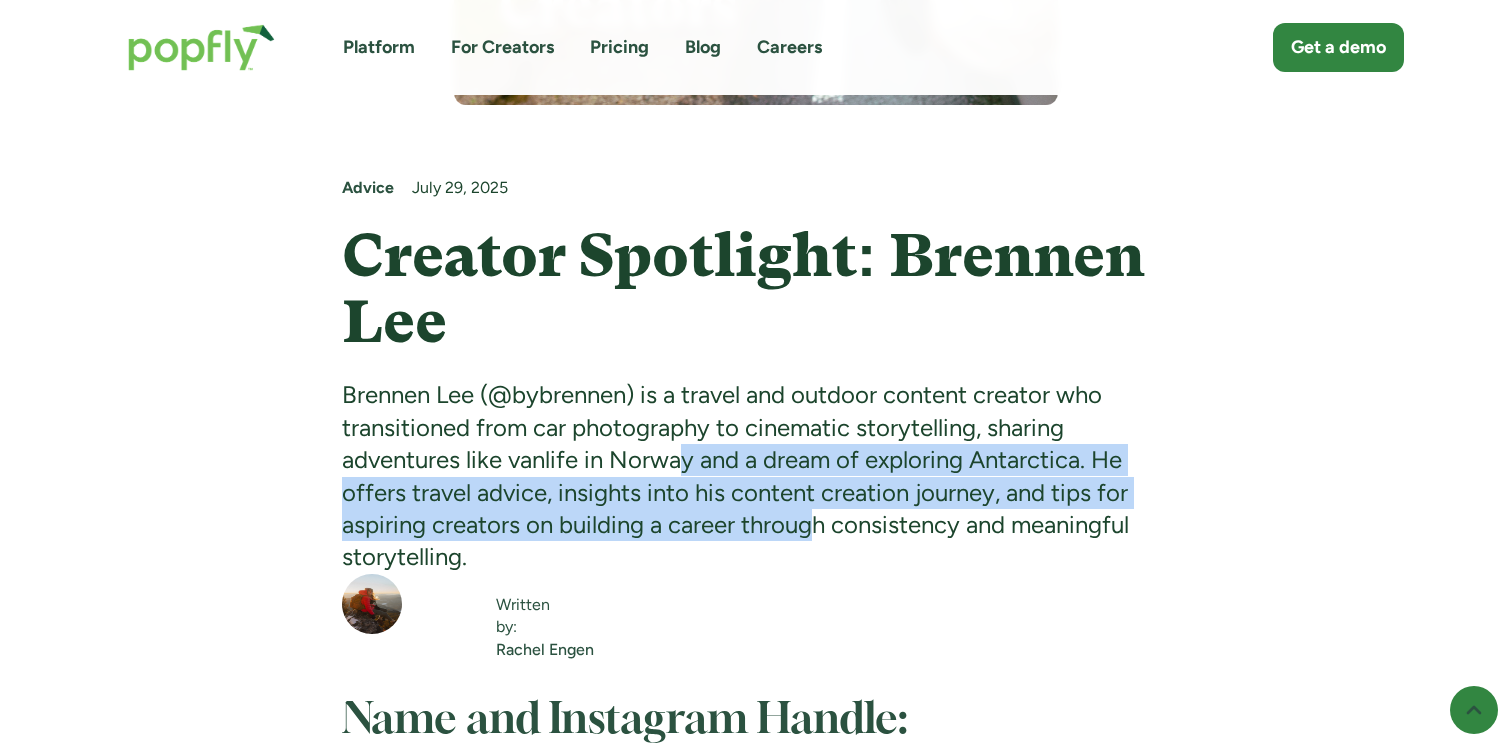 drag, startPoint x: 678, startPoint y: 456, endPoint x: 817, endPoint y: 520, distance: 153.02614 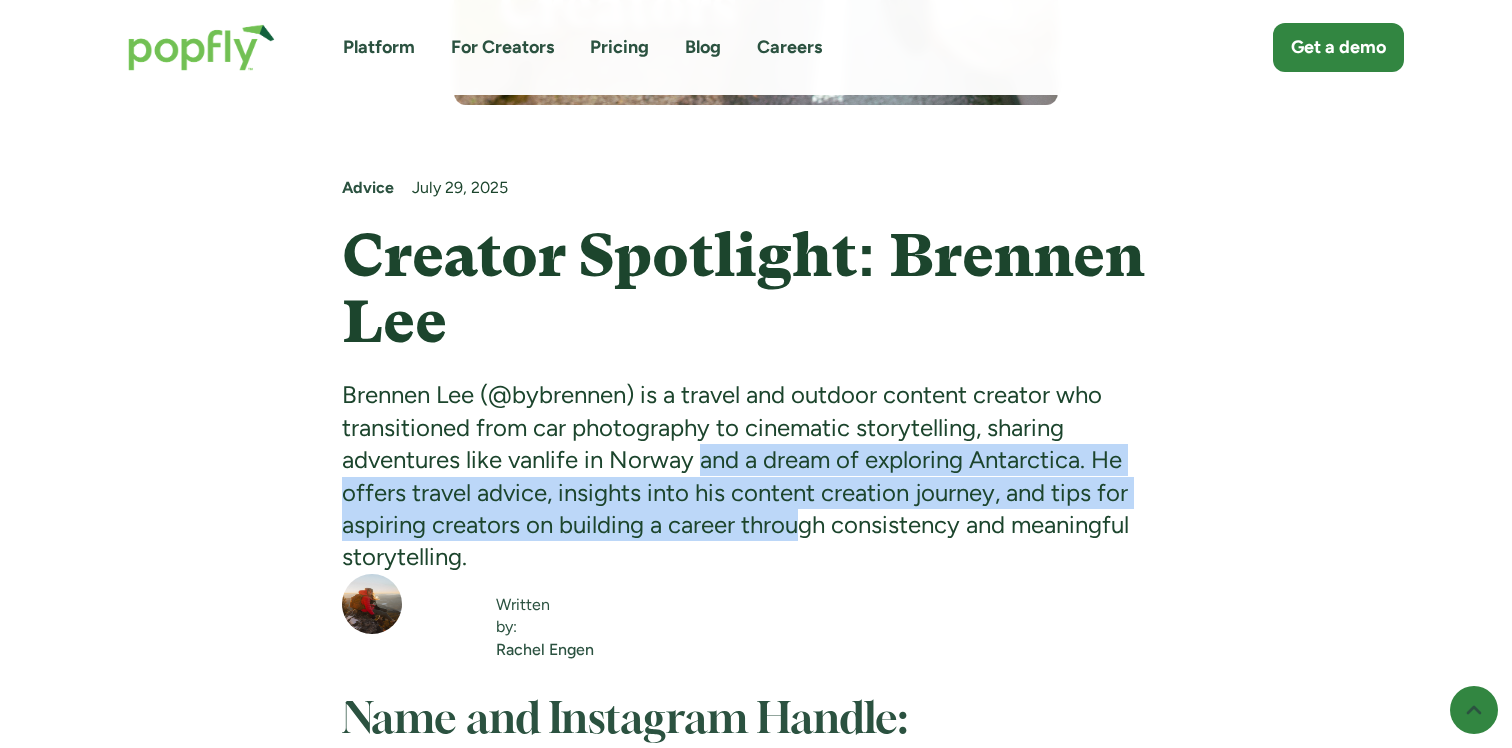 drag, startPoint x: 699, startPoint y: 454, endPoint x: 737, endPoint y: 534, distance: 88.56636 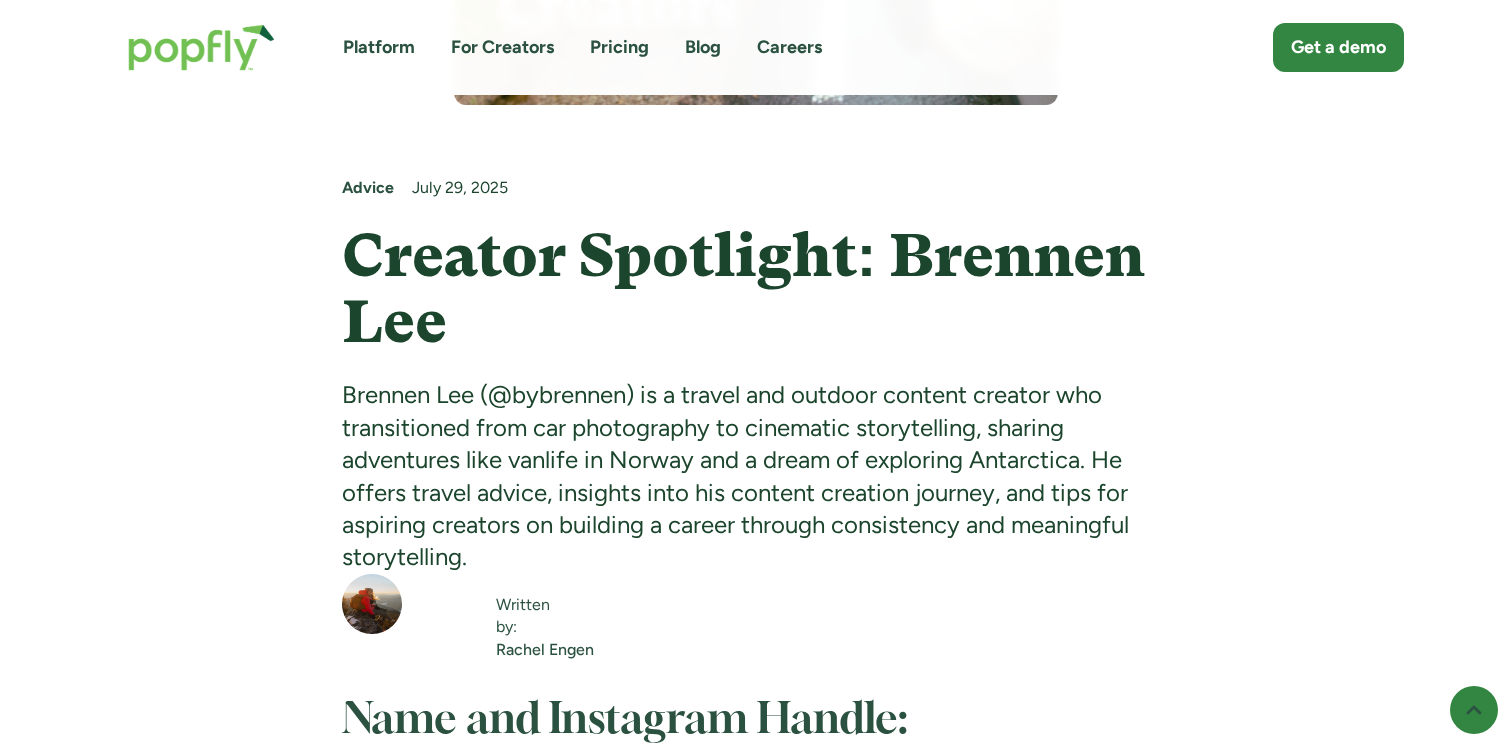 click on "Brennen Lee (@bybrennen) is a travel and outdoor content creator who transitioned from car photography to cinematic storytelling, sharing adventures like vanlife in Norway and a dream of exploring Antarctica. He offers travel advice, insights into his content creation journey, and tips for aspiring creators on building a career through consistency and meaningful storytelling." at bounding box center [756, 476] 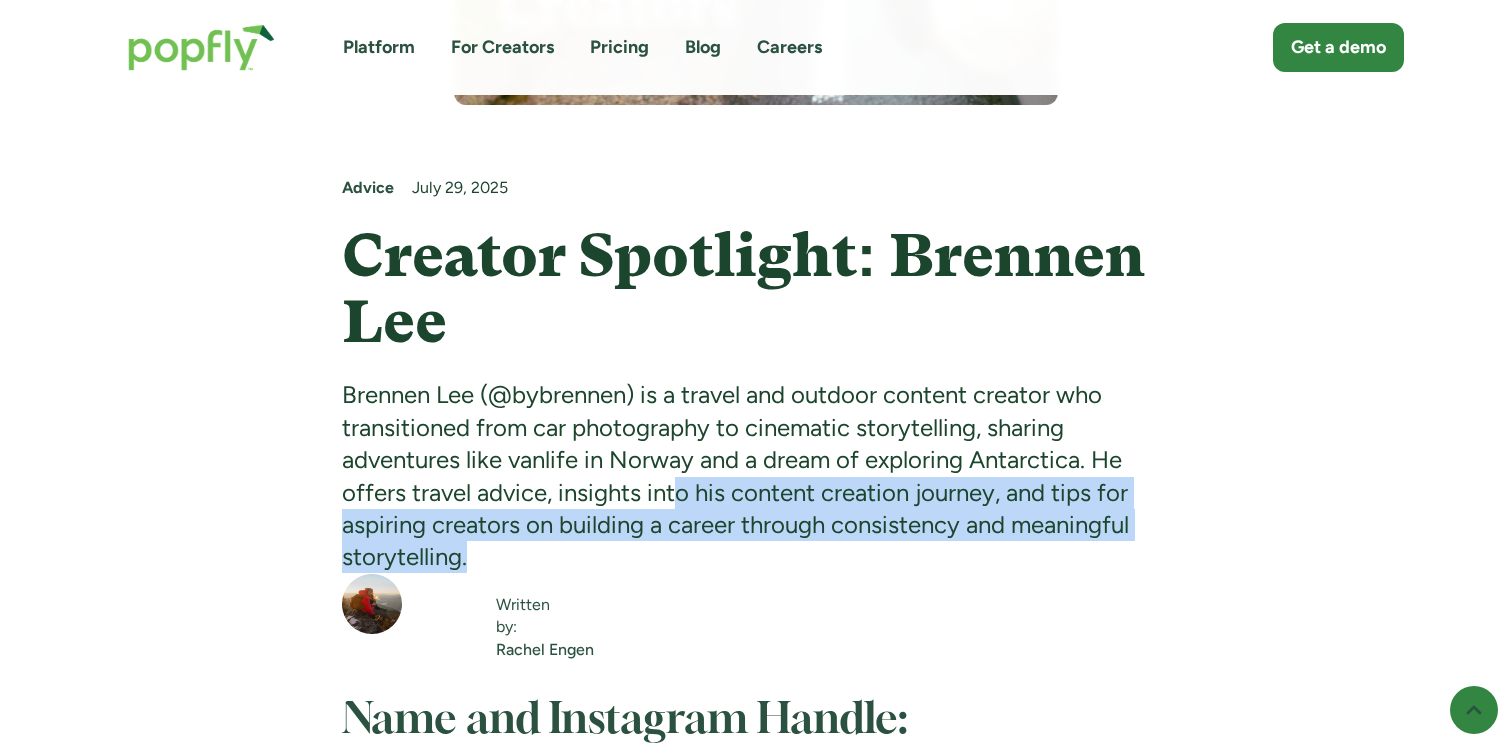 drag, startPoint x: 675, startPoint y: 503, endPoint x: 887, endPoint y: 549, distance: 216.93317 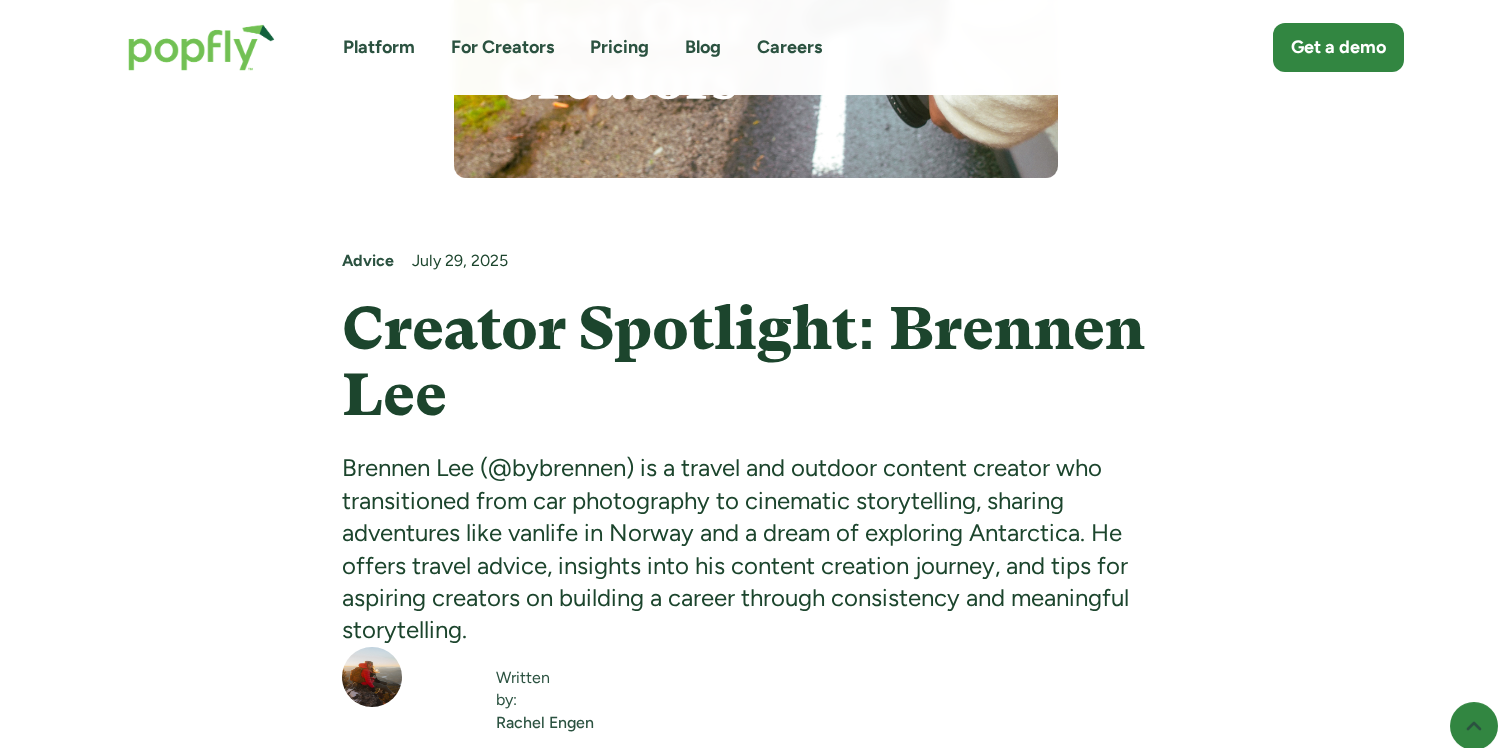scroll, scrollTop: 912, scrollLeft: 0, axis: vertical 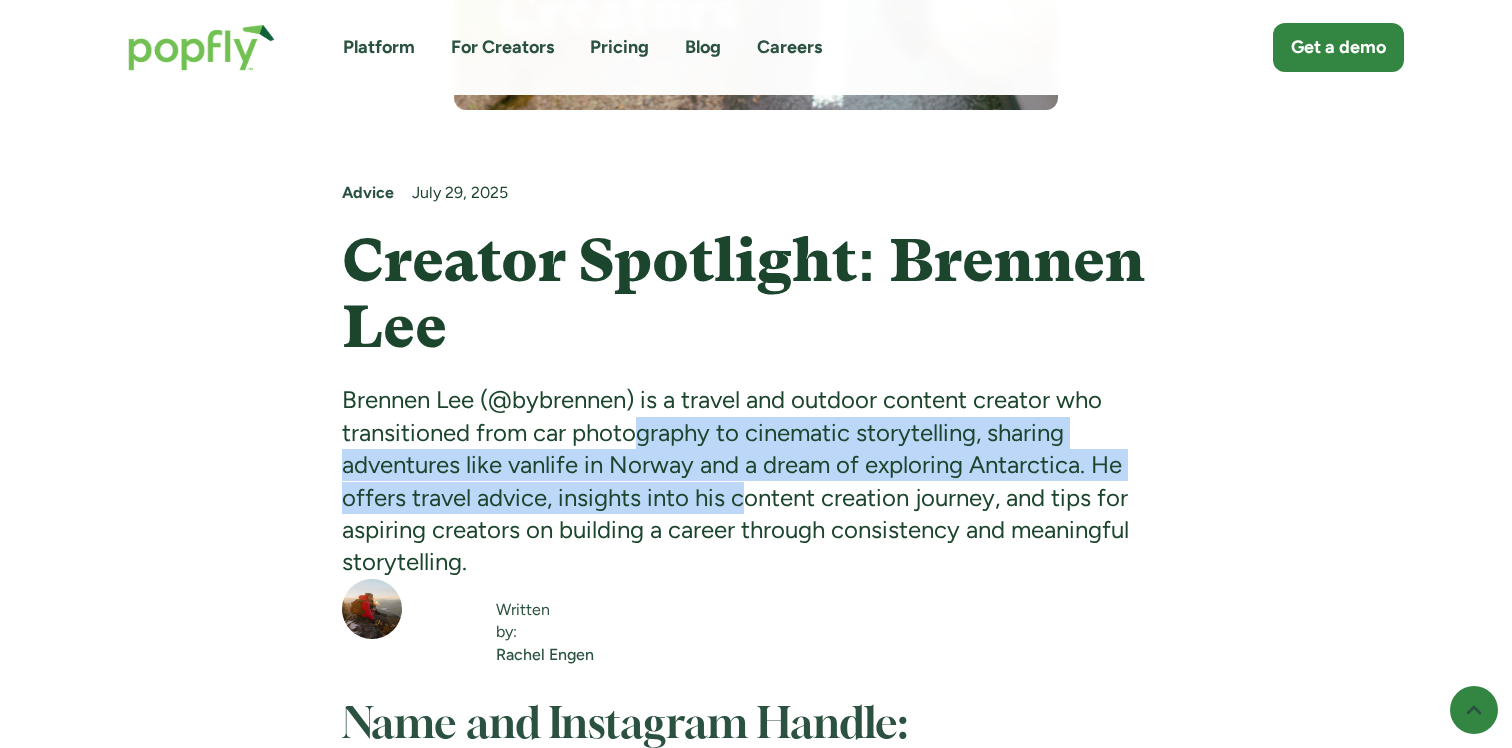 drag, startPoint x: 639, startPoint y: 442, endPoint x: 751, endPoint y: 490, distance: 121.85237 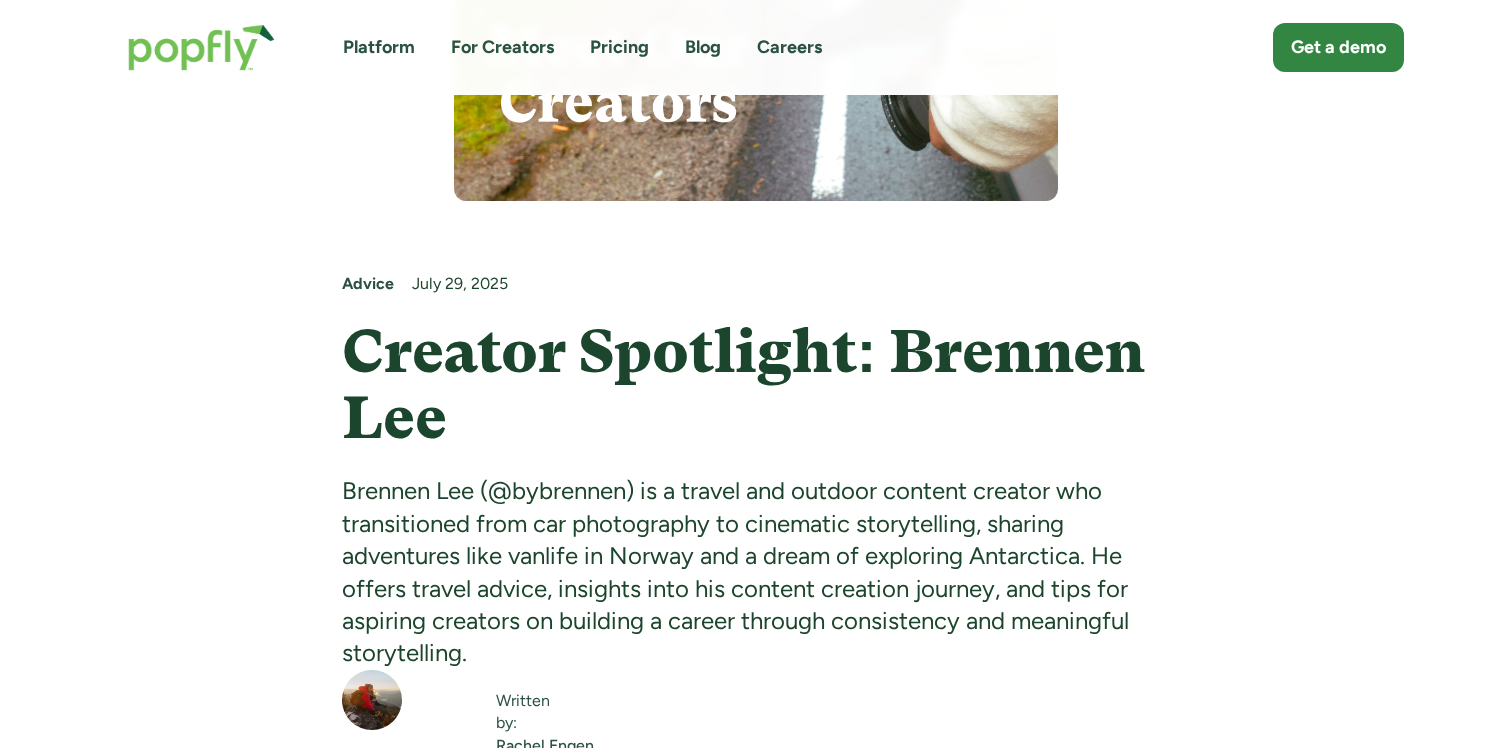 scroll, scrollTop: 1022, scrollLeft: 0, axis: vertical 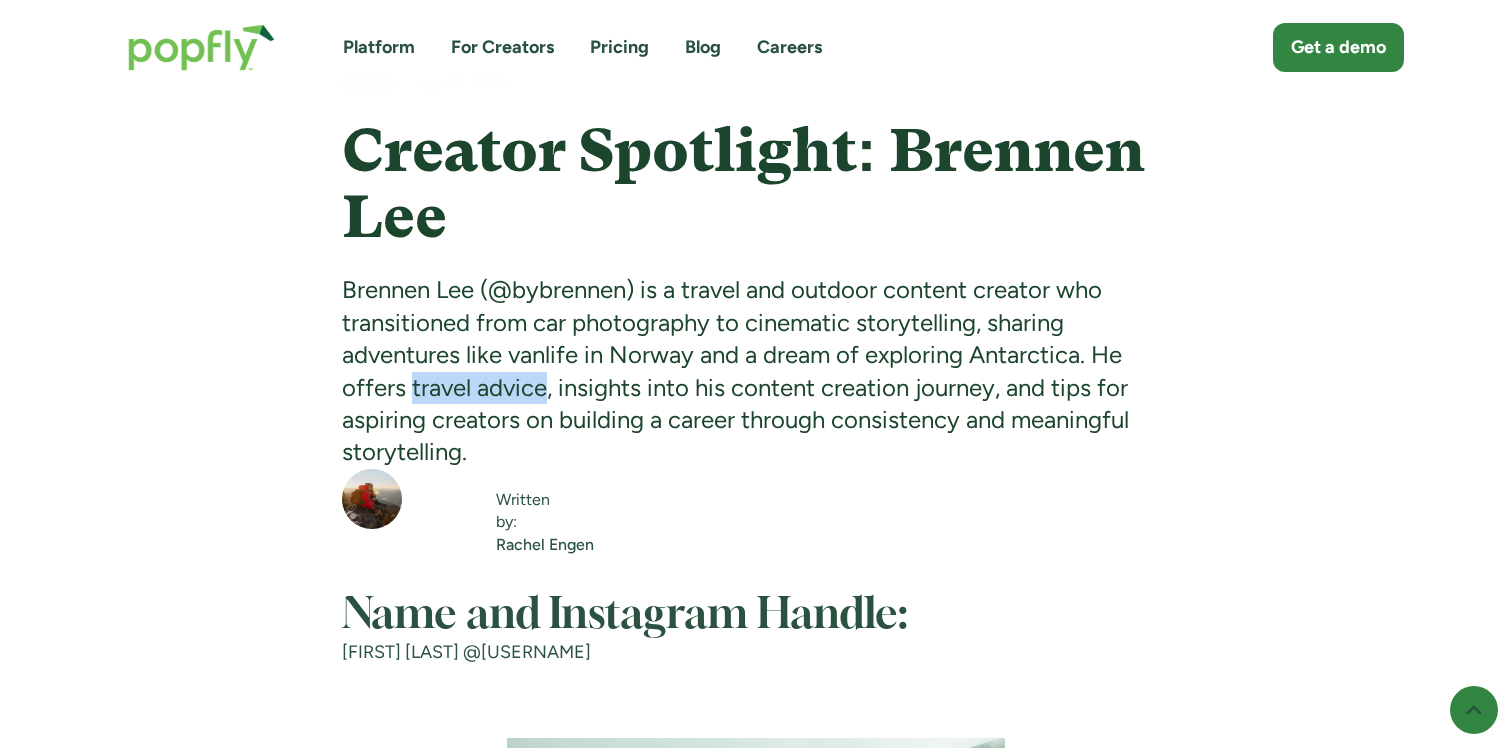 drag, startPoint x: 413, startPoint y: 392, endPoint x: 544, endPoint y: 395, distance: 131.03435 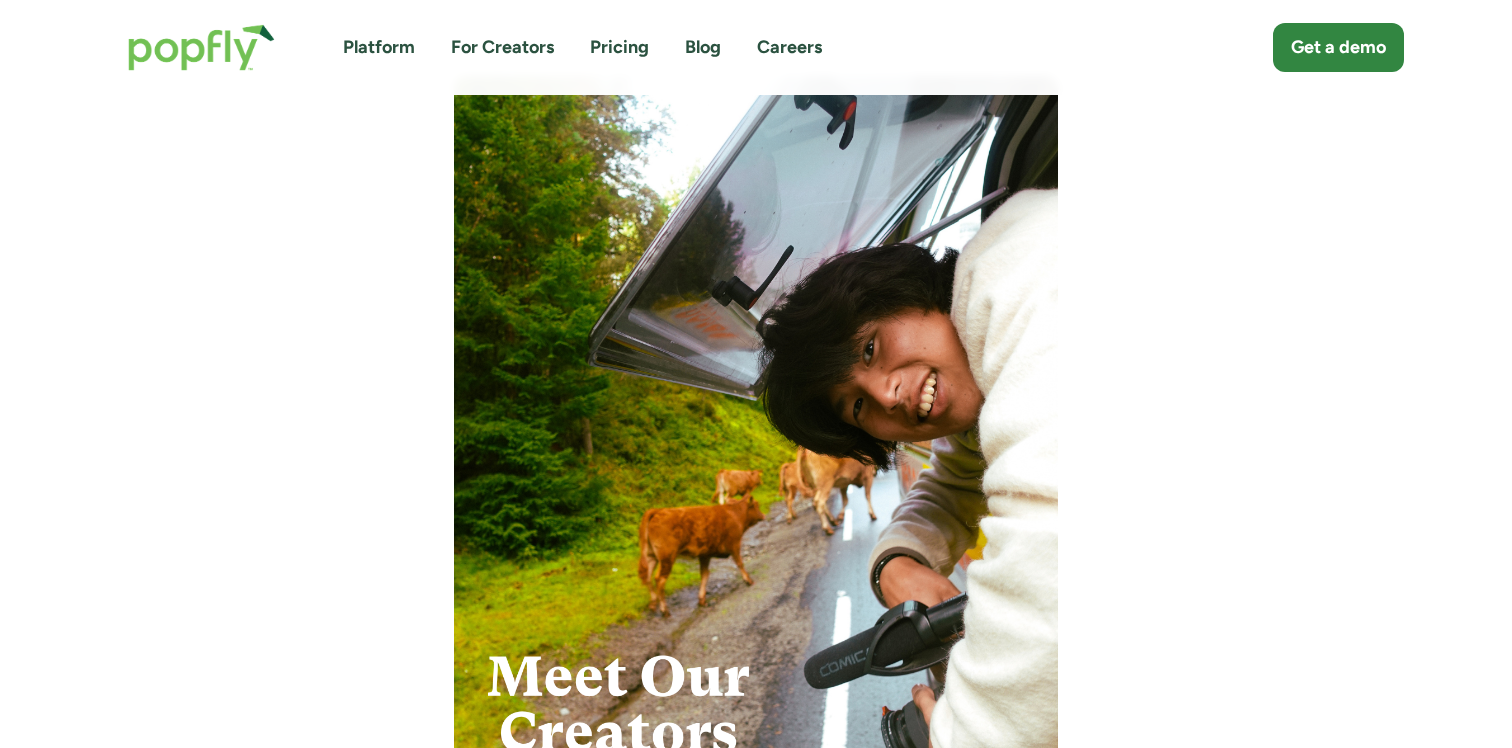 scroll, scrollTop: 0, scrollLeft: 0, axis: both 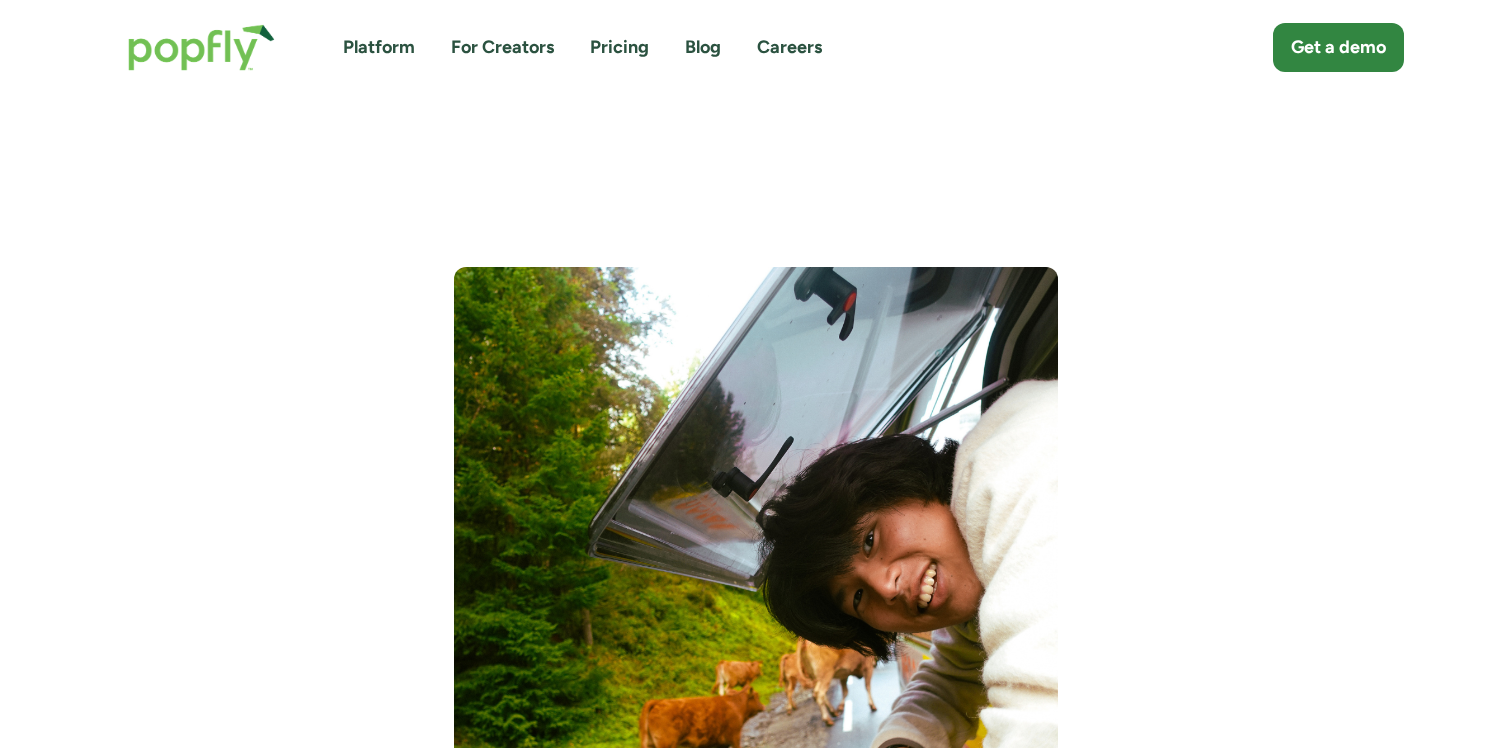 click on "Platform For Creators Pricing Blog Careers Get a demo" at bounding box center (756, 47) 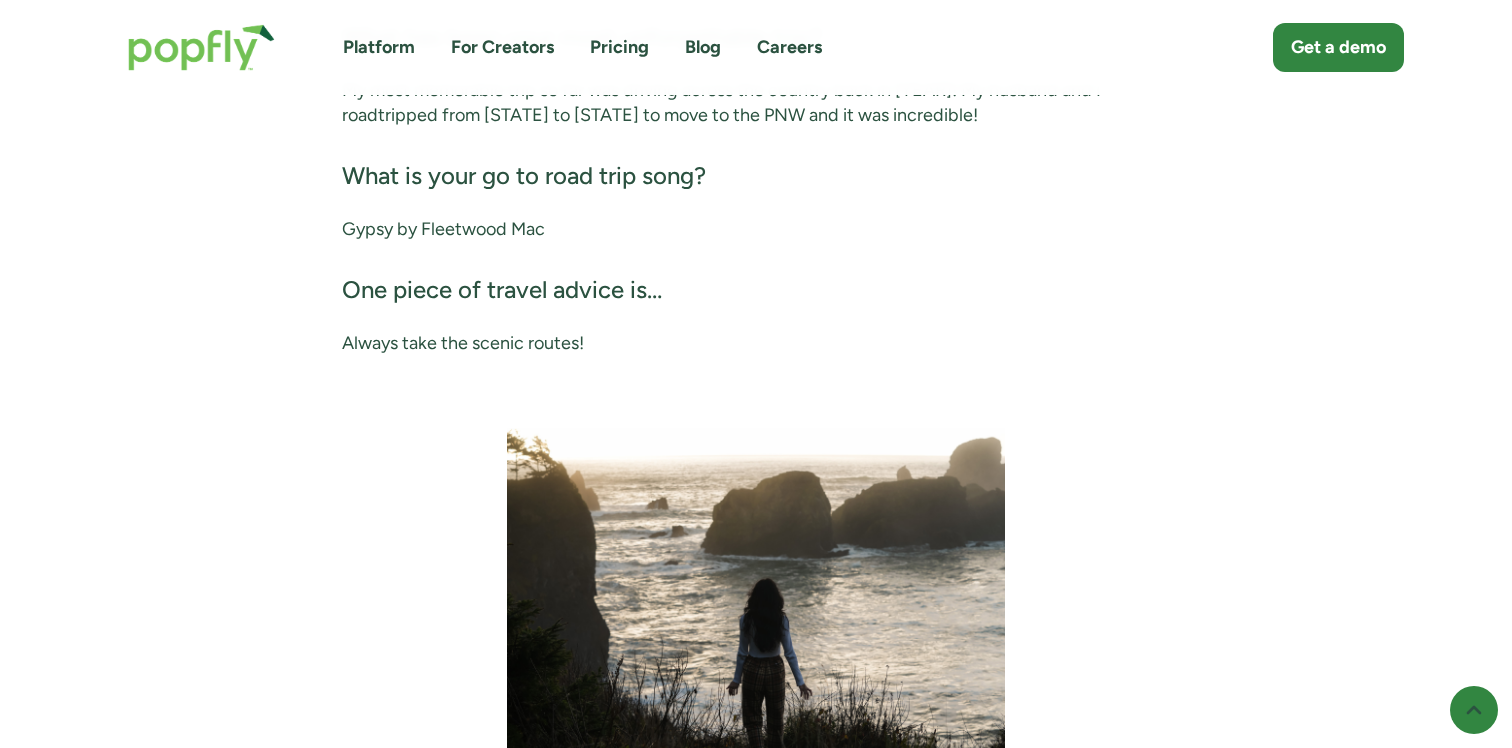 scroll, scrollTop: 3588, scrollLeft: 0, axis: vertical 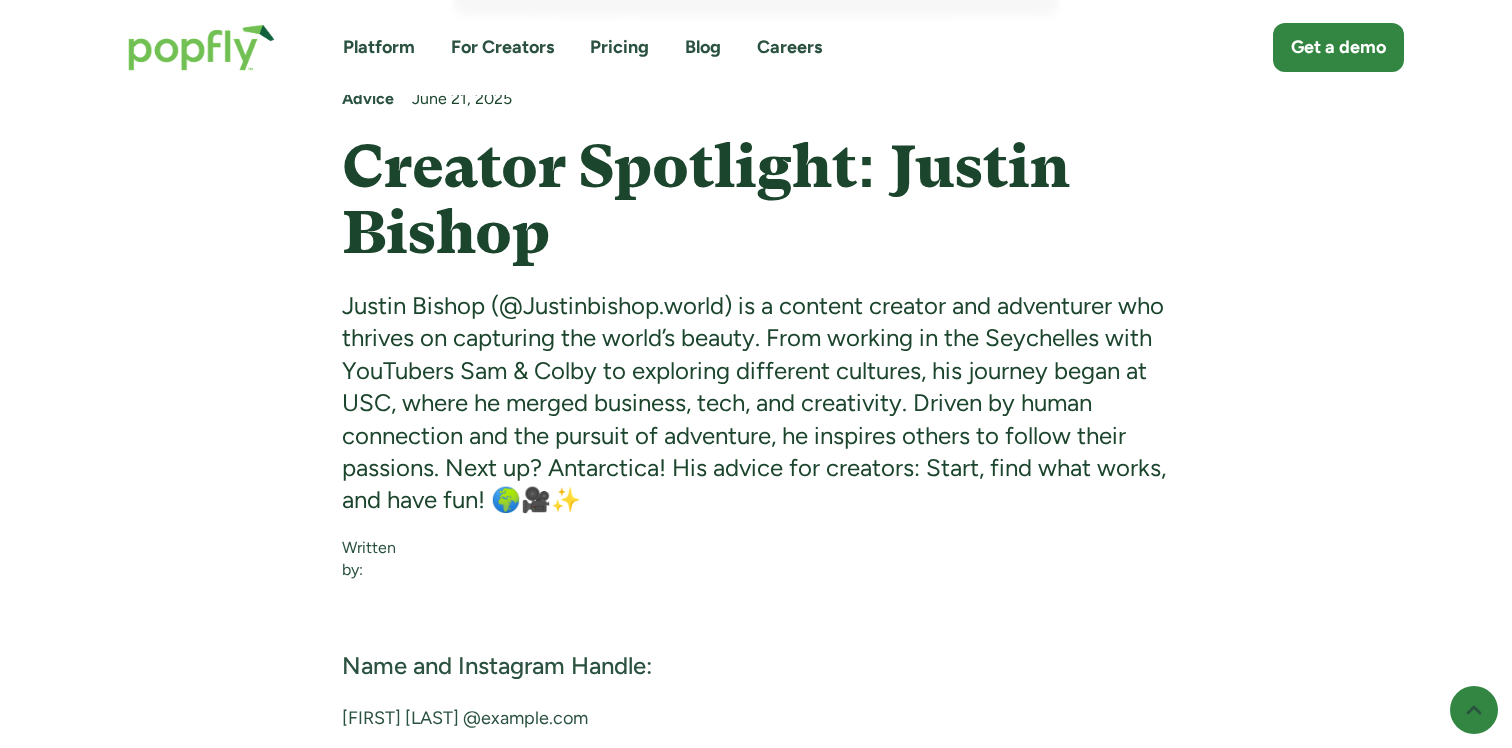 click on "Justin Bishop (@Justinbishop.world) is a content creator and adventurer who thrives on capturing the world’s beauty. From working in the Seychelles with YouTubers Sam & Colby to exploring different cultures, his journey began at USC, where he merged business, tech, and creativity. Driven by human connection and the pursuit of adventure, he inspires others to follow their passions. Next up? Antarctica! His advice for creators: Start, find what works, and have fun! 🌍🎥✨" at bounding box center (756, 403) 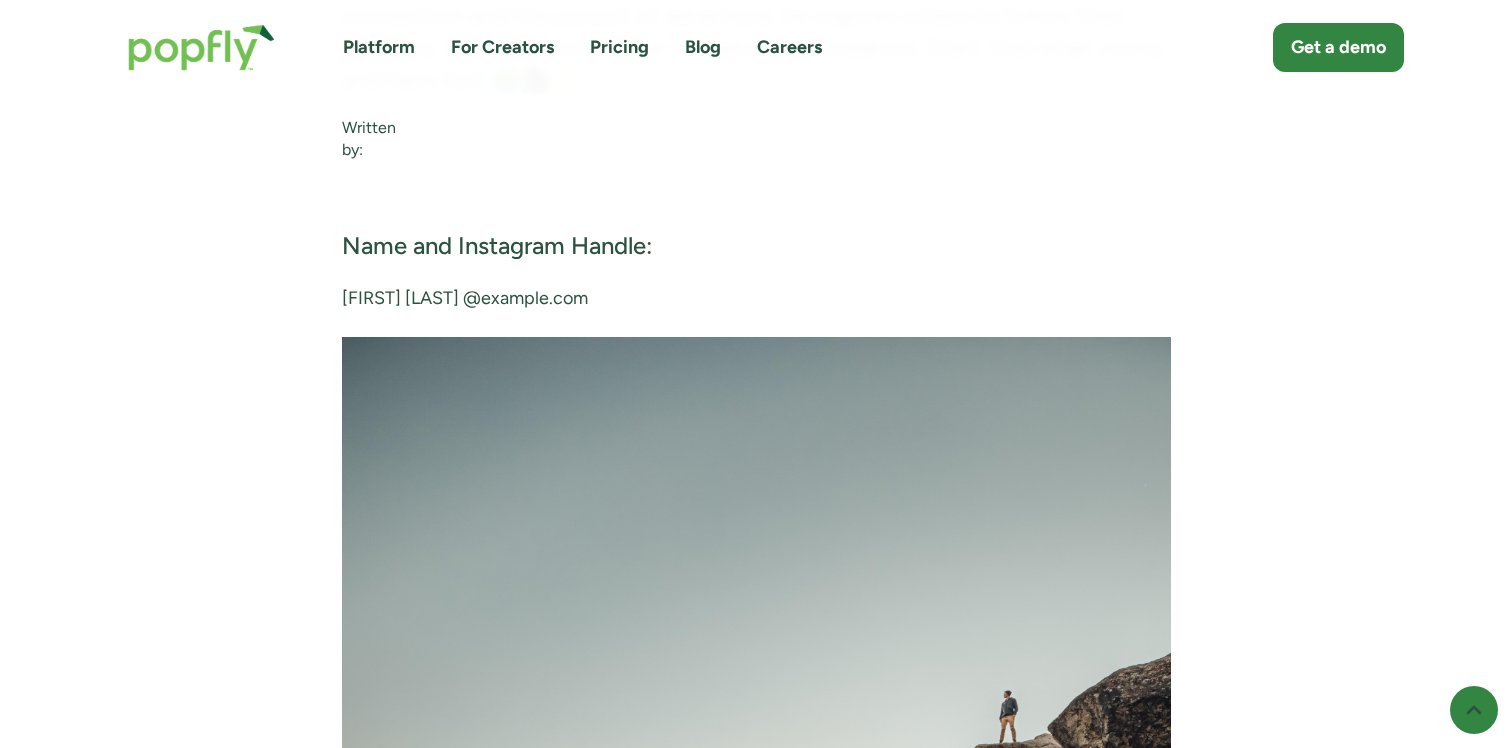 scroll, scrollTop: 1584, scrollLeft: 0, axis: vertical 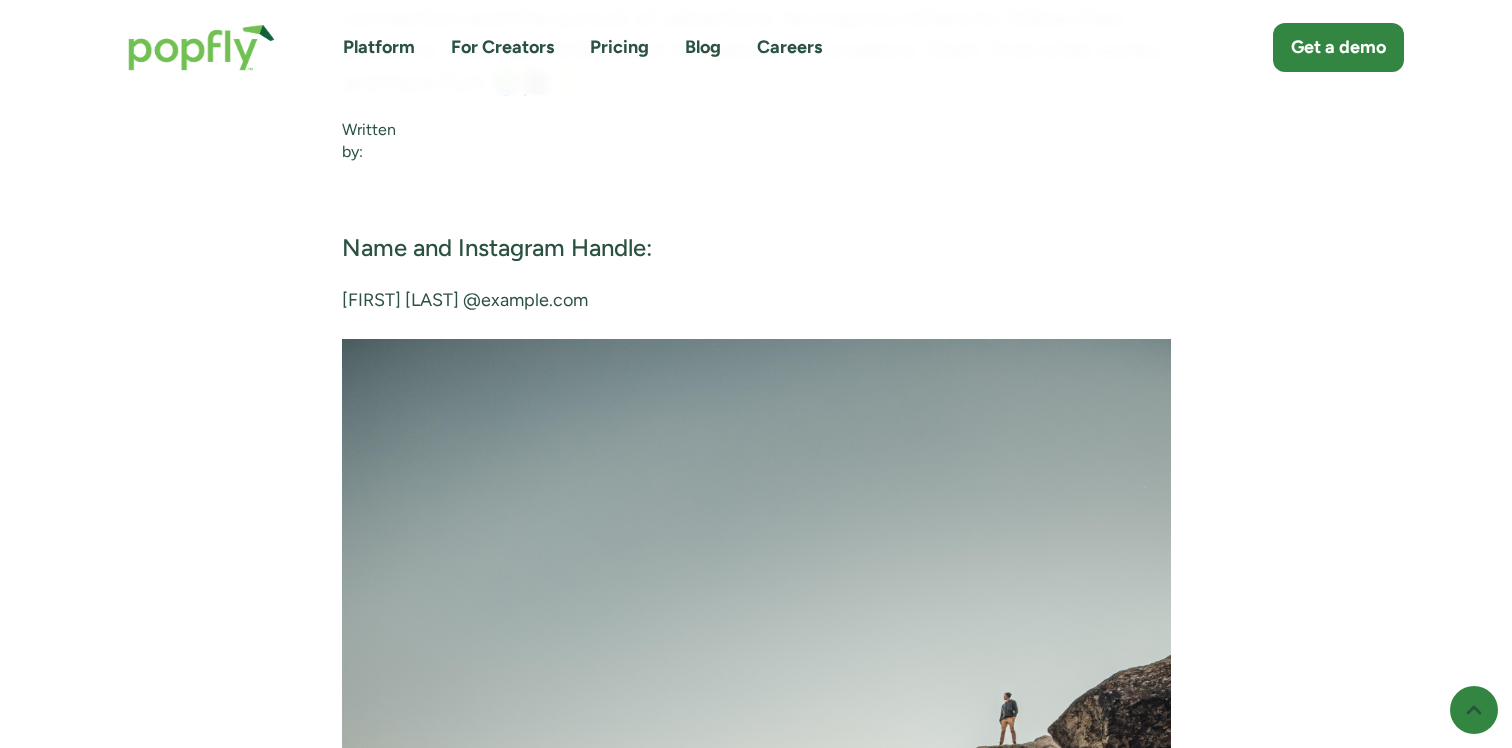 click on "[FIRST] [LAST] @example.com" at bounding box center (756, 300) 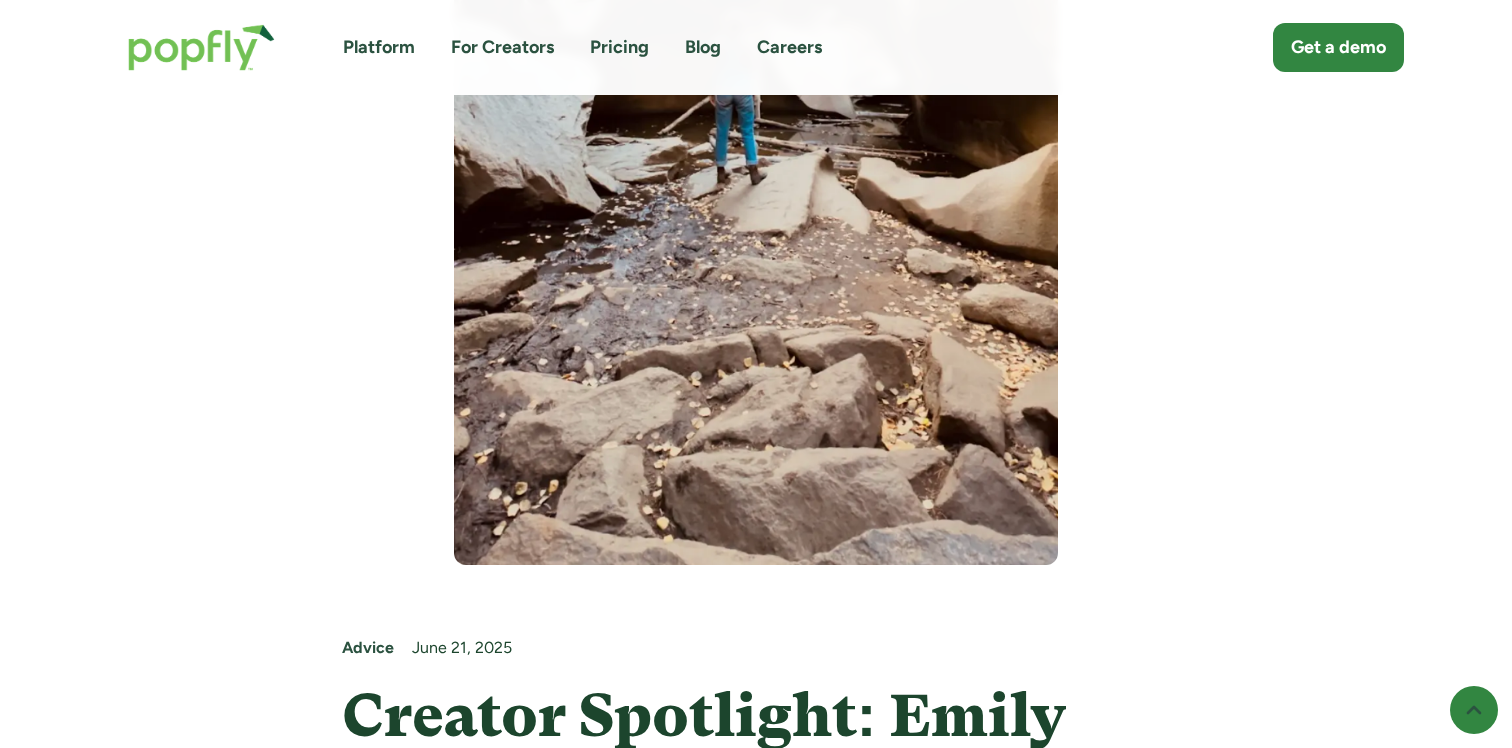 scroll, scrollTop: 1451, scrollLeft: 0, axis: vertical 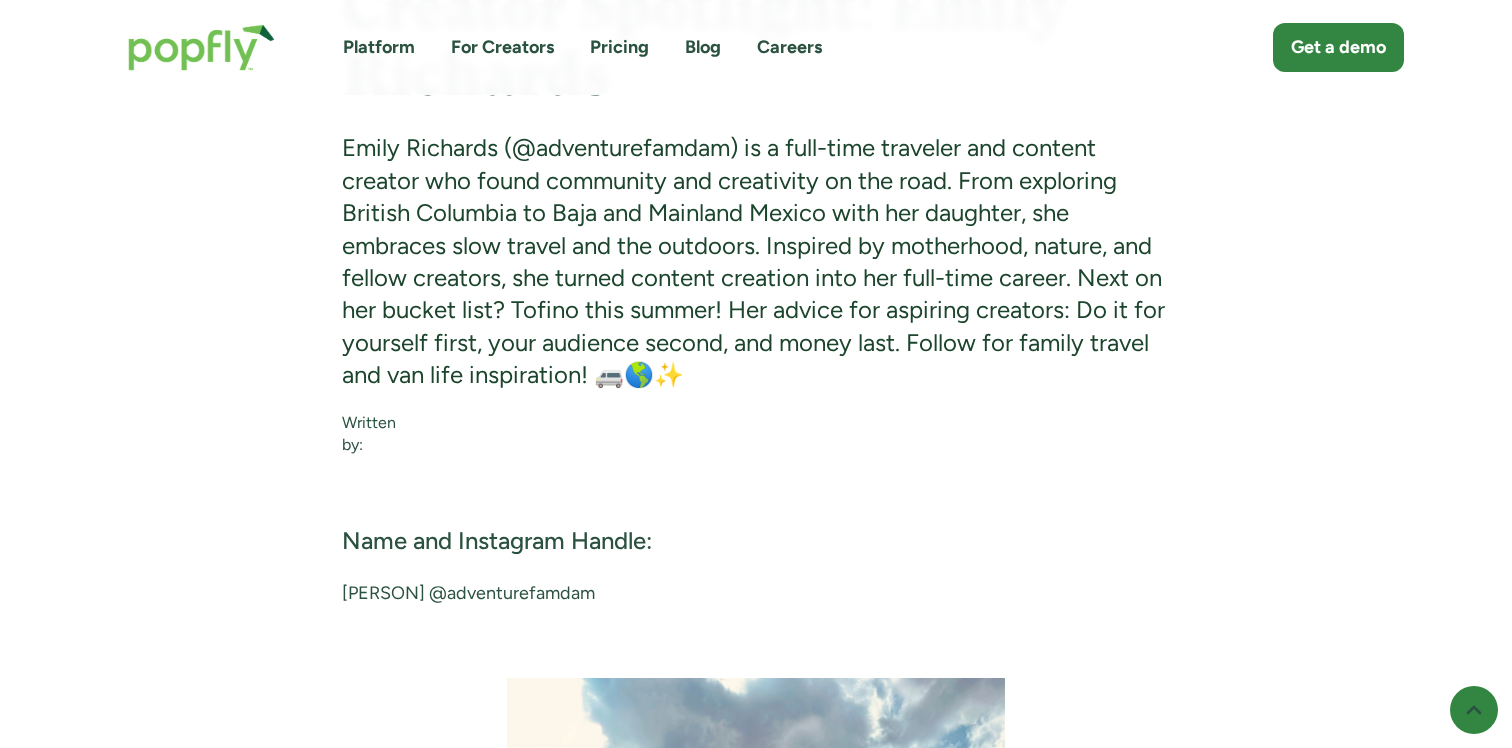 click on "Emily Richards @adventurefamdam" at bounding box center (756, 593) 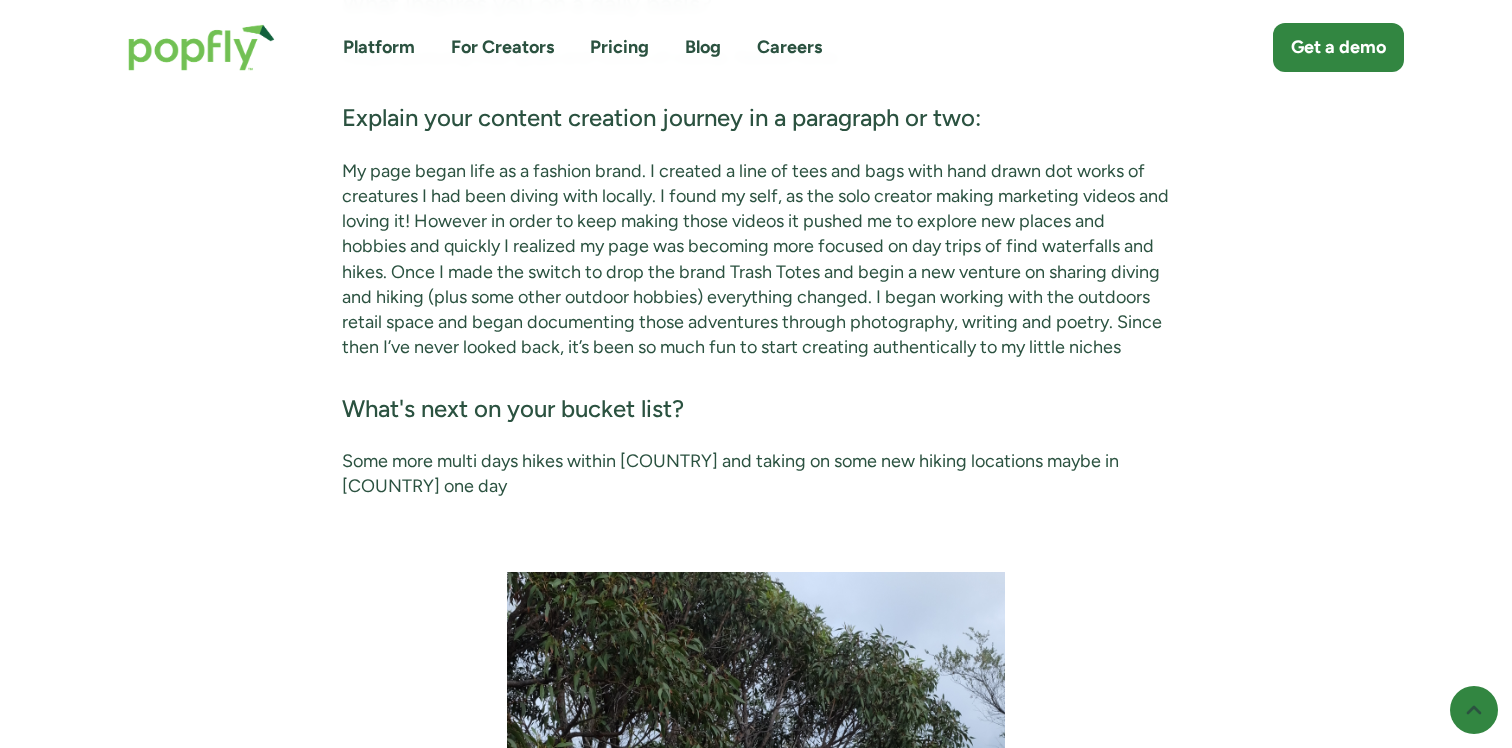 scroll, scrollTop: 4017, scrollLeft: 0, axis: vertical 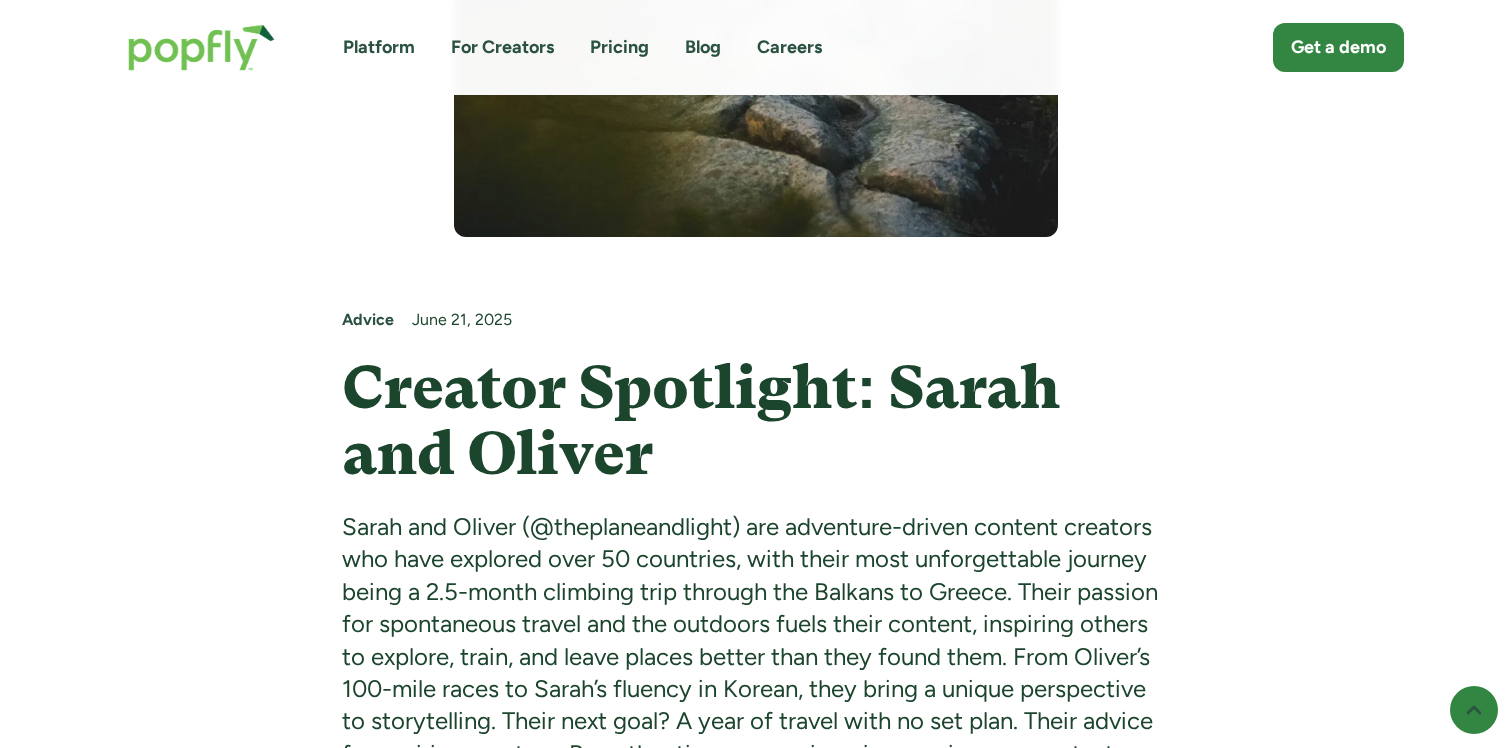click on "Sarah and Oliver (@theplaneandlight) are adventure-driven content creators who have explored over 50 countries, with their most unforgettable journey being a 2.5-month climbing trip through the Balkans to Greece. Their passion for spontaneous travel and the outdoors fuels their content, inspiring others to explore, train, and leave places better than they found them. From Oliver’s 100-mile races to Sarah’s fluency in Korean, they bring a unique perspective to storytelling. Their next goal? A year of travel with no set plan. Their advice for aspiring creators: Be authentic—your unique journey is your greatest asset. Follow them for epic travel inspiration! 🌍⛰✨" at bounding box center (756, 657) 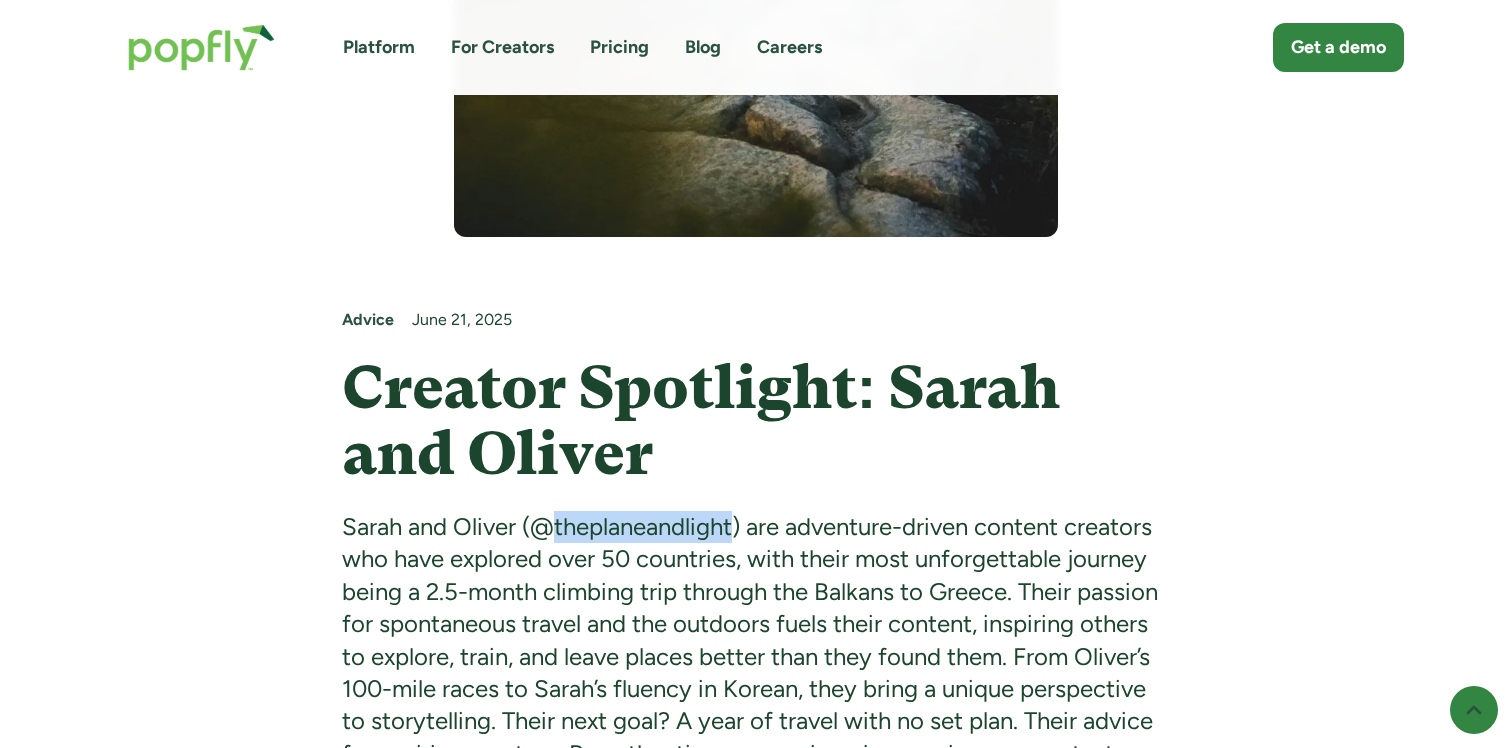 click on "Sarah and Oliver (@theplaneandlight) are adventure-driven content creators who have explored over 50 countries, with their most unforgettable journey being a 2.5-month climbing trip through the Balkans to Greece. Their passion for spontaneous travel and the outdoors fuels their content, inspiring others to explore, train, and leave places better than they found them. From Oliver’s 100-mile races to Sarah’s fluency in Korean, they bring a unique perspective to storytelling. Their next goal? A year of travel with no set plan. Their advice for aspiring creators: Be authentic—your unique journey is your greatest asset. Follow them for epic travel inspiration! 🌍⛰✨" at bounding box center [756, 657] 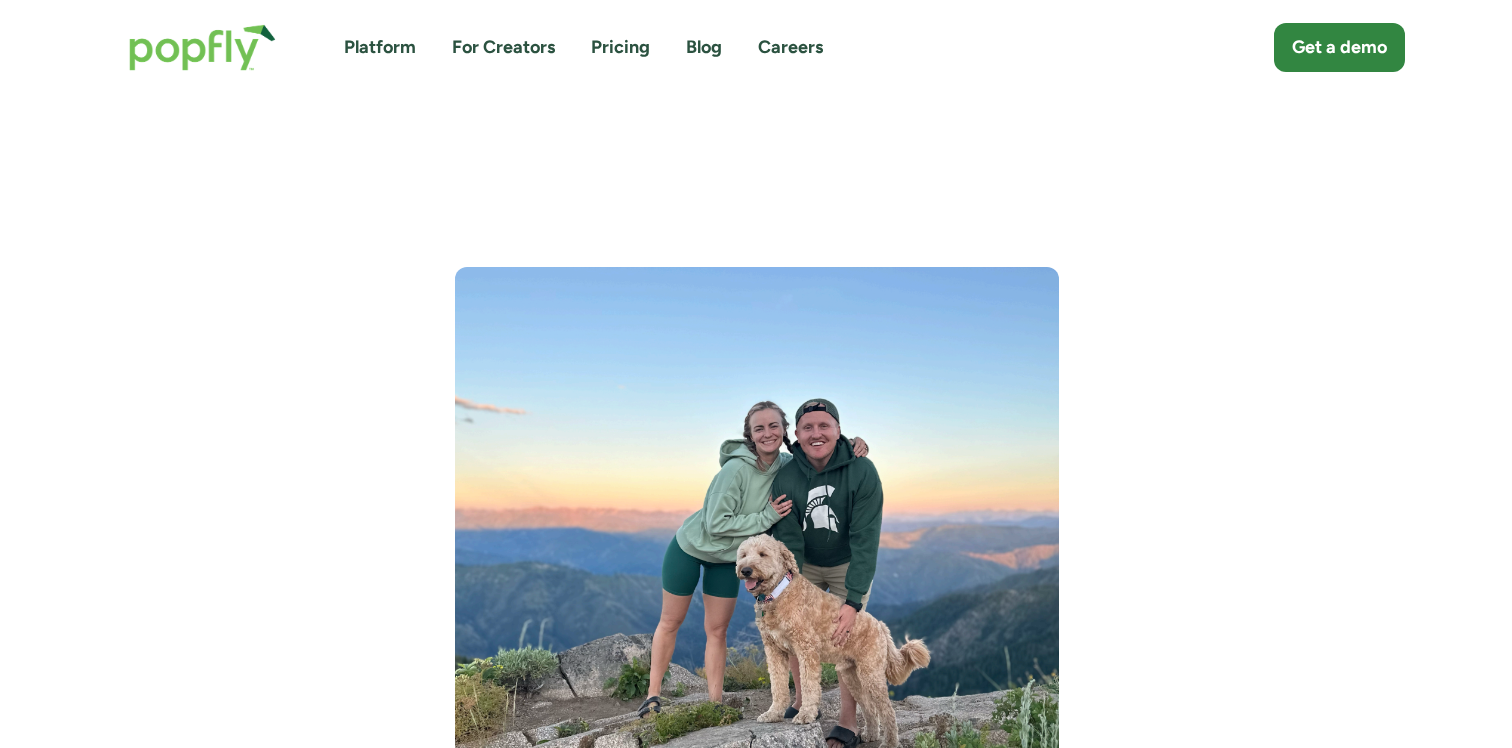 scroll, scrollTop: 0, scrollLeft: 0, axis: both 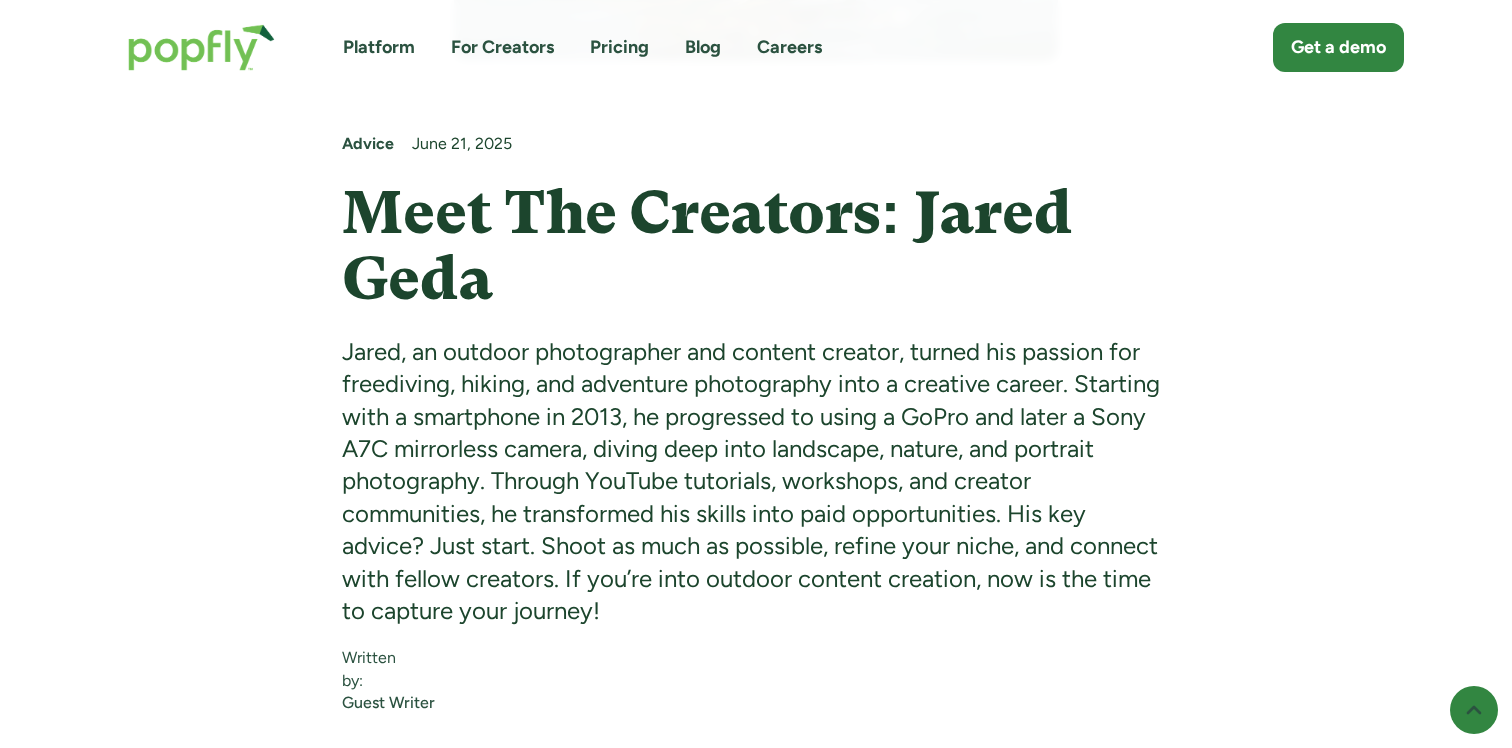click on "Jared, an outdoor photographer and content creator, turned his passion for freediving, hiking, and adventure photography into a creative career. Starting with a smartphone in 2013, he progressed to using a GoPro and later a Sony A7C mirrorless camera, diving deep into landscape, nature, and portrait photography. Through YouTube tutorials, workshops, and creator communities, he transformed his skills into paid opportunities. His key advice? Just start. Shoot as much as possible, refine your niche, and connect with fellow creators. If you’re into outdoor content creation, now is the time to capture your journey!‍" at bounding box center (756, 482) 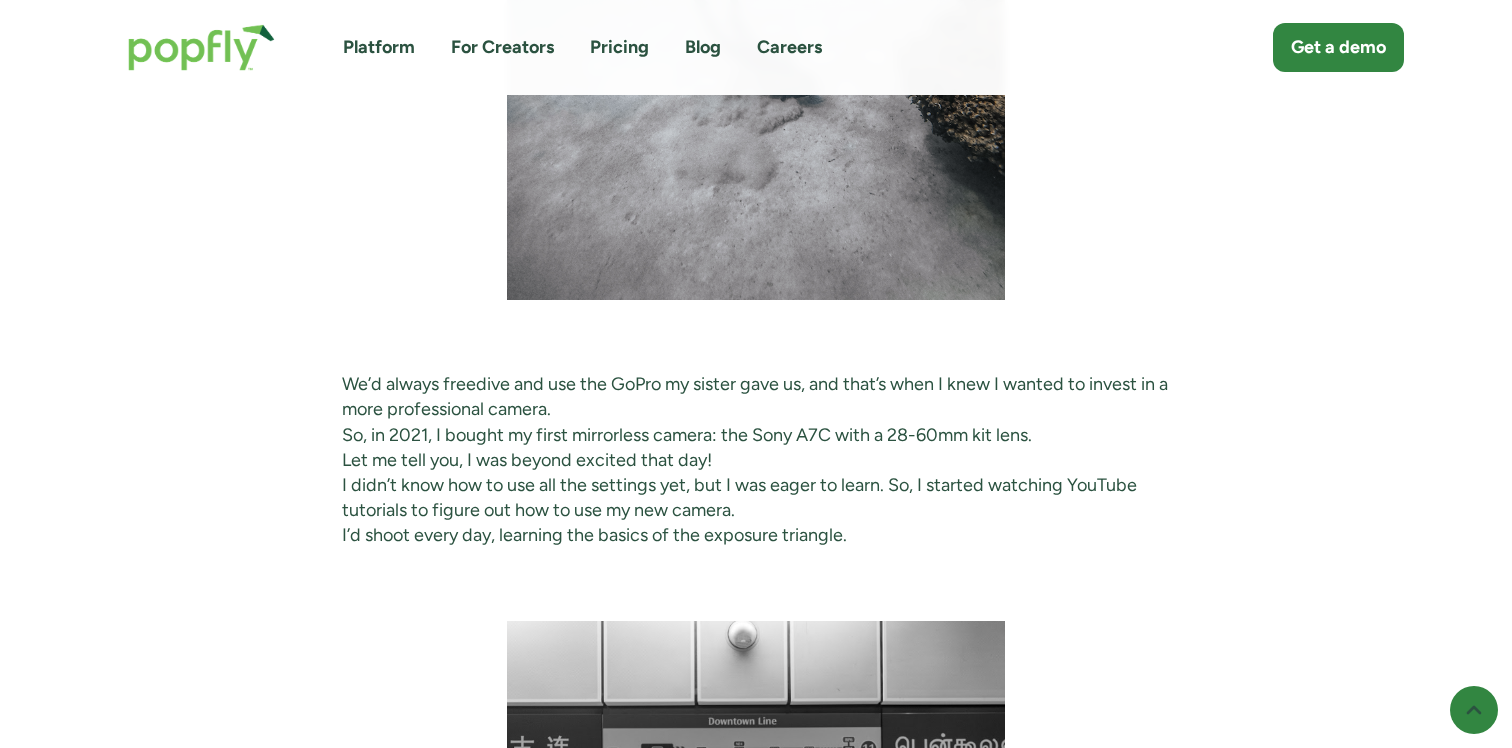 scroll, scrollTop: 3681, scrollLeft: 0, axis: vertical 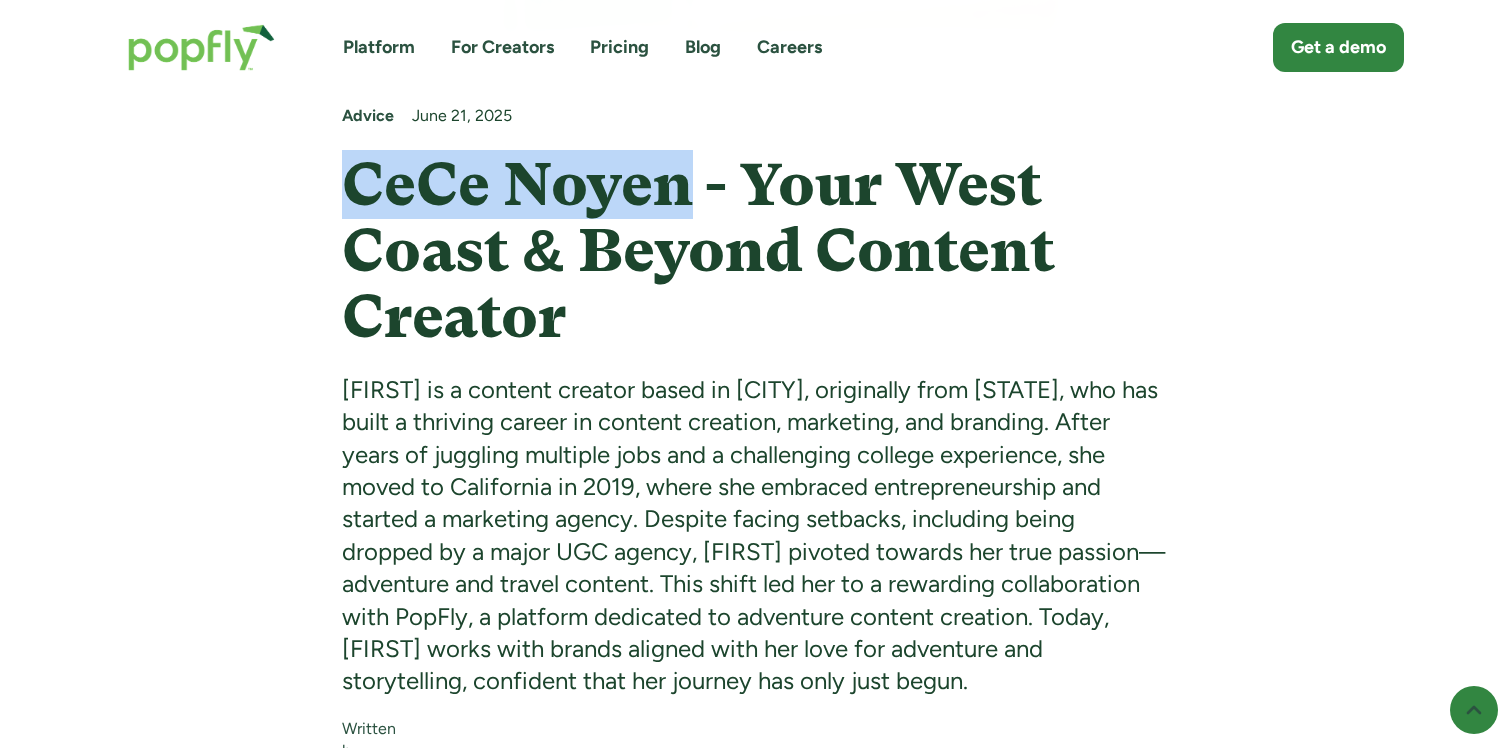 drag, startPoint x: 689, startPoint y: 192, endPoint x: 356, endPoint y: 185, distance: 333.07358 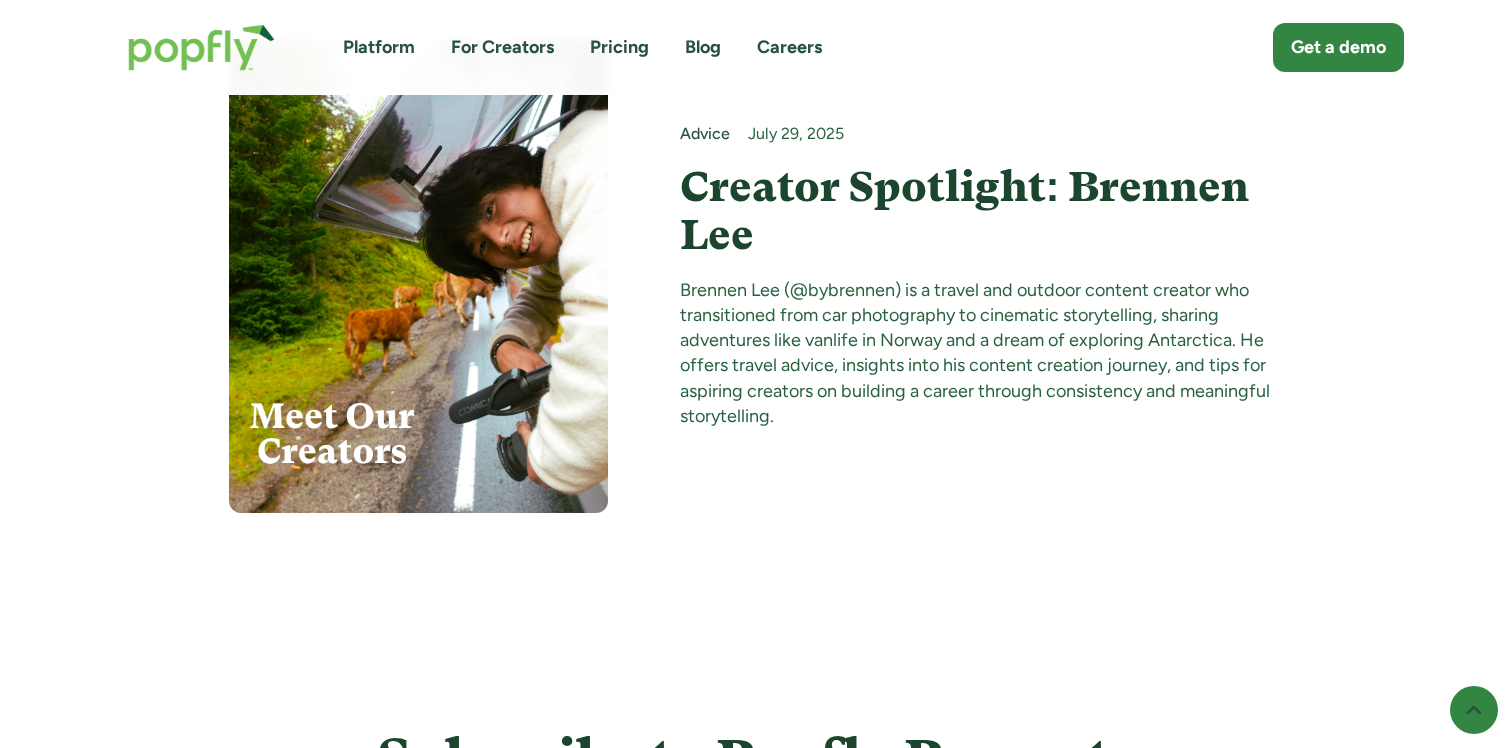scroll, scrollTop: 357, scrollLeft: 0, axis: vertical 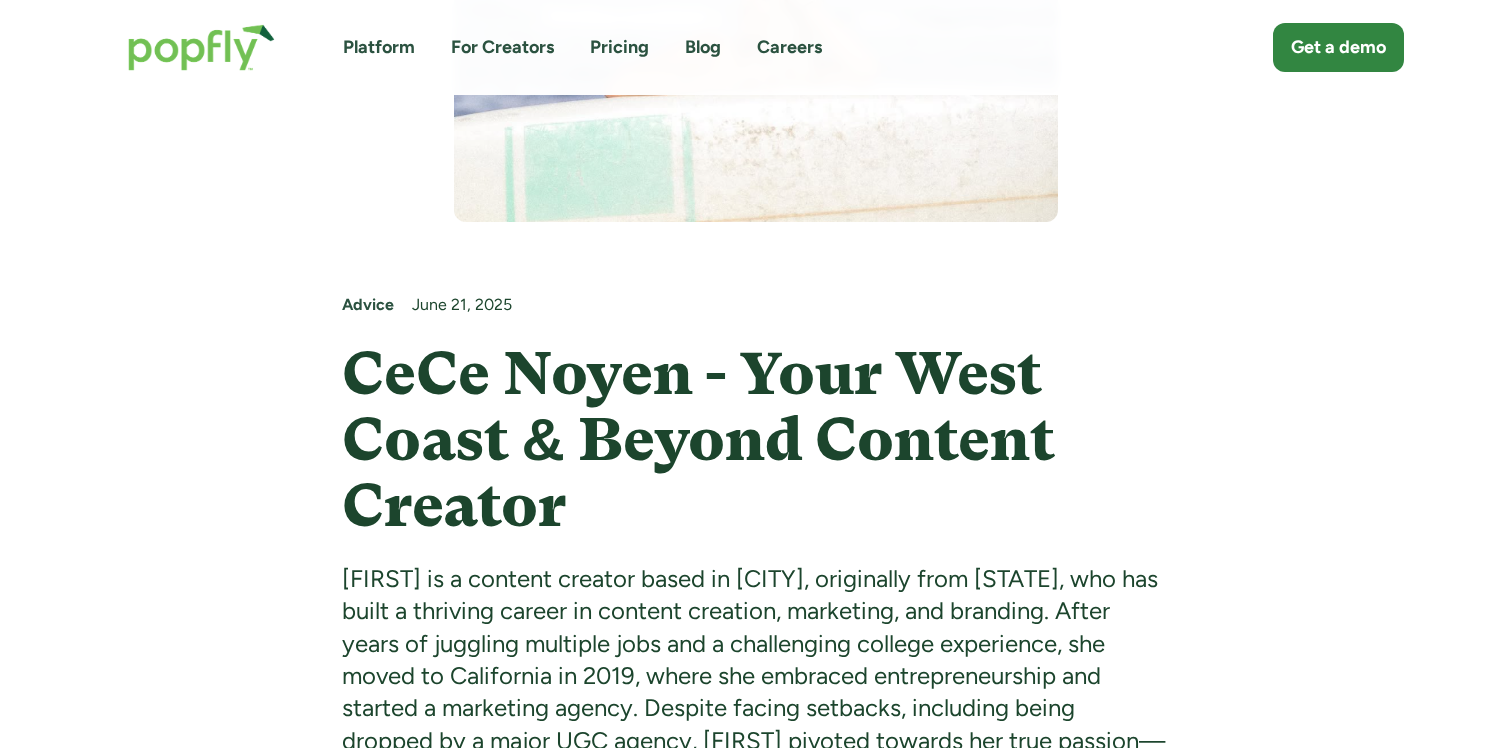 click on "CeCe Noyen - Your West Coast & Beyond Content Creator" at bounding box center (756, 440) 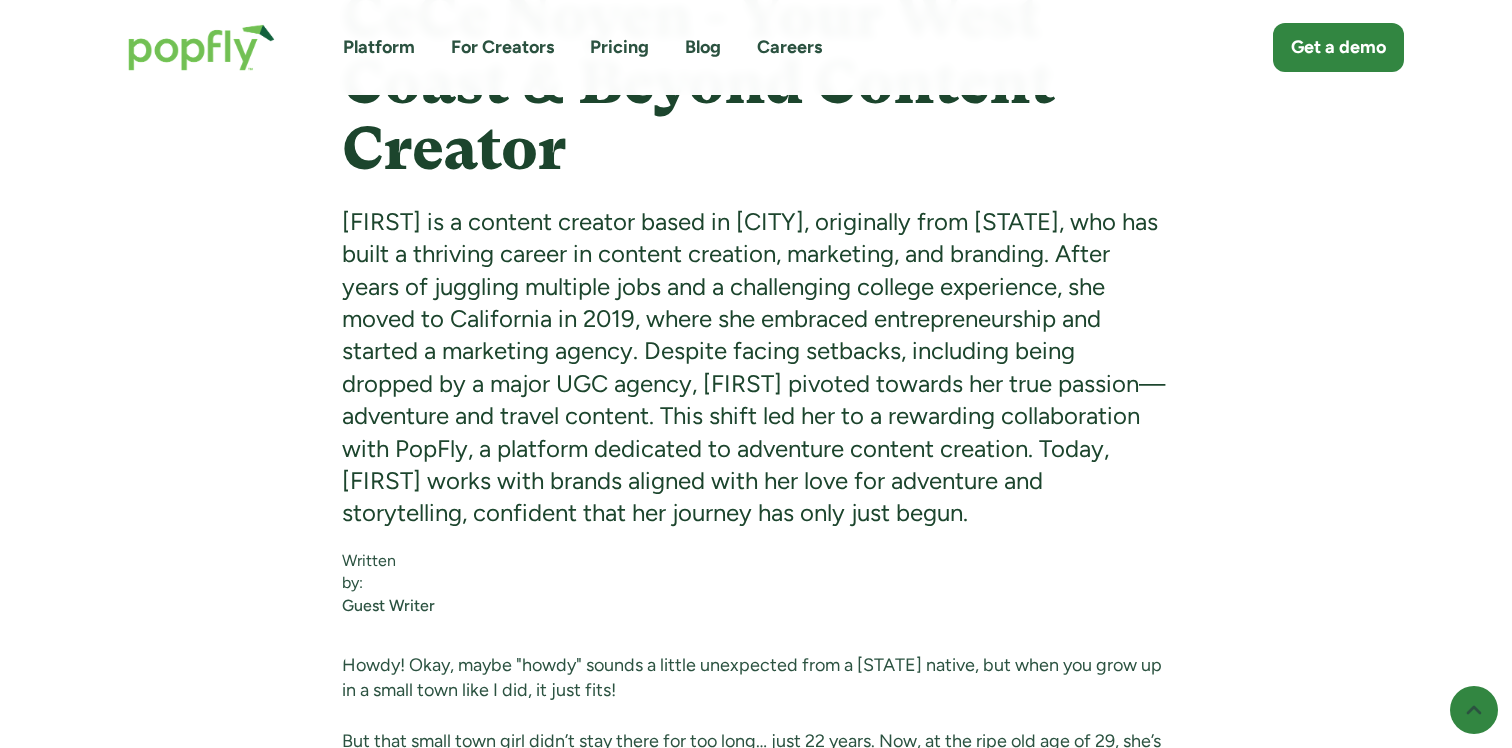 click on "CeCe is a content creator based in San Diego, originally from Washington State, who has built a thriving career in content creation, marketing, and branding. After years of juggling multiple jobs and a challenging college experience, she moved to California in 2019, where she embraced entrepreneurship and started a marketing agency. Despite facing setbacks, including being dropped by a major UGC agency, CeCe pivoted towards her true passion—adventure and travel content. This shift led her to a rewarding collaboration with PopFly, a platform dedicated to adventure content creation. Today, CeCe works with brands aligned with her love for adventure and storytelling, confident that her journey has only just begun." at bounding box center (756, 368) 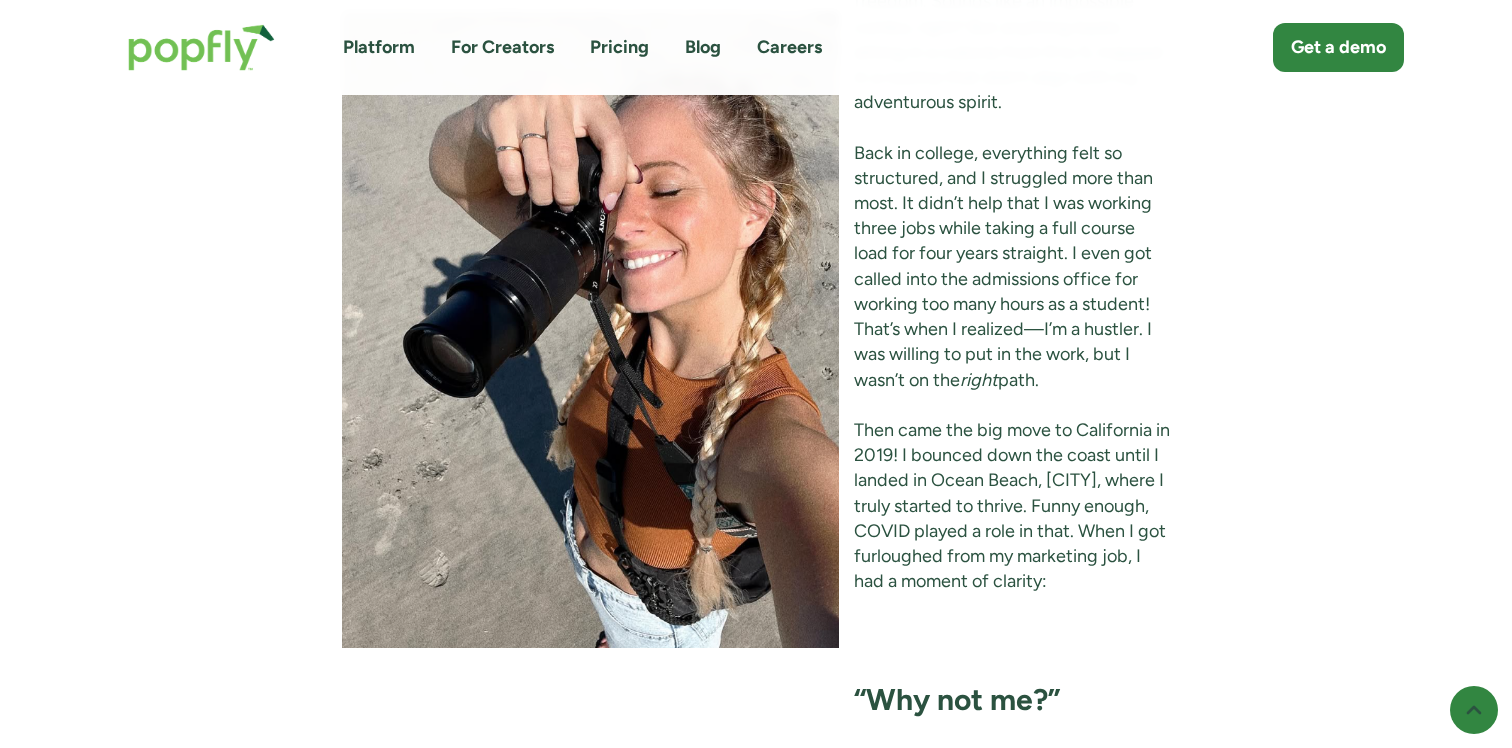 scroll, scrollTop: 1701, scrollLeft: 0, axis: vertical 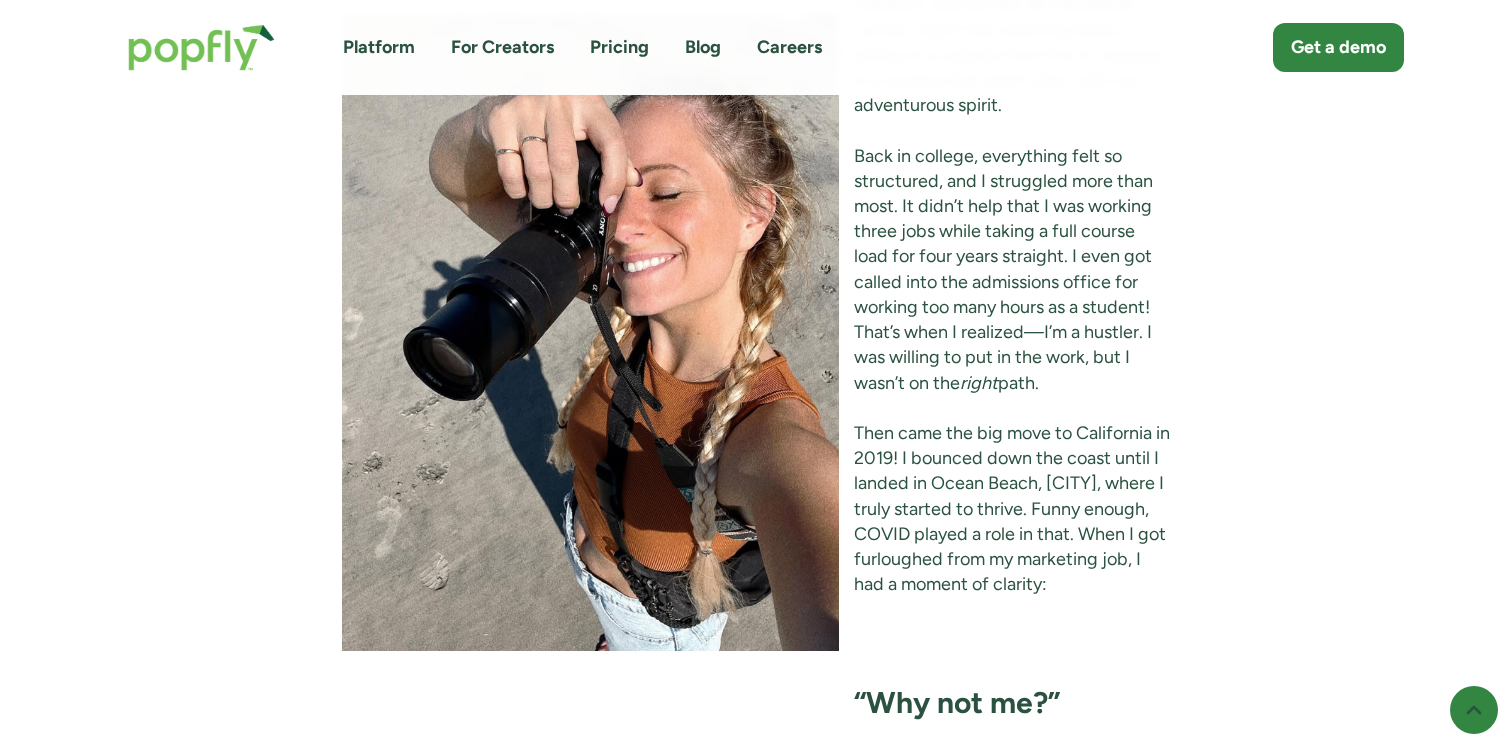 click on "Then came the big move to California in 2019! I bounced down the coast until I landed in Ocean Beach, San Diego, where I truly started to thrive. Funny enough, COVID played a role in that. When I got furloughed from my marketing job, I had a moment of clarity:" at bounding box center [756, 509] 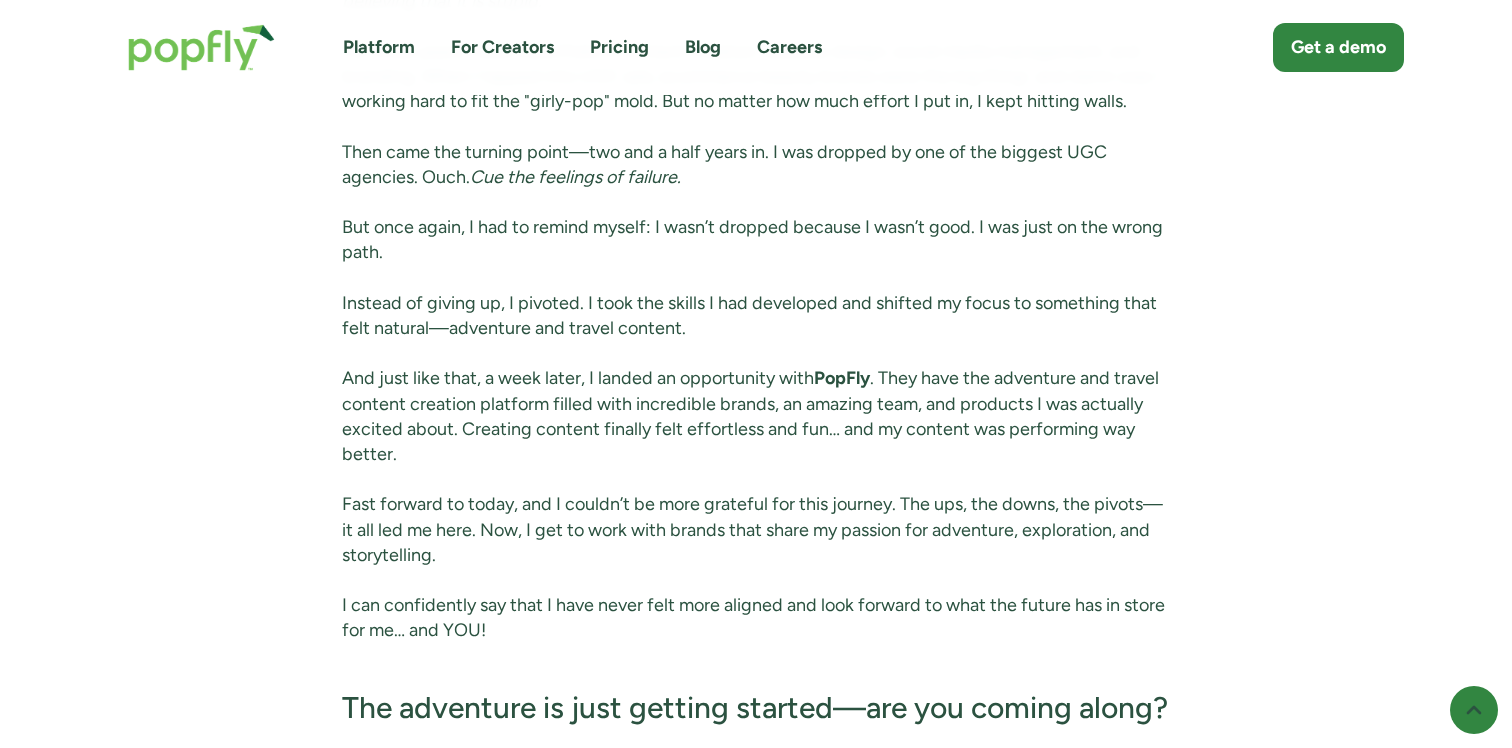 scroll, scrollTop: 2621, scrollLeft: 0, axis: vertical 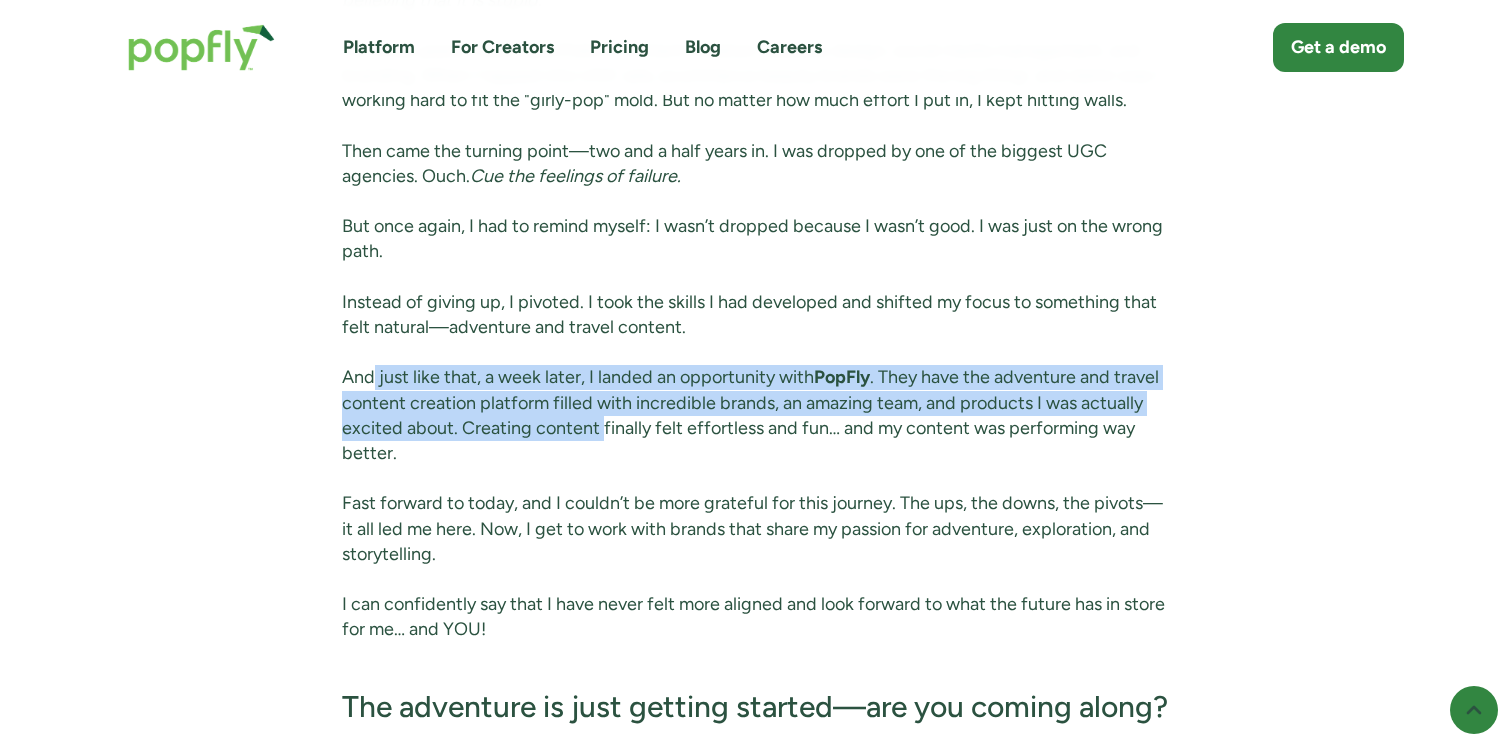 drag, startPoint x: 372, startPoint y: 399, endPoint x: 601, endPoint y: 457, distance: 236.23082 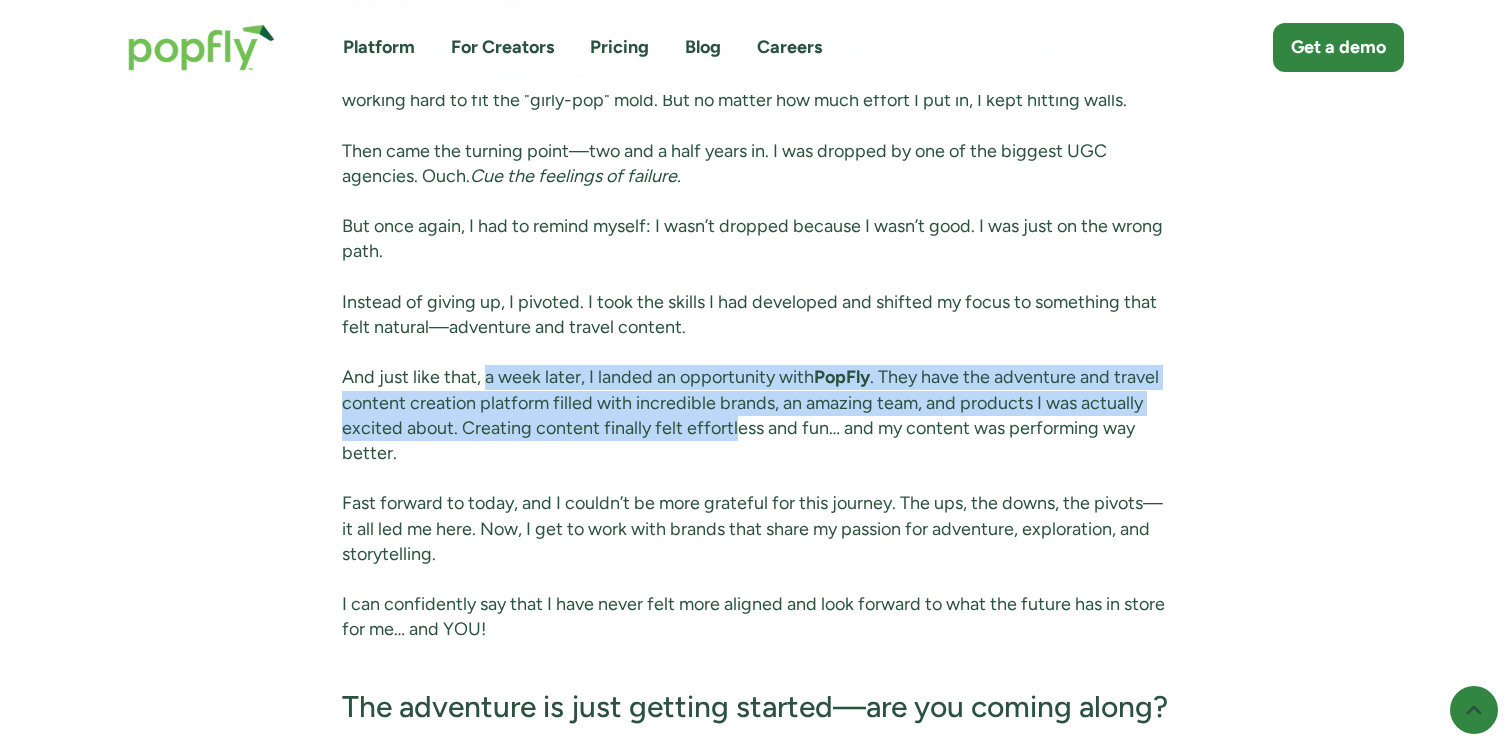drag, startPoint x: 489, startPoint y: 396, endPoint x: 741, endPoint y: 460, distance: 260 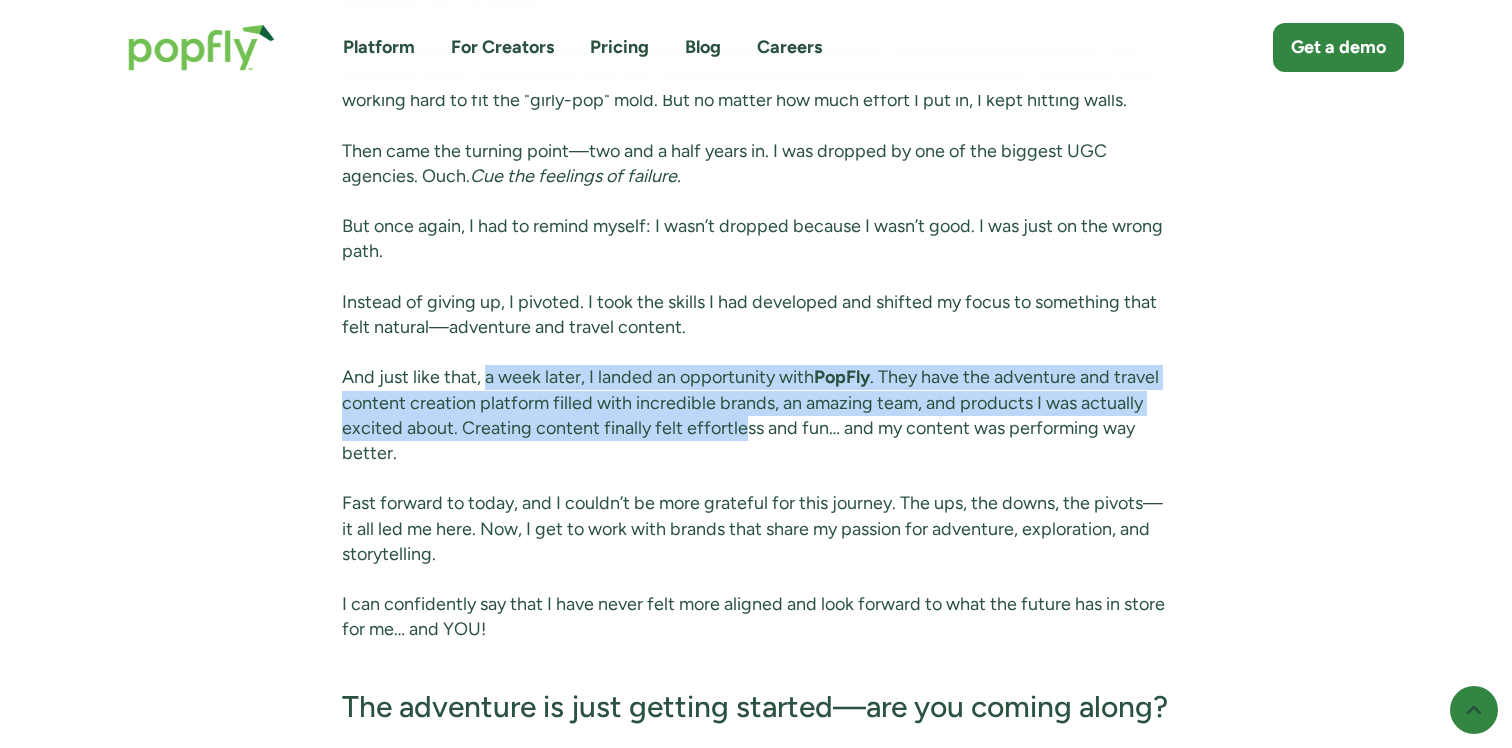 click on "And just like that, a week later, I landed an opportunity with  PopFly . They have the adventure and travel content creation platform filled with incredible brands, an amazing team, and products I was actually excited about. Creating content finally felt effortless and fun… and my content was performing way better." at bounding box center [756, 415] 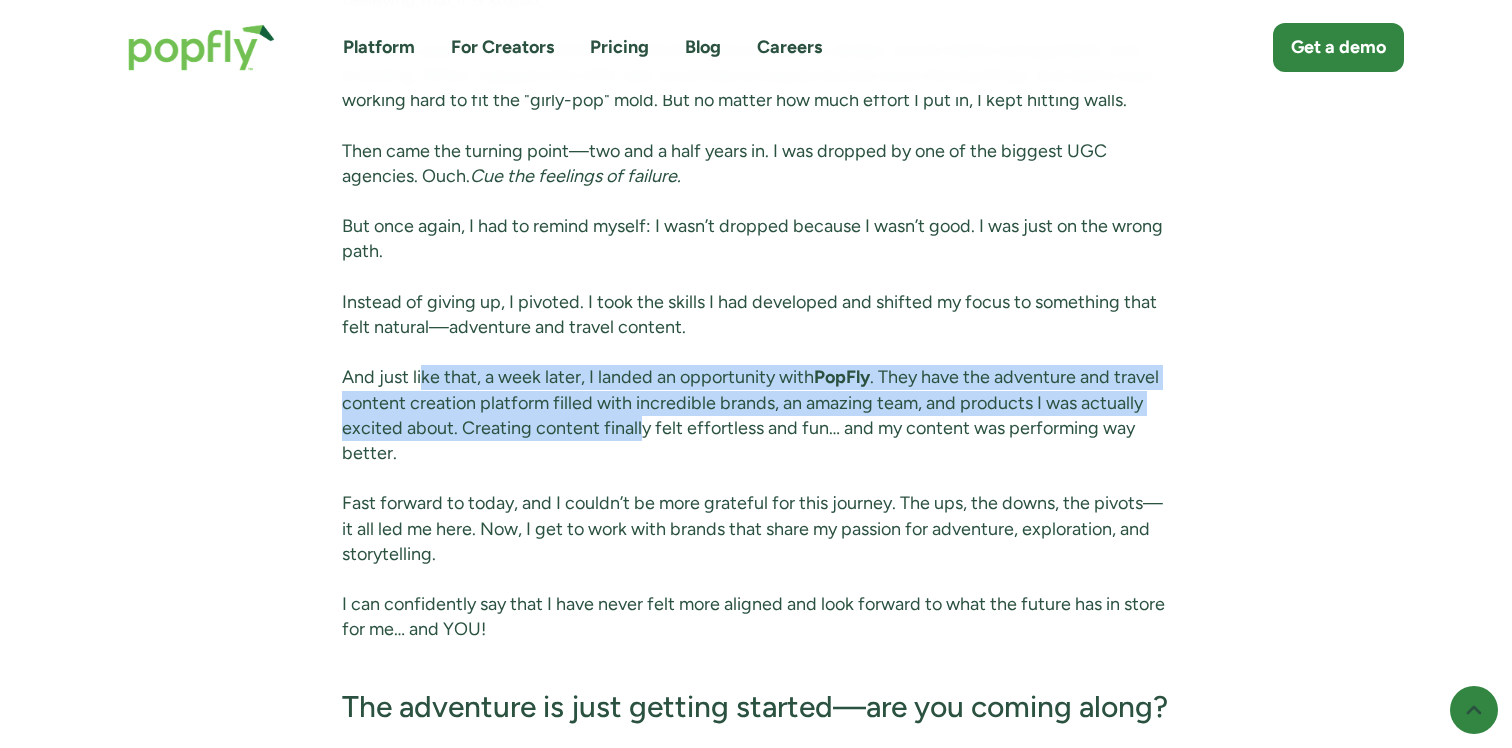 drag, startPoint x: 423, startPoint y: 404, endPoint x: 662, endPoint y: 471, distance: 248.21362 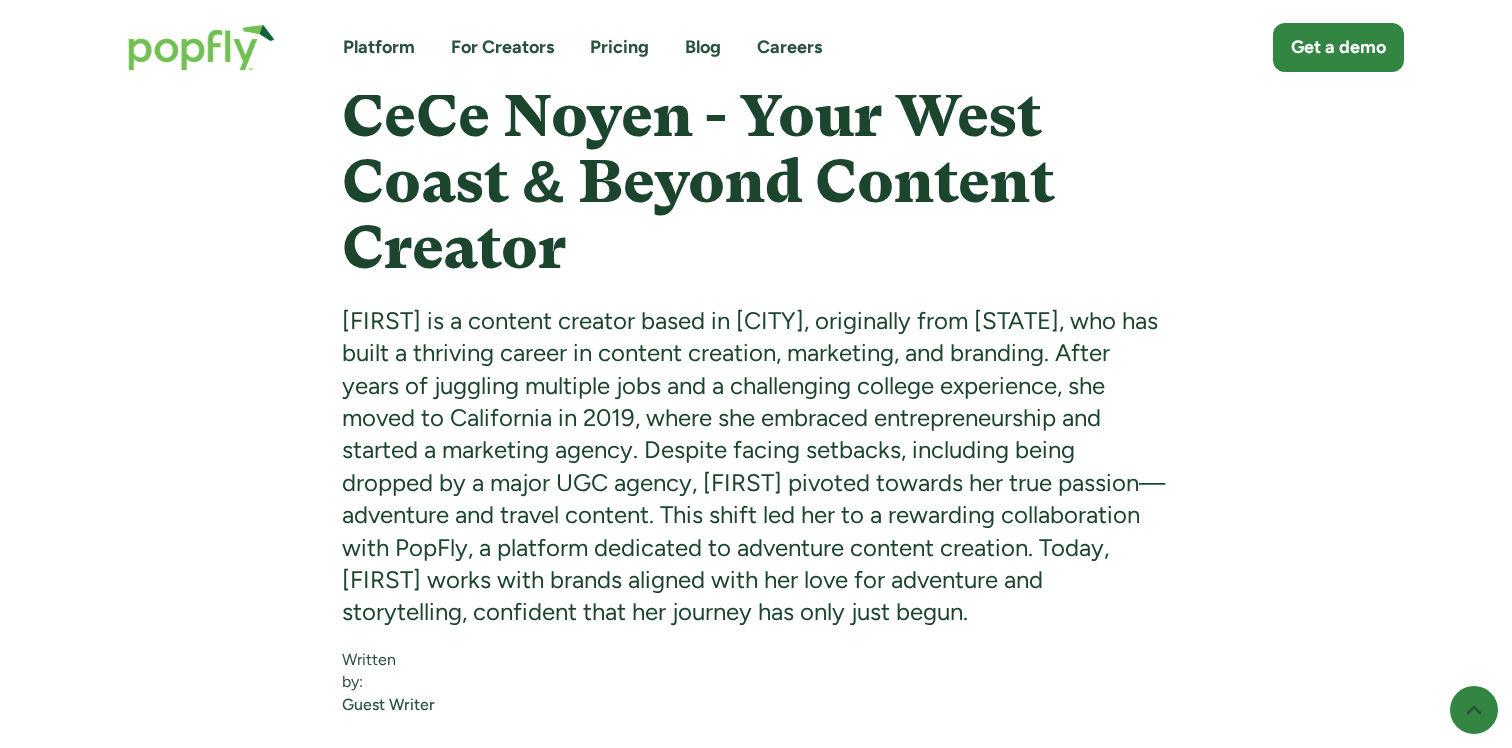 scroll, scrollTop: 618, scrollLeft: 0, axis: vertical 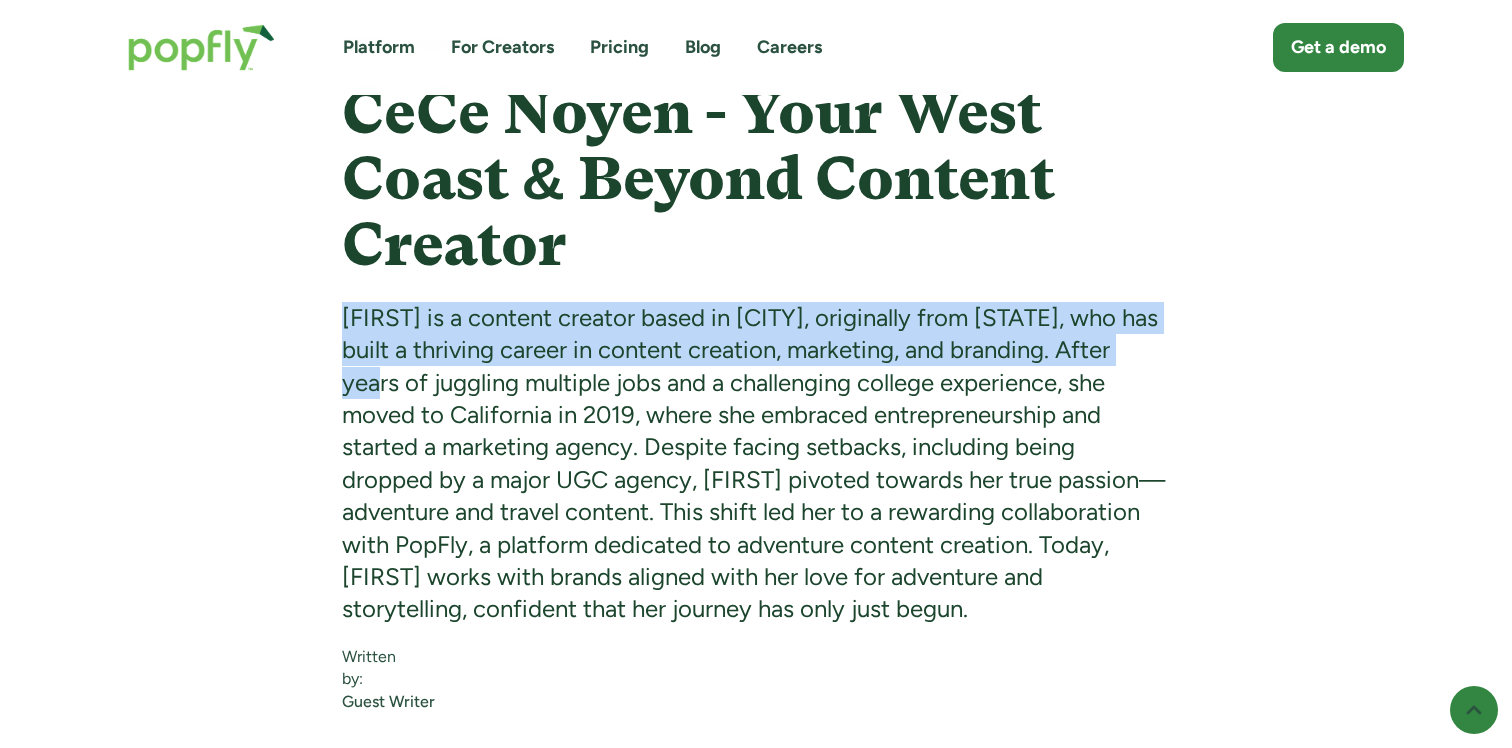 drag, startPoint x: 348, startPoint y: 324, endPoint x: 446, endPoint y: 381, distance: 113.37107 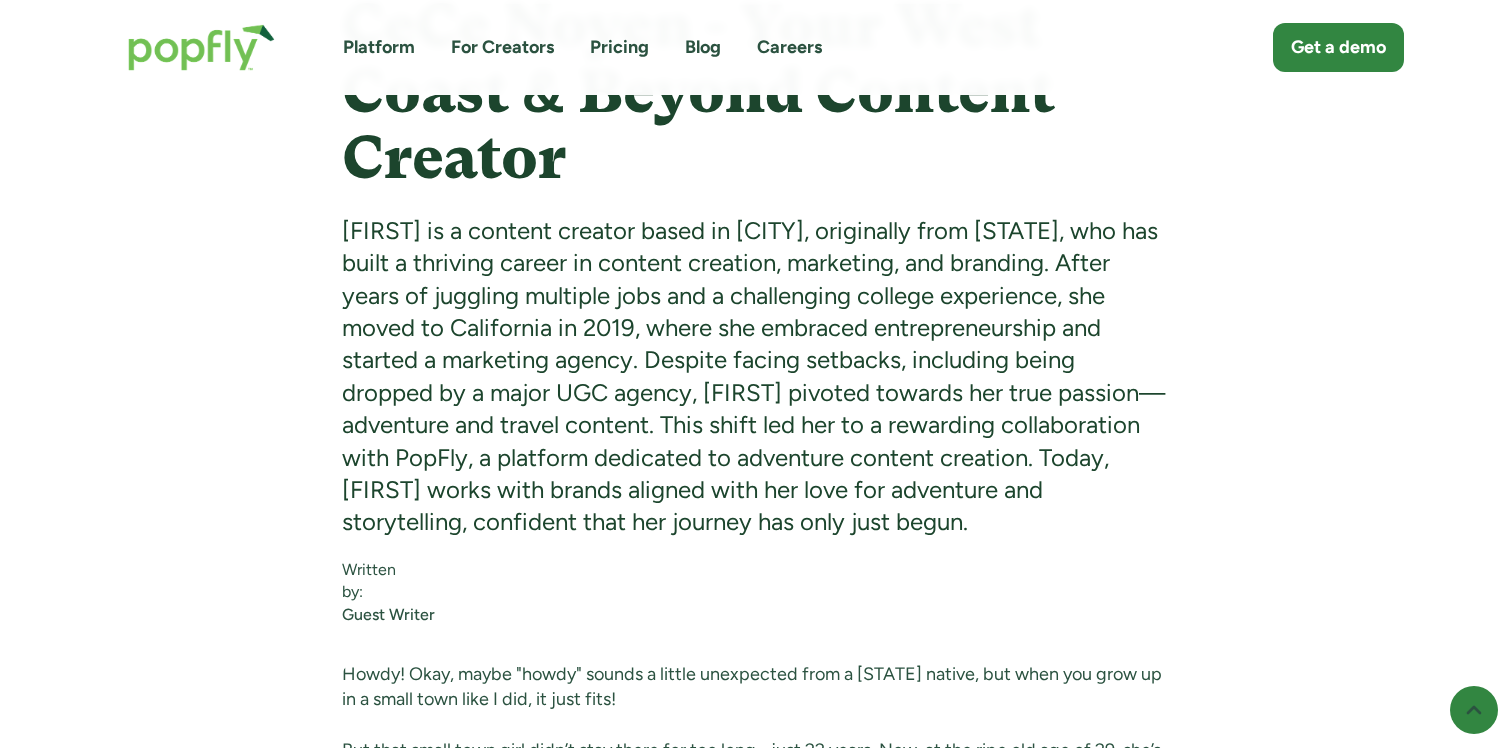 scroll, scrollTop: 710, scrollLeft: 0, axis: vertical 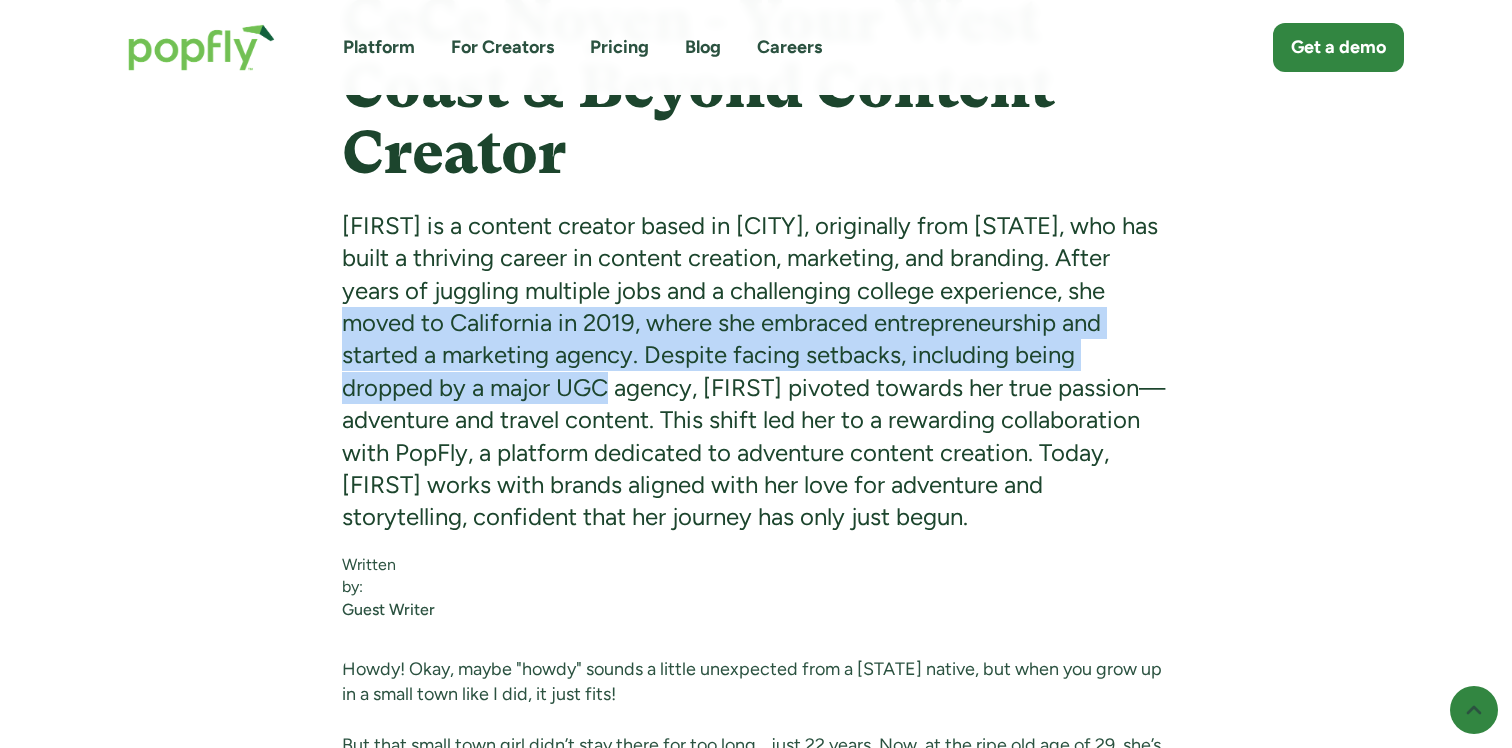 drag, startPoint x: 416, startPoint y: 318, endPoint x: 662, endPoint y: 379, distance: 253.4502 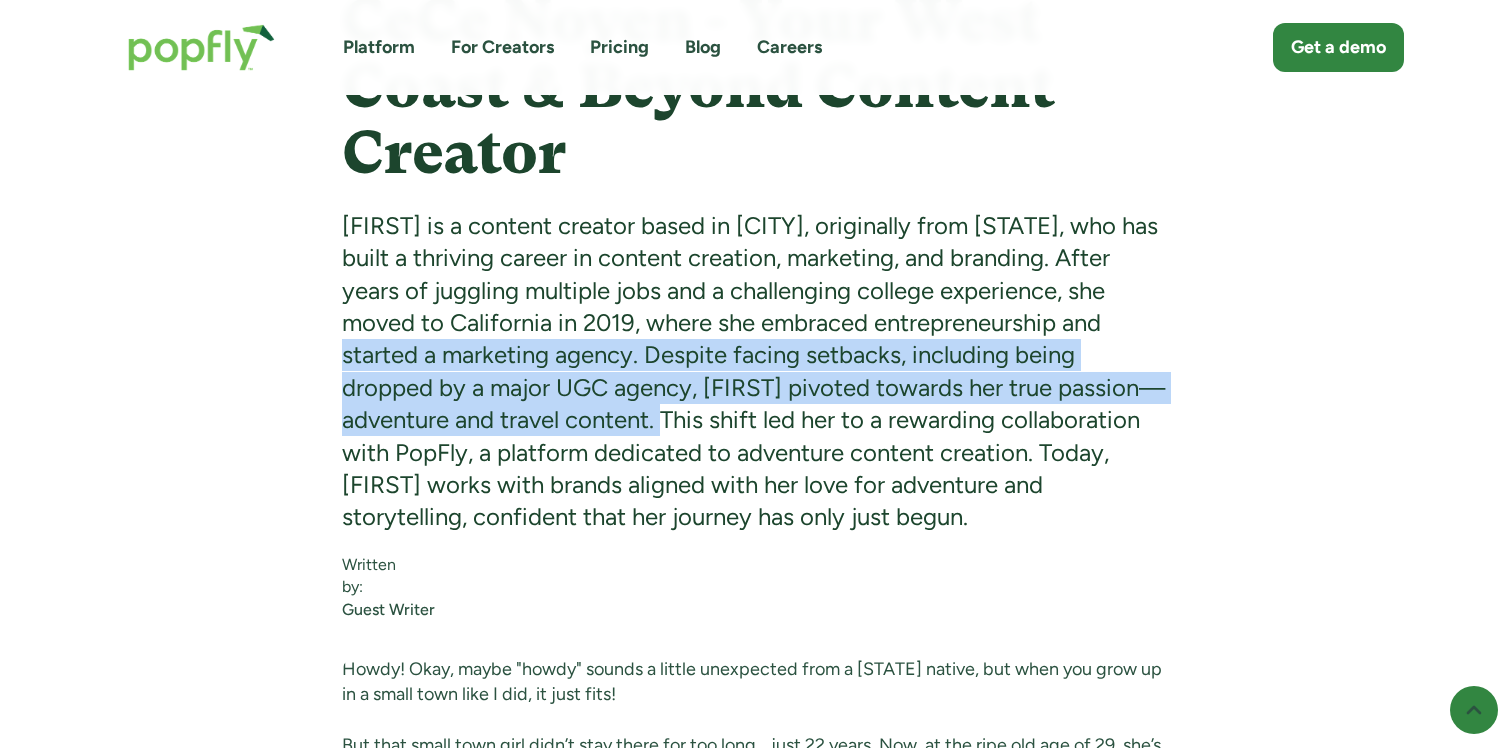 drag, startPoint x: 469, startPoint y: 354, endPoint x: 764, endPoint y: 415, distance: 301.24075 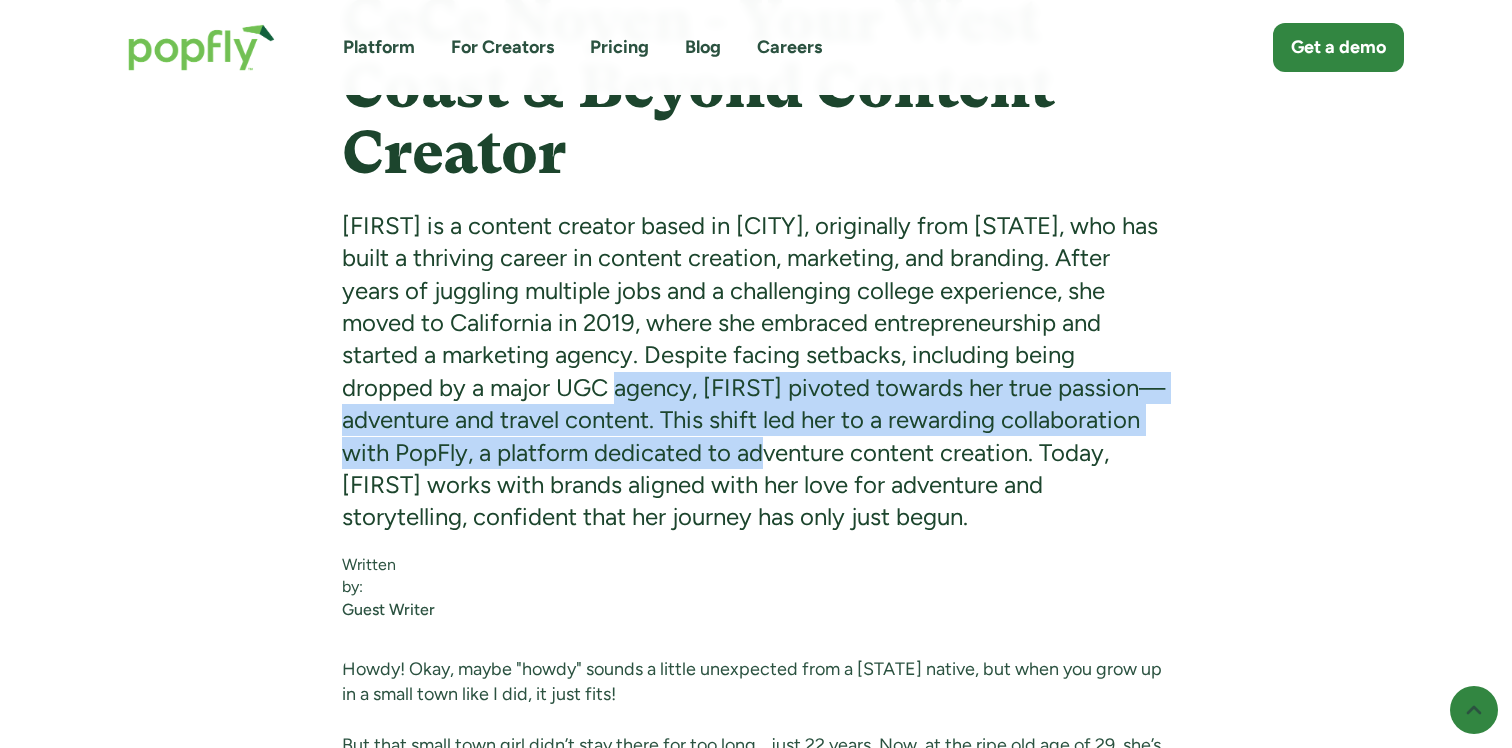 drag, startPoint x: 674, startPoint y: 395, endPoint x: 852, endPoint y: 463, distance: 190.54659 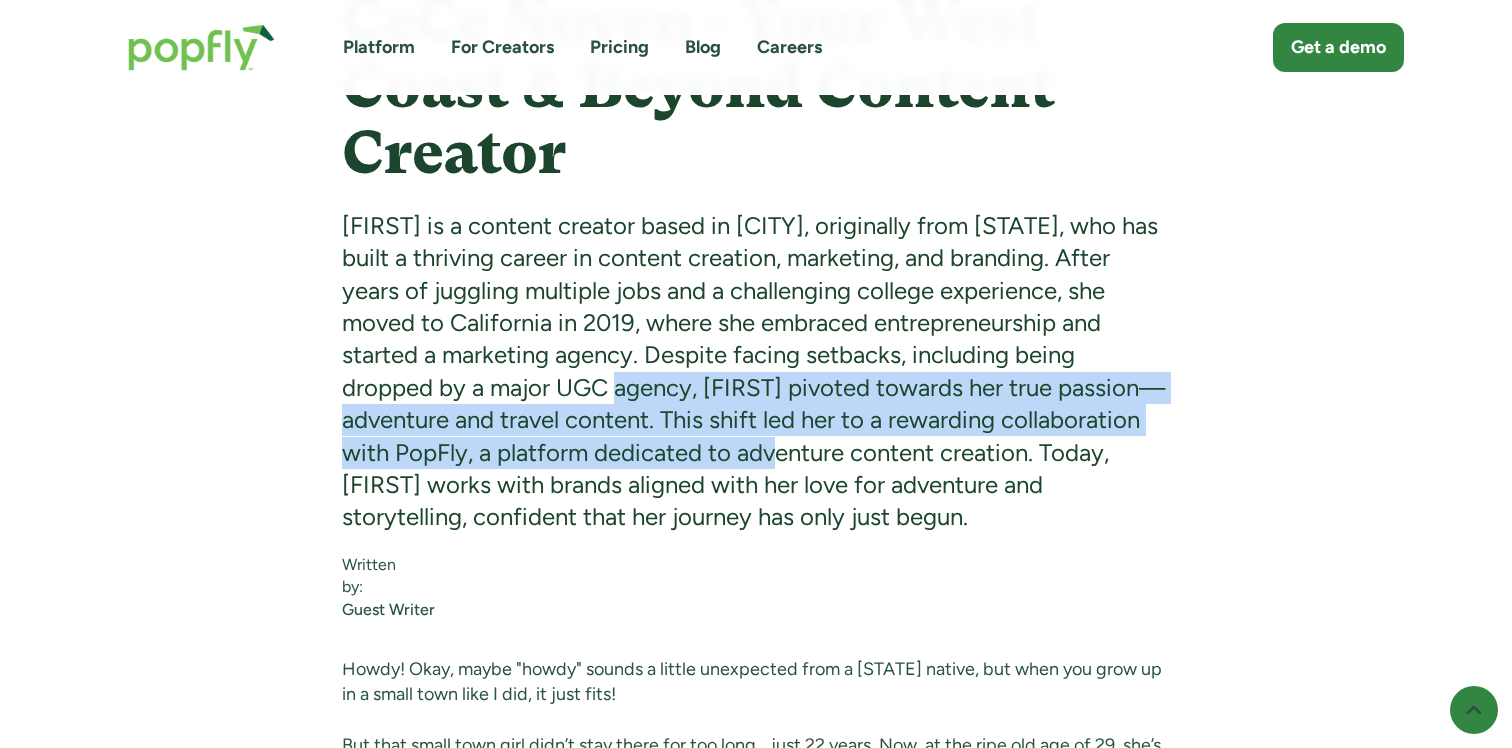 click on "CeCe is a content creator based in [CITY], originally from [STATE], who has built a thriving career in content creation, marketing, and branding. After years of juggling multiple jobs and a challenging college experience, she moved to California in [YEAR], where she embraced entrepreneurship and started a marketing agency. Despite facing setbacks, including being dropped by a major UGC agency, CeCe pivoted towards her true passion—adventure and travel content. This shift led her to a rewarding collaboration with Popfly, a platform dedicated to adventure content creation. Today, CeCe works with brands aligned with her love for adventure and storytelling, confident that her journey has only just begun." at bounding box center [756, 372] 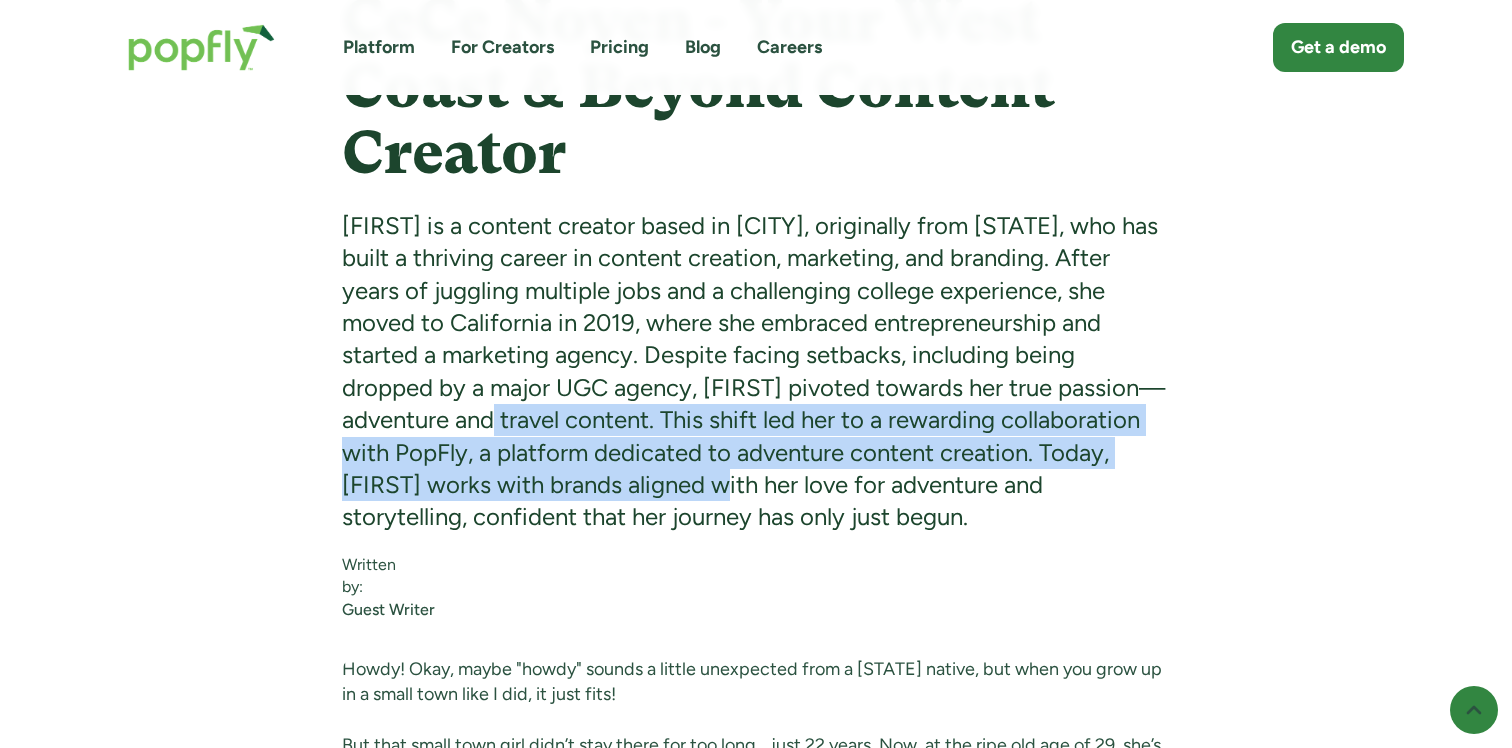 drag, startPoint x: 582, startPoint y: 434, endPoint x: 850, endPoint y: 498, distance: 275.53583 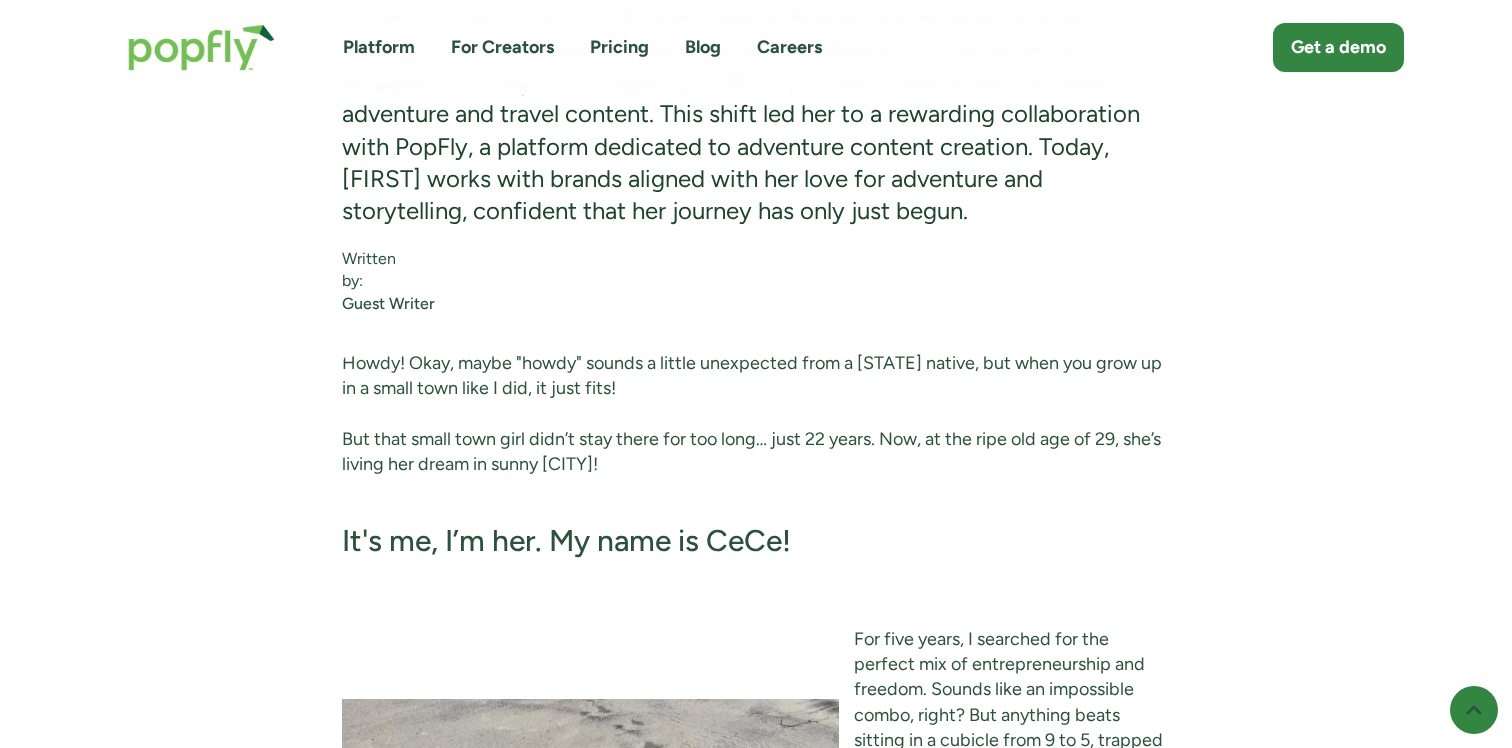 scroll, scrollTop: 1043, scrollLeft: 0, axis: vertical 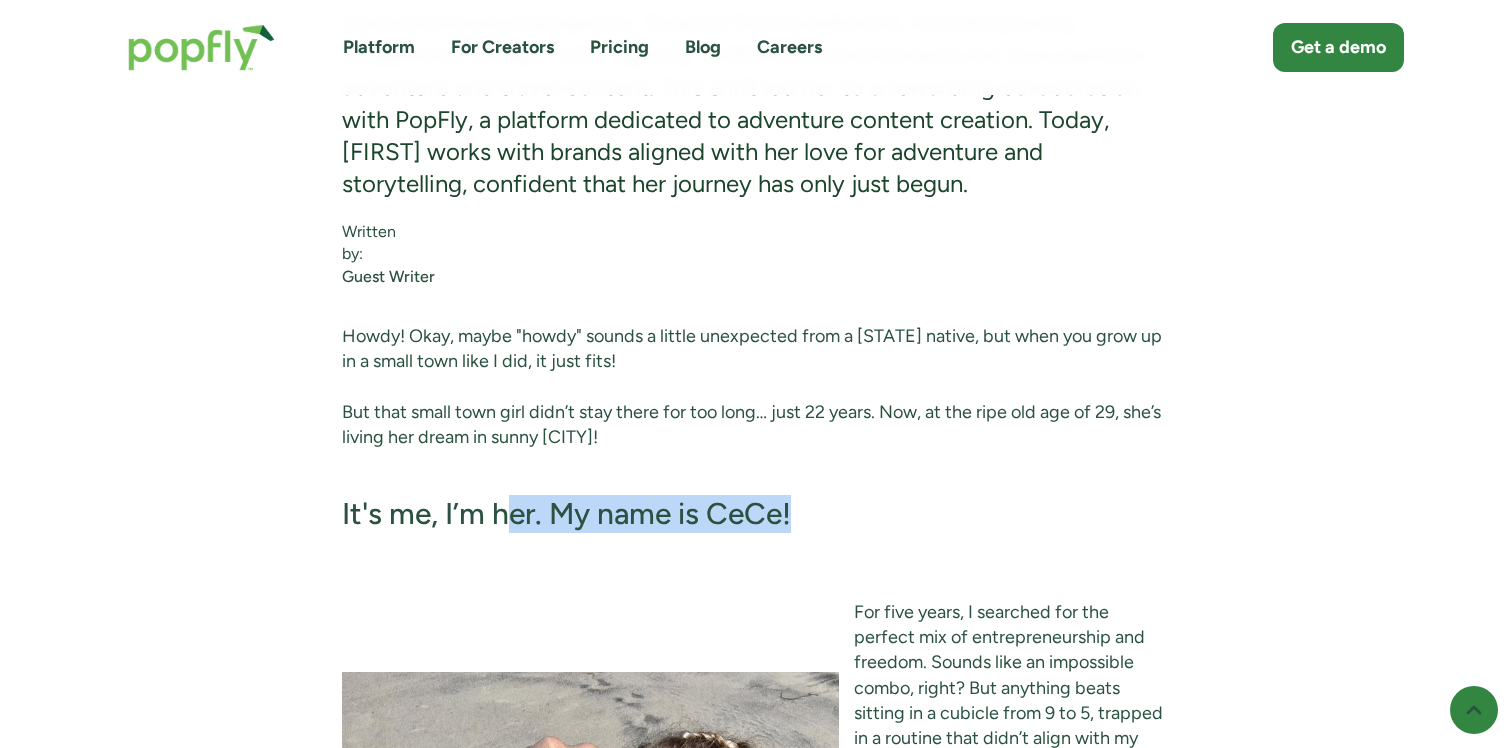 drag, startPoint x: 503, startPoint y: 522, endPoint x: 839, endPoint y: 532, distance: 336.14877 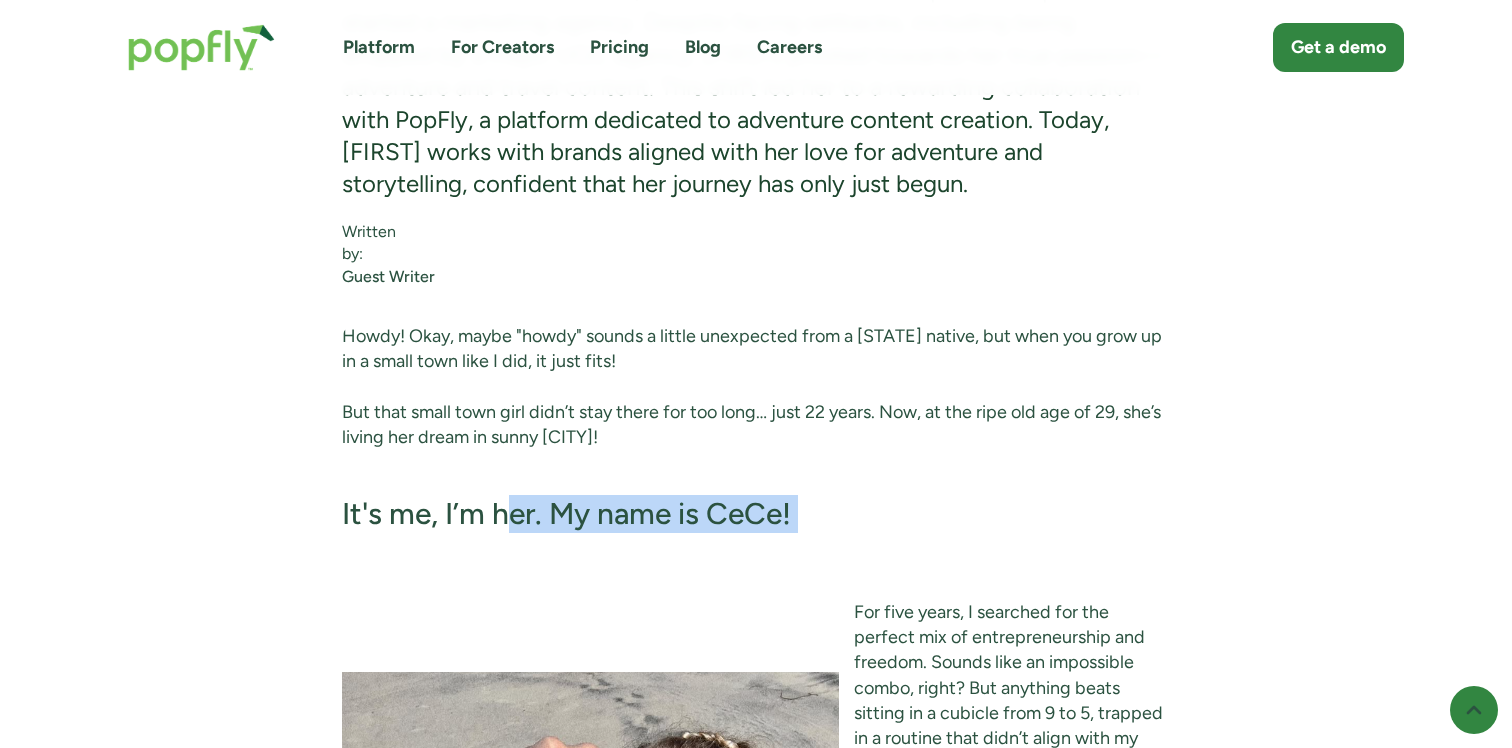 click on "It's me, I’m her. My name is CeCe! ‍" at bounding box center (756, 532) 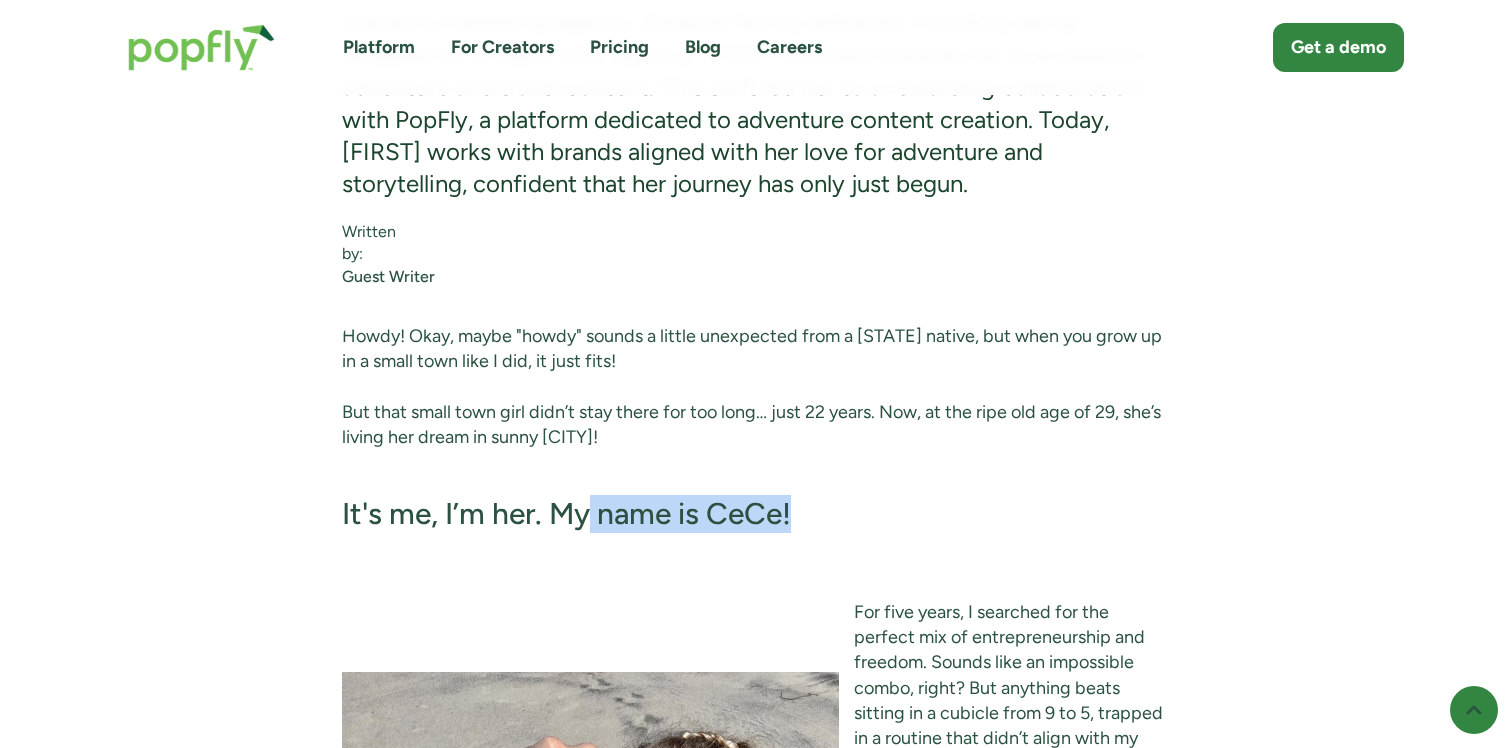 drag, startPoint x: 586, startPoint y: 498, endPoint x: 836, endPoint y: 518, distance: 250.79872 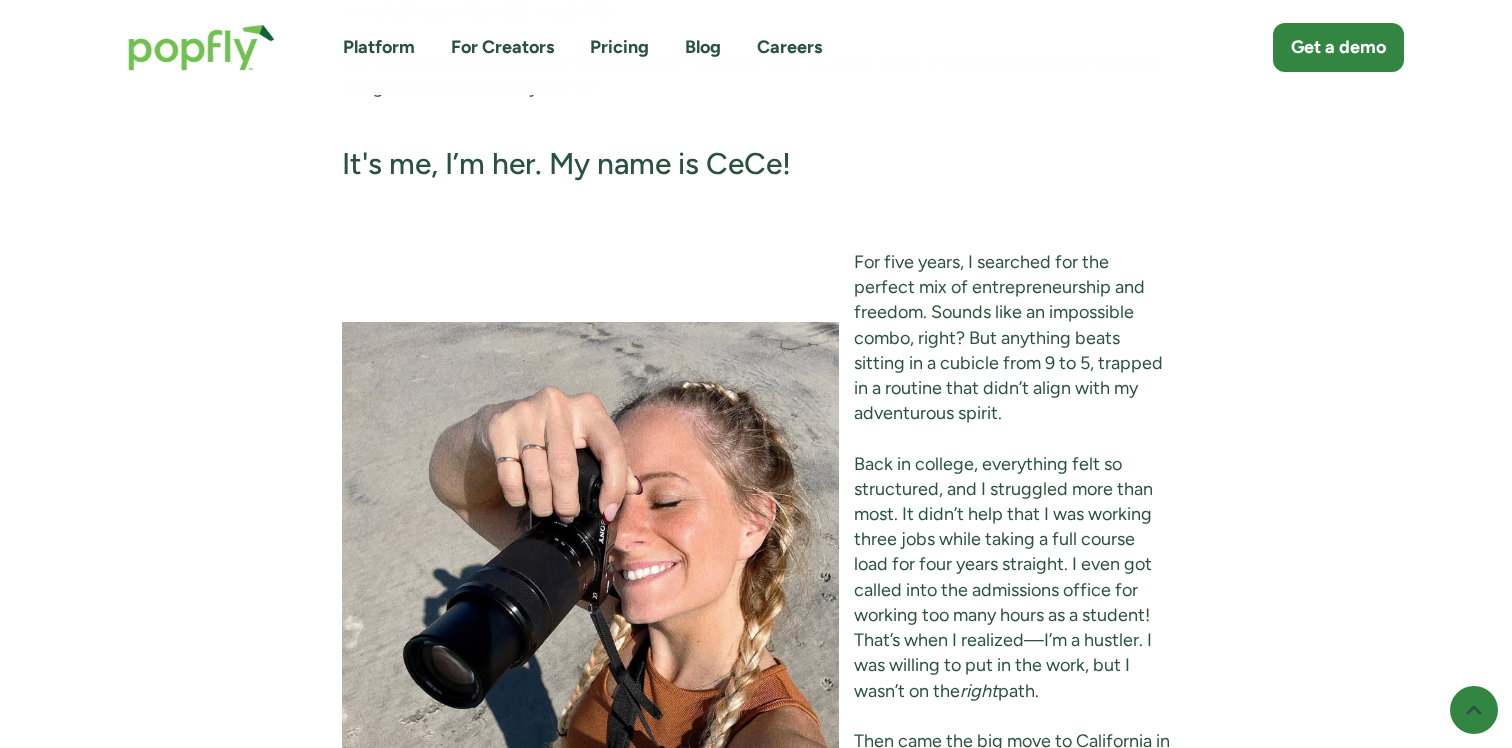 scroll, scrollTop: 1411, scrollLeft: 0, axis: vertical 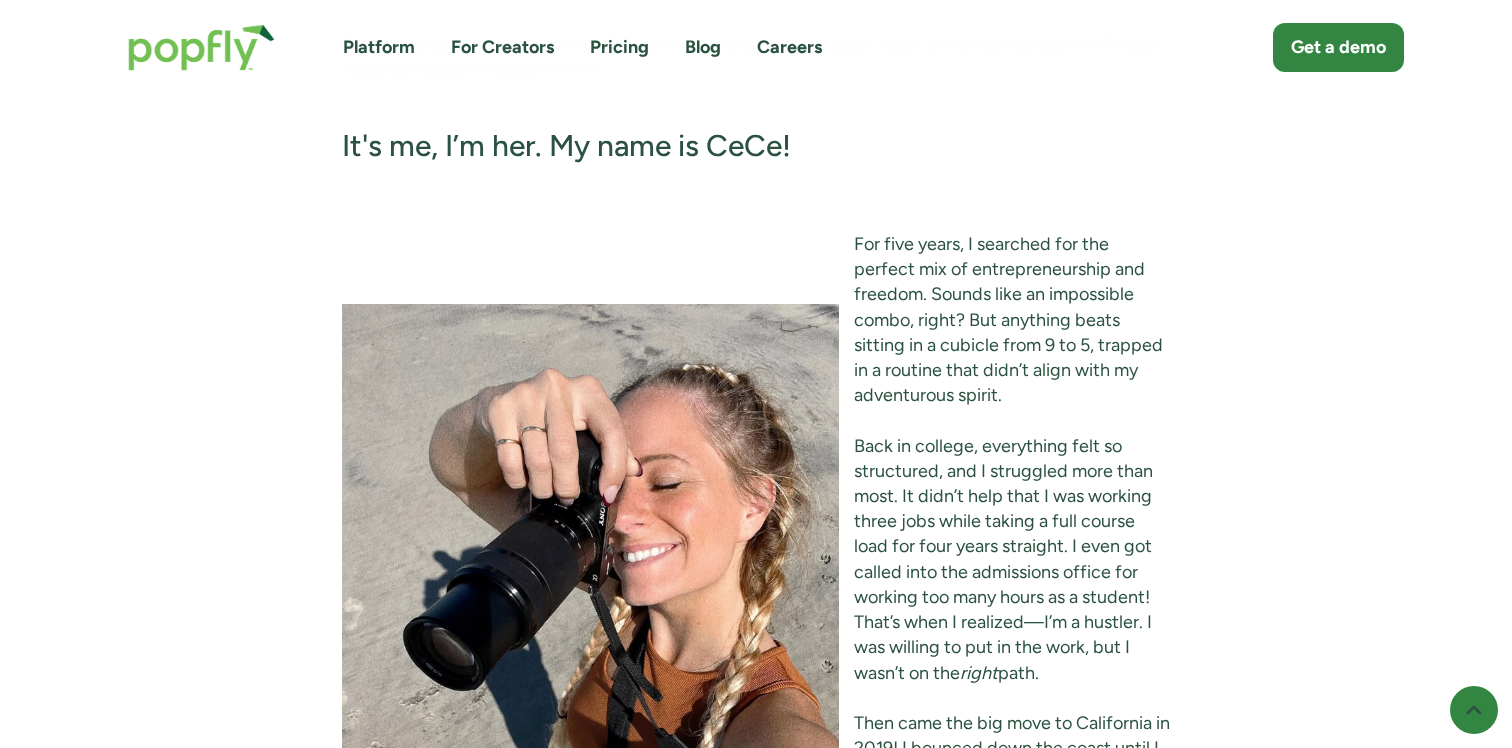 click on "For five years, I searched for the perfect mix of entrepreneurship and freedom. Sounds like an impossible combo, right? But anything beats sitting in a cubicle from 9 to 5, trapped in a routine that didn’t align with my adventurous spirit. Back in college, everything felt so structured, and I struggled more than most. It didn’t help that I was working three jobs while taking a full course load for four years straight. I even got called into the admissions office for working too many hours as a student! That’s when I realized—I’m a hustler. I was willing to put in the work, but I wasn’t on the  right  path." at bounding box center (756, 459) 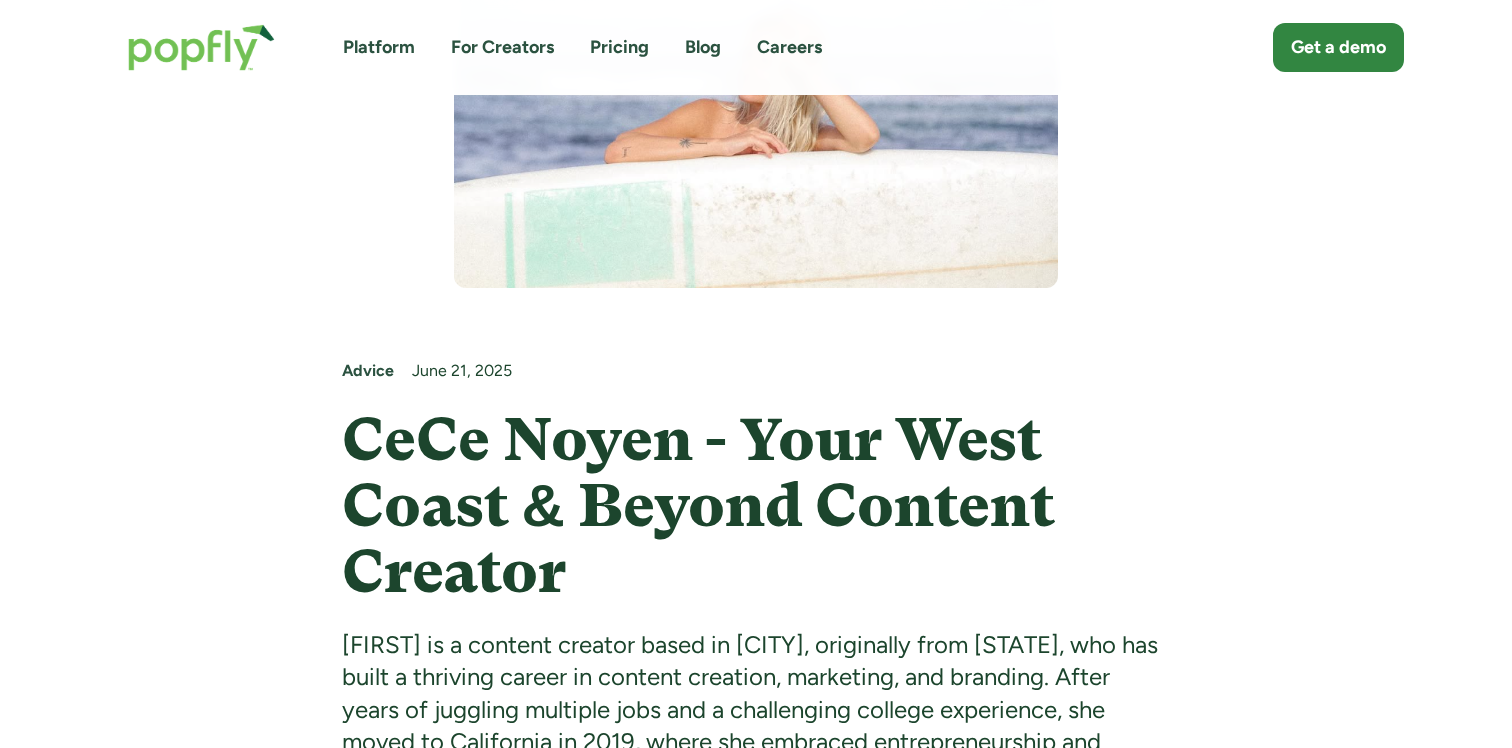 scroll, scrollTop: 0, scrollLeft: 0, axis: both 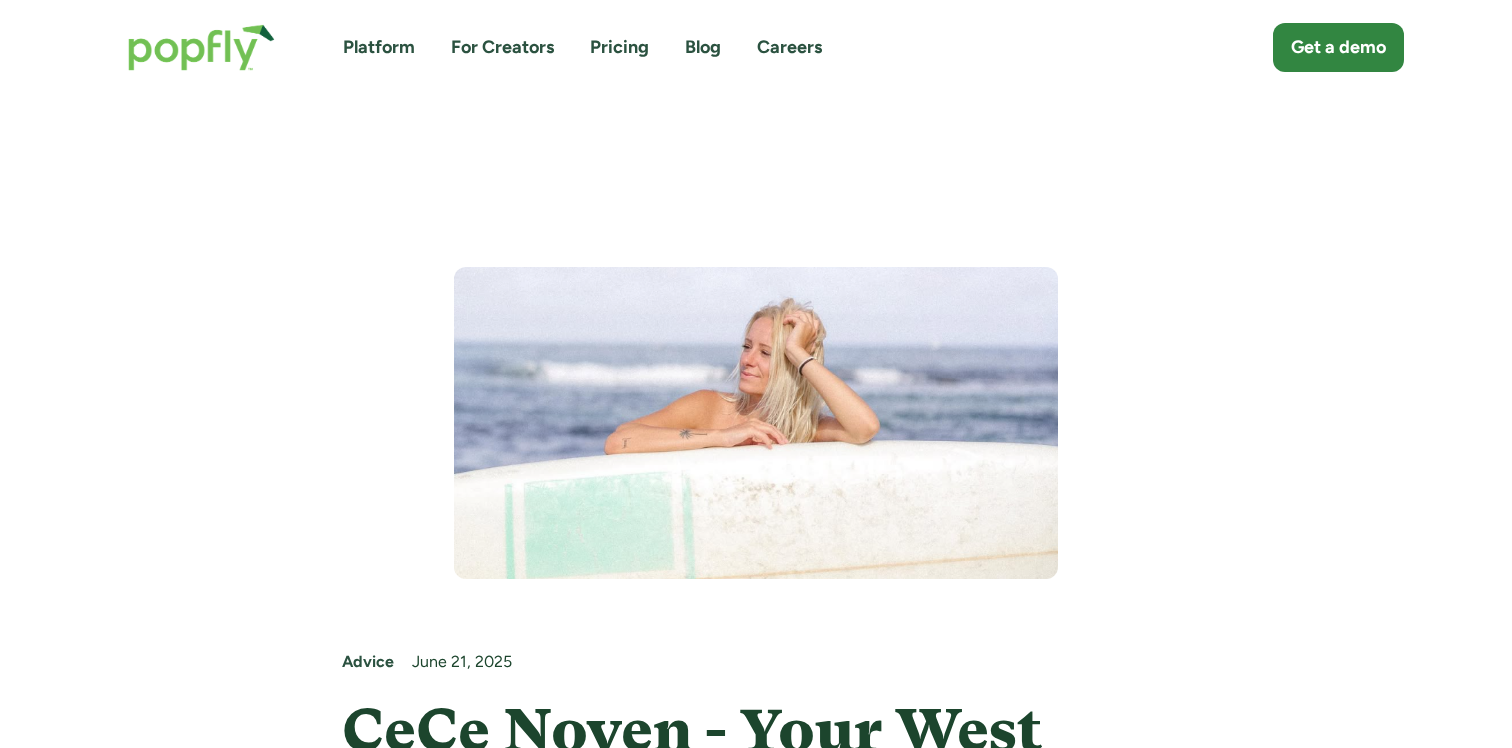 drag, startPoint x: 797, startPoint y: 397, endPoint x: 919, endPoint y: 130, distance: 293.55237 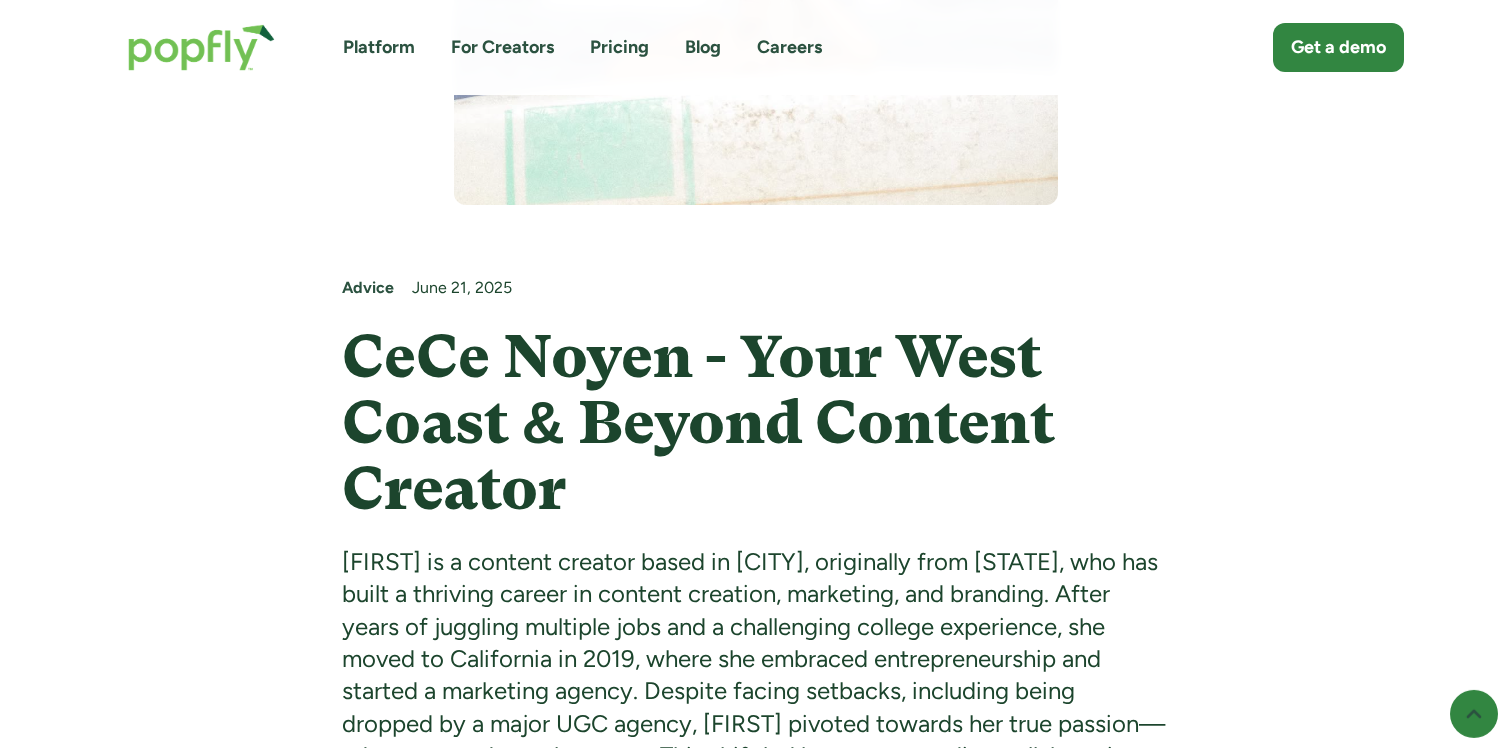 scroll, scrollTop: 366, scrollLeft: 0, axis: vertical 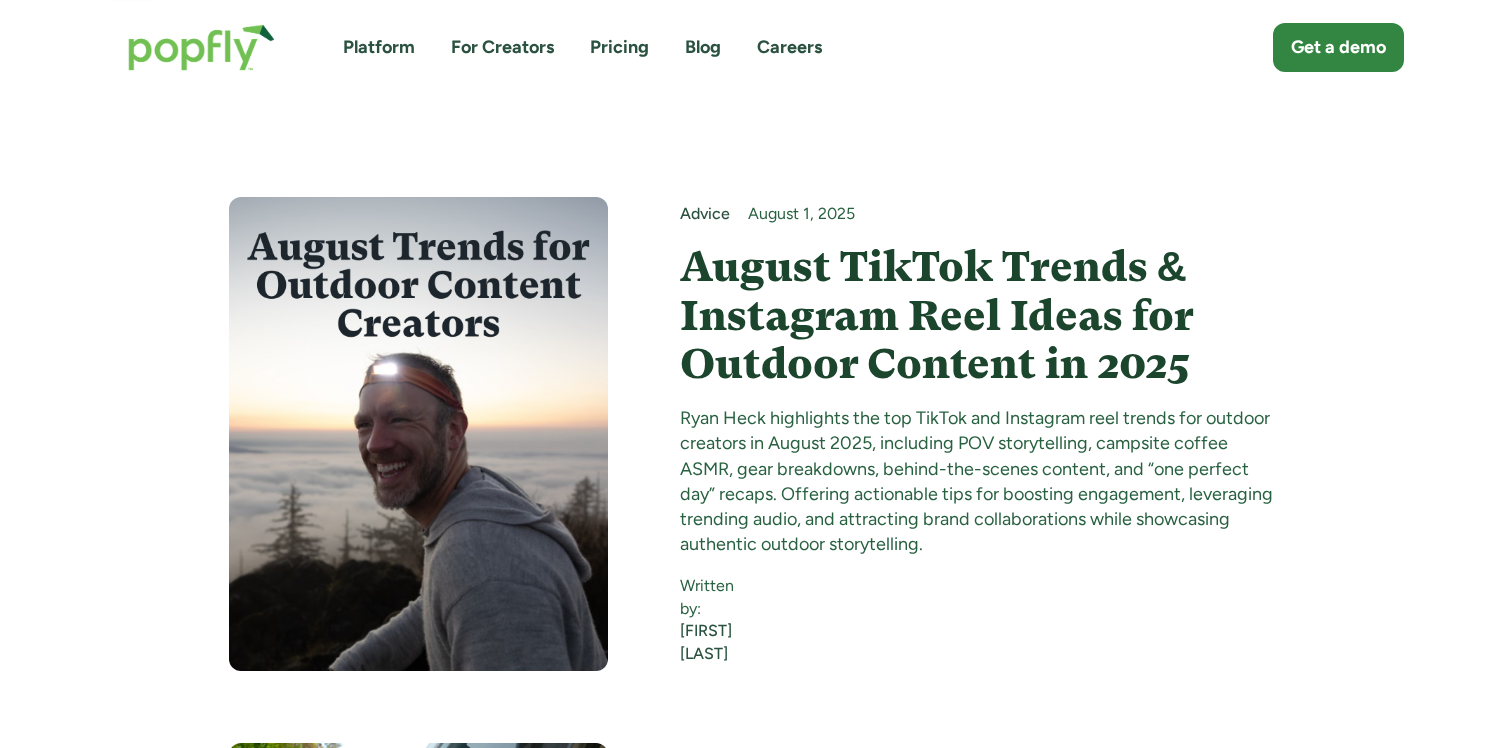click on "August TikTok Trends & Instagram Reel Ideas for Outdoor Content in 2025" at bounding box center (982, 315) 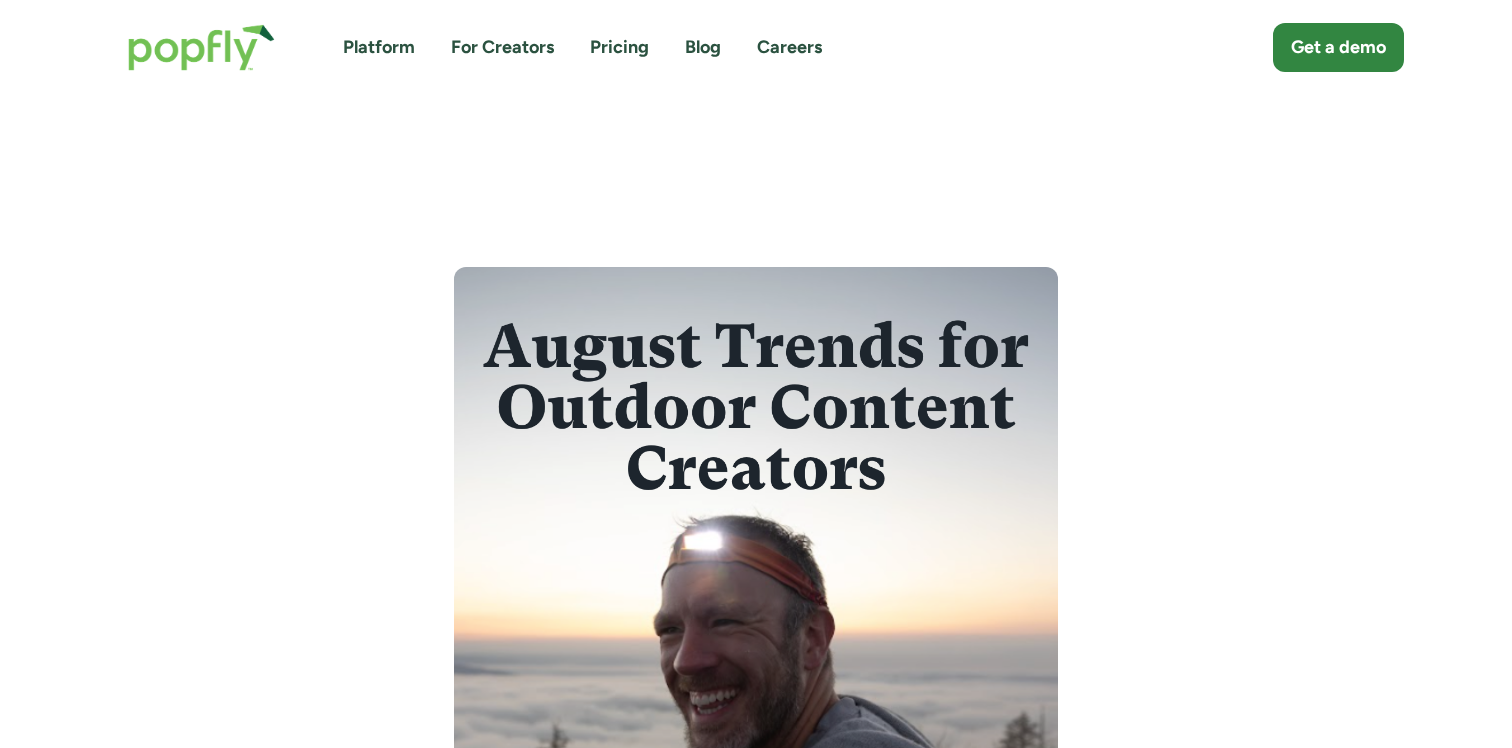 scroll, scrollTop: 1822, scrollLeft: 0, axis: vertical 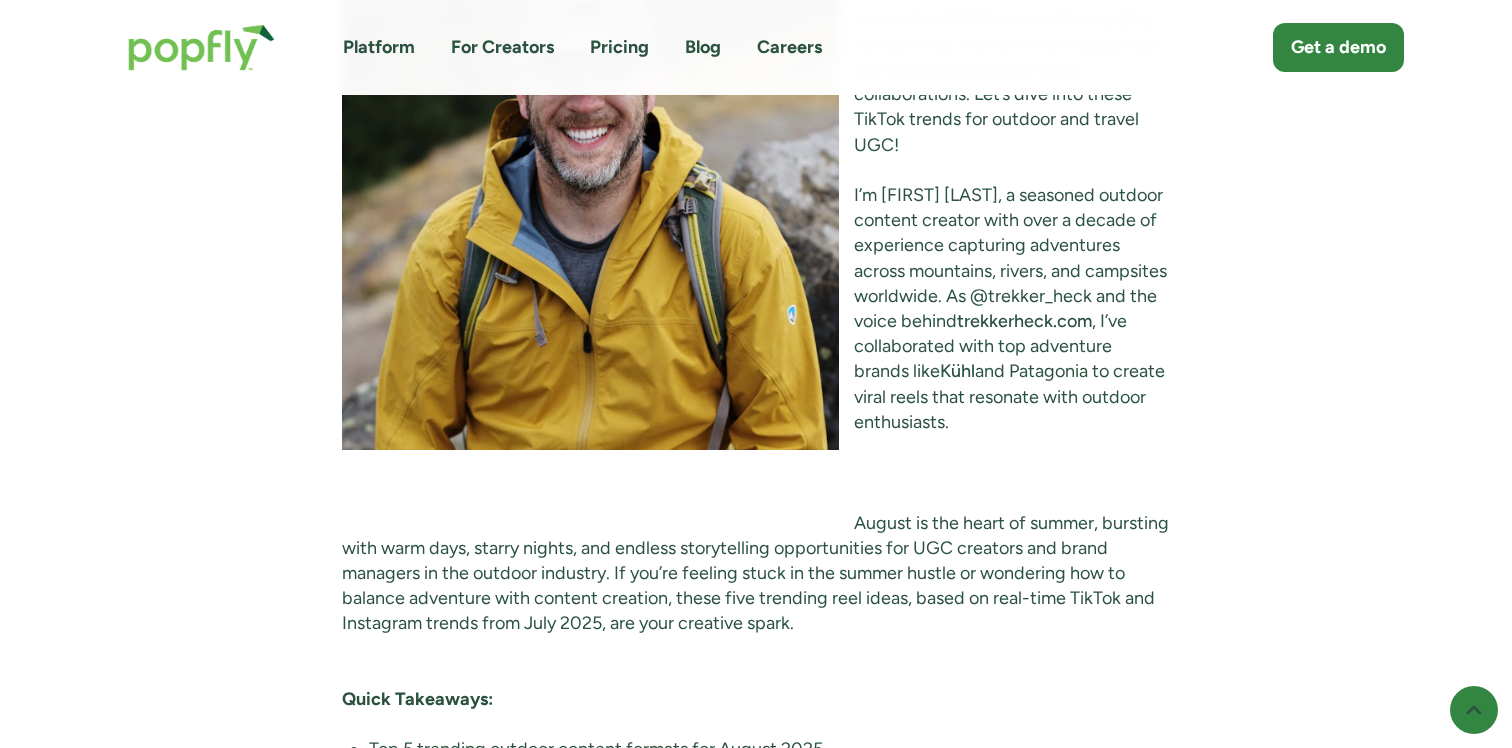 click on "Kühl" at bounding box center [957, 371] 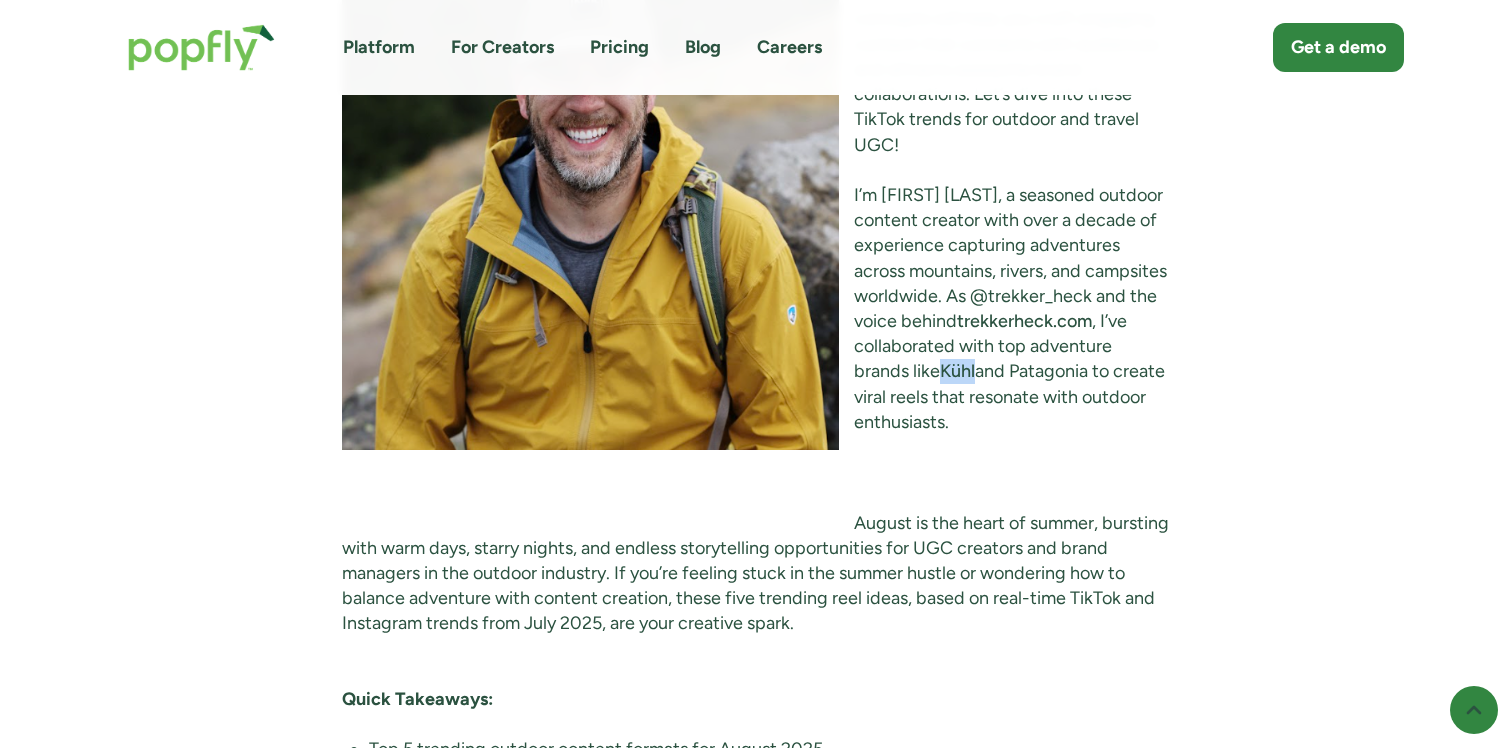 drag, startPoint x: 1098, startPoint y: 353, endPoint x: 1059, endPoint y: 348, distance: 39.319206 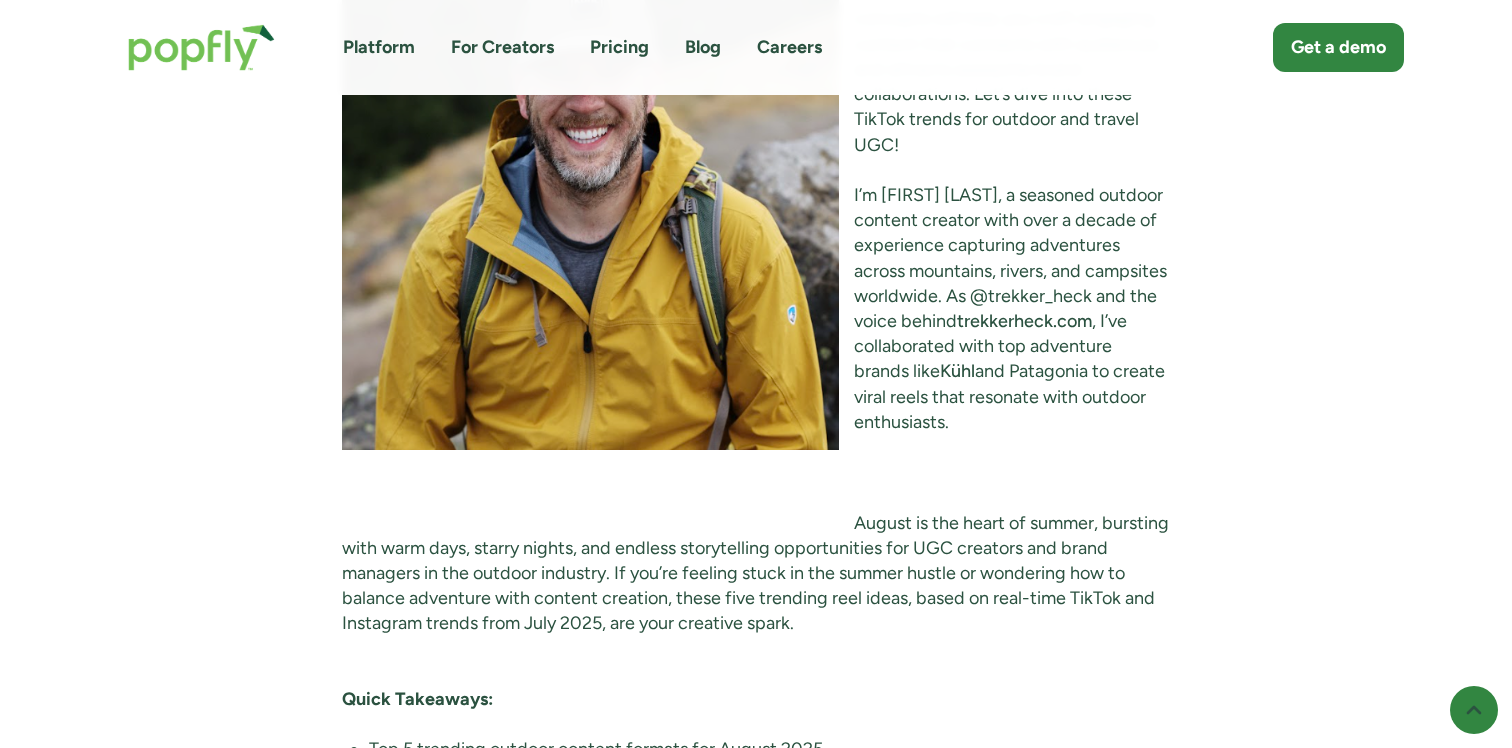 click on "I’m Ryan Heck, a seasoned outdoor content creator with over a decade of experience capturing adventures across mountains, rivers, and campsites worldwide. As @trekker_heck and the voice behind  trekkerheck.com , I’ve collaborated with top adventure brands like  Kühl  and Patagonia to create viral reels that resonate with outdoor enthusiasts." at bounding box center (756, 309) 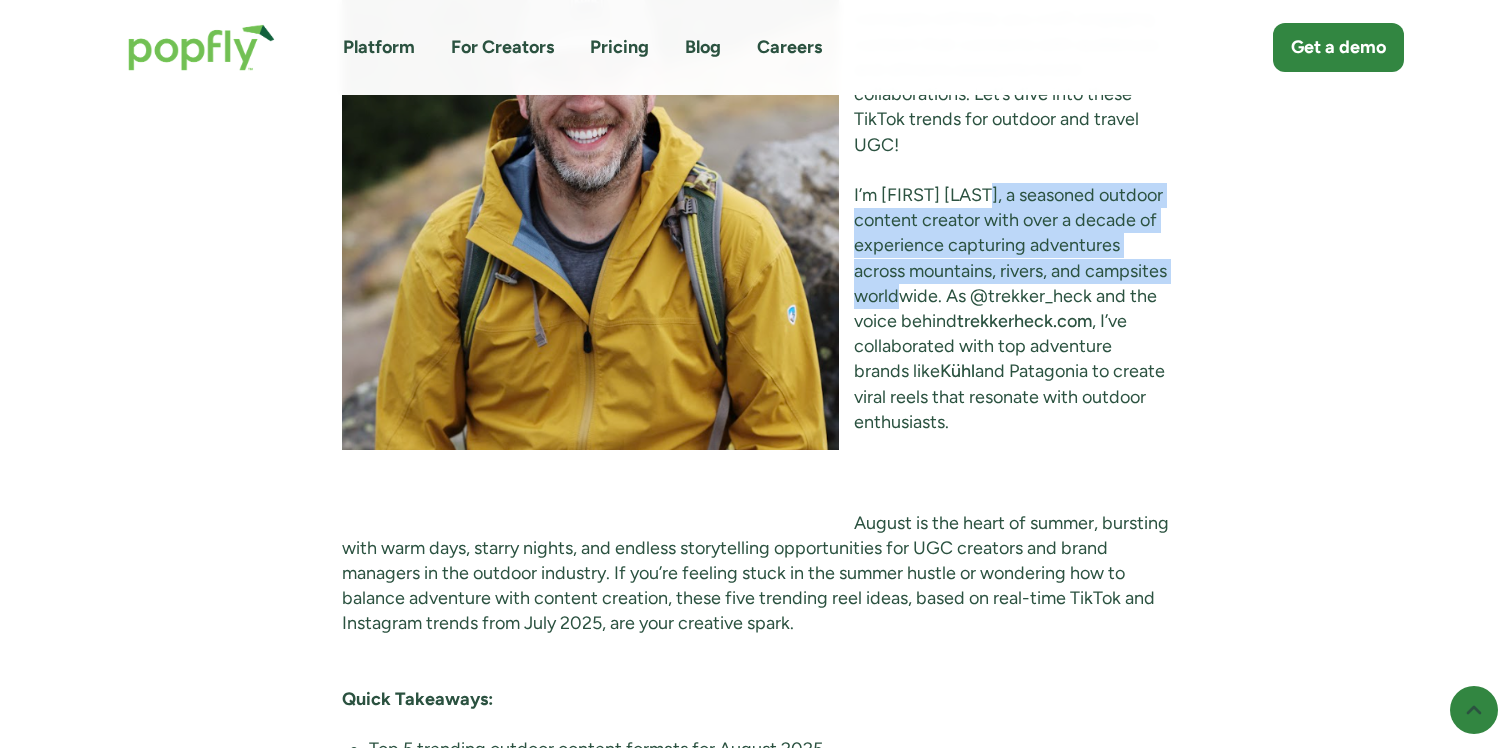 drag, startPoint x: 992, startPoint y: 175, endPoint x: 1027, endPoint y: 271, distance: 102.18121 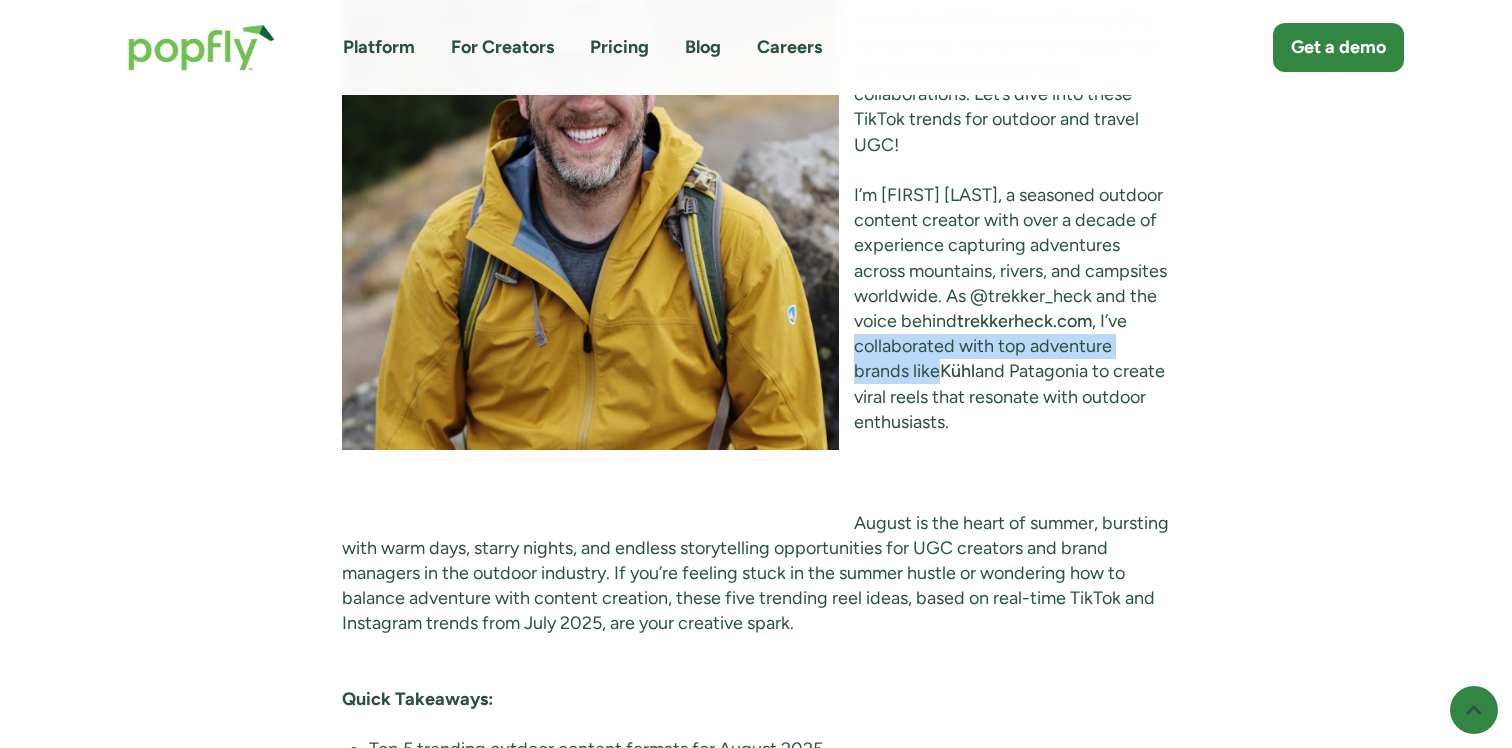 drag, startPoint x: 1031, startPoint y: 323, endPoint x: 1056, endPoint y: 355, distance: 40.60788 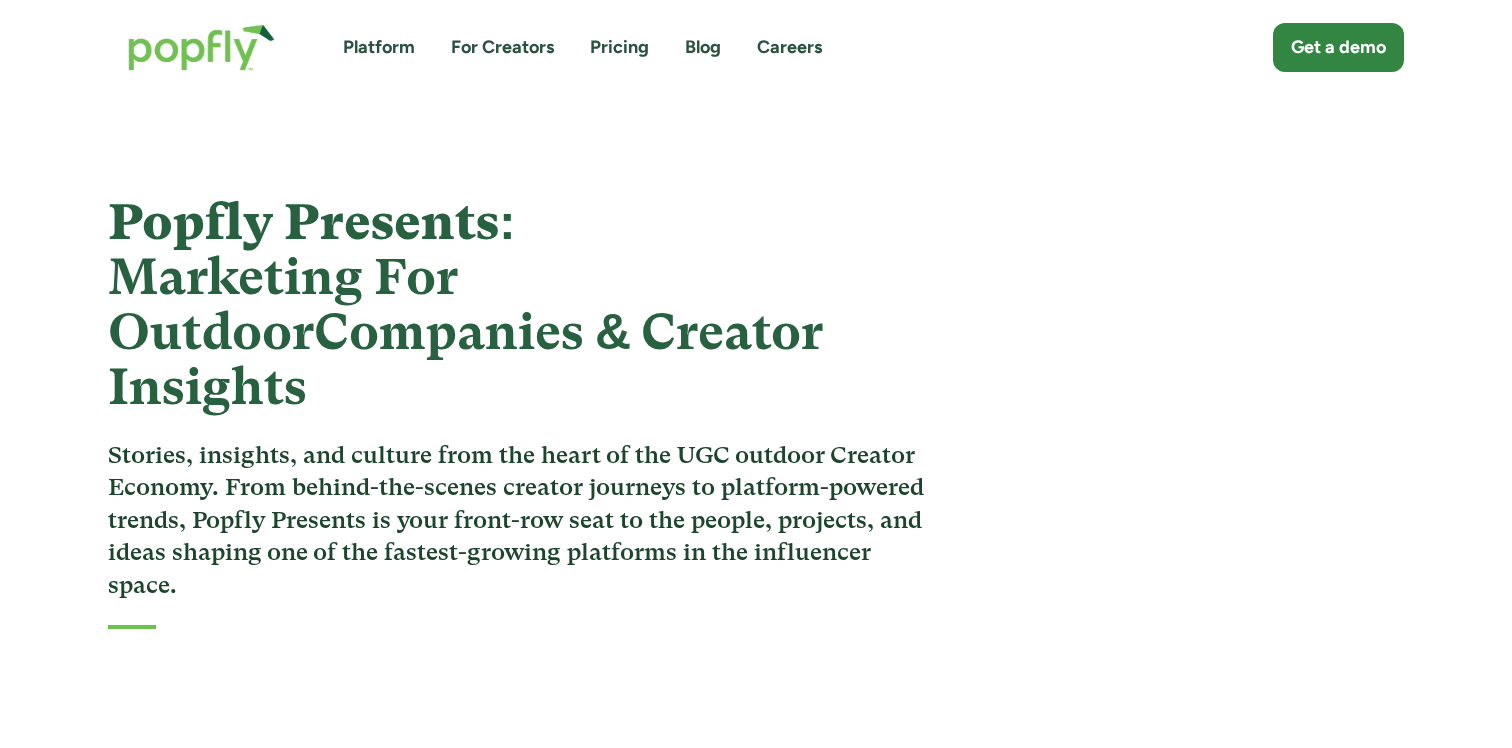 scroll, scrollTop: 3219, scrollLeft: 0, axis: vertical 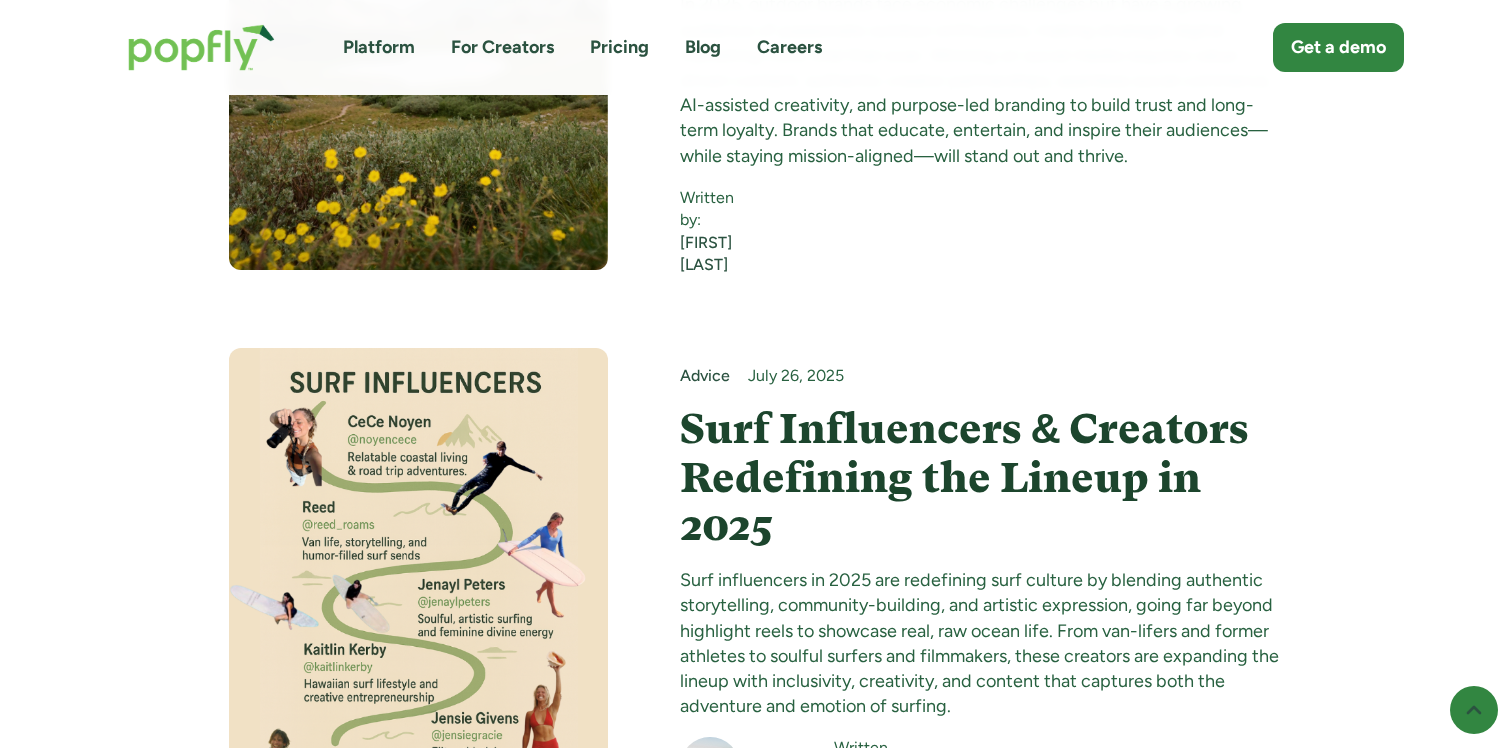 click on "Surf Influencers & Creators Redefining the Lineup in 2025" at bounding box center [982, 477] 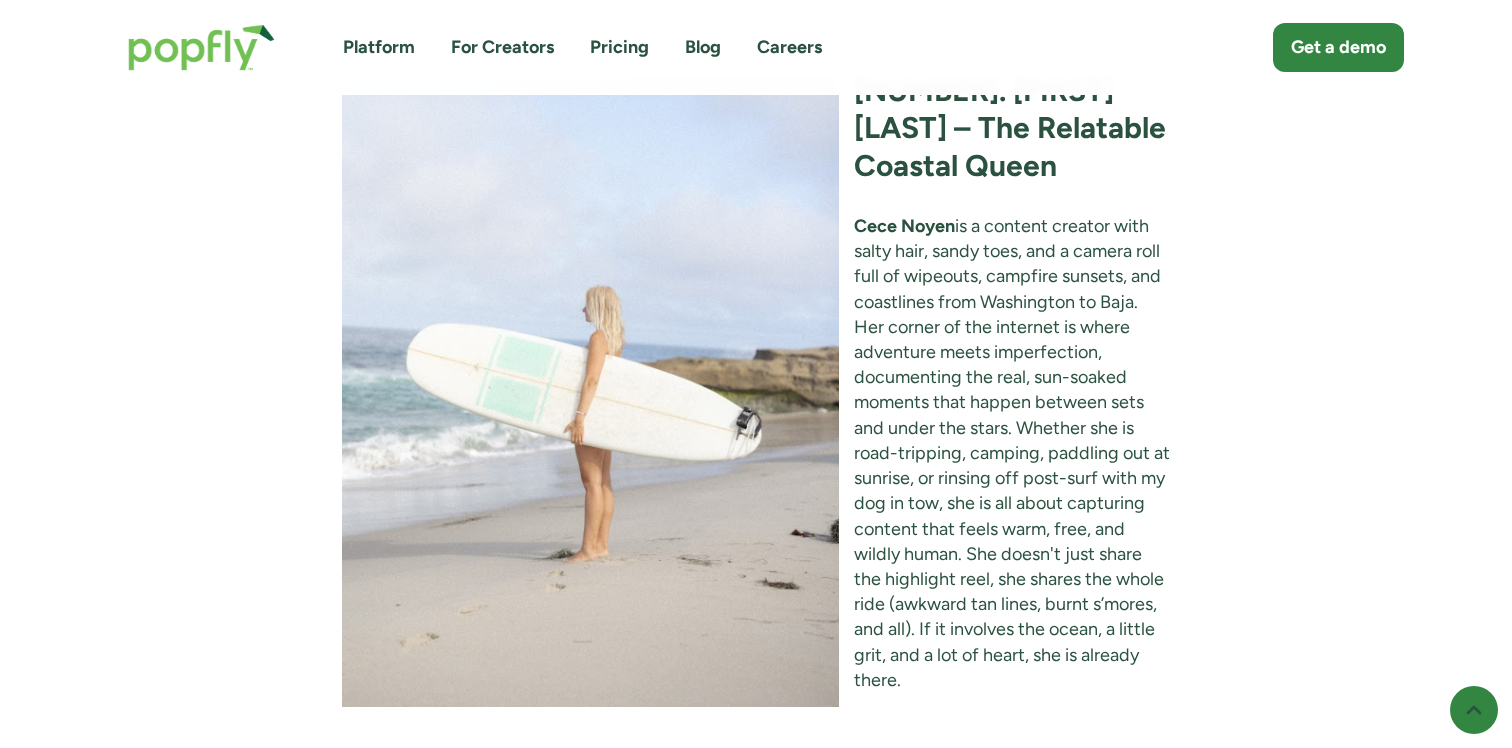 scroll, scrollTop: 3338, scrollLeft: 0, axis: vertical 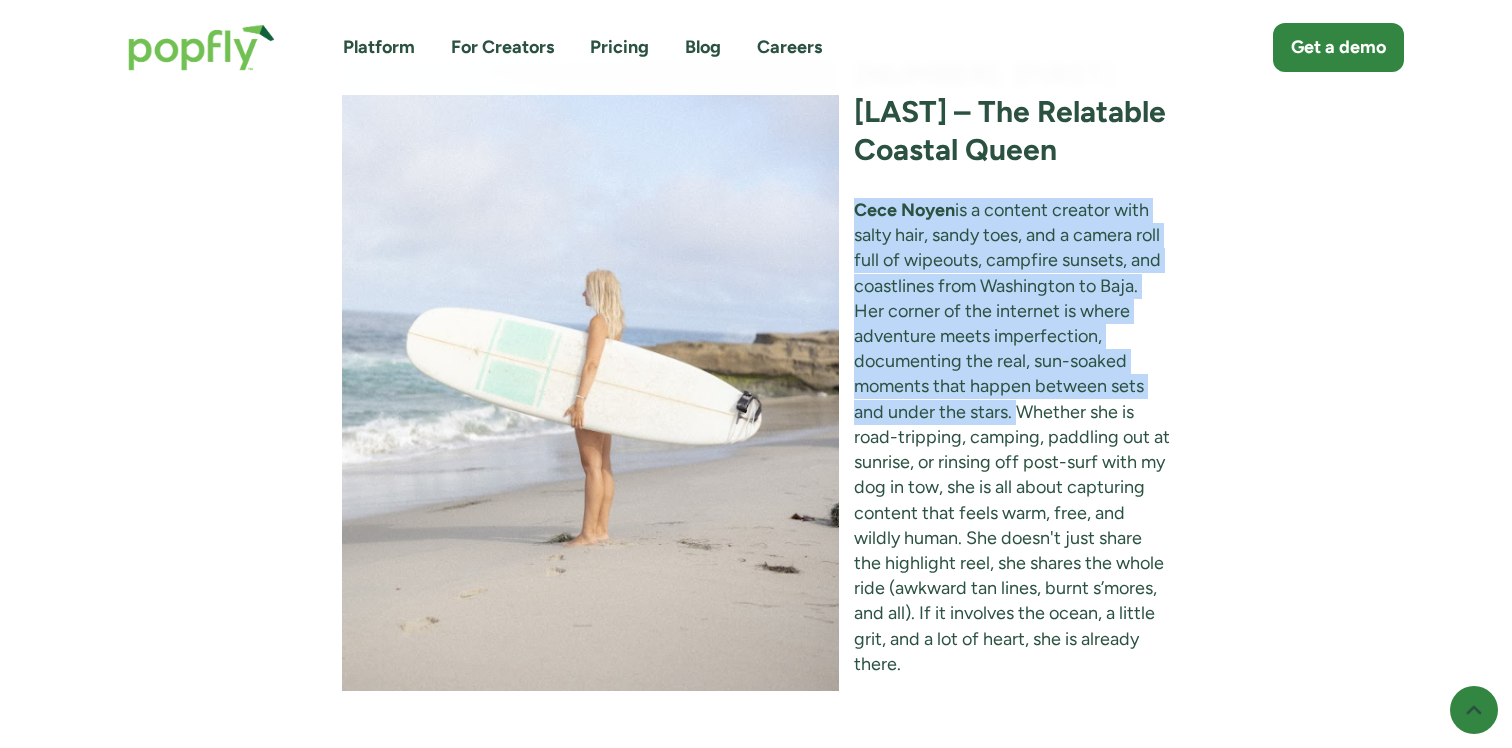 drag, startPoint x: 851, startPoint y: 187, endPoint x: 1015, endPoint y: 396, distance: 265.66333 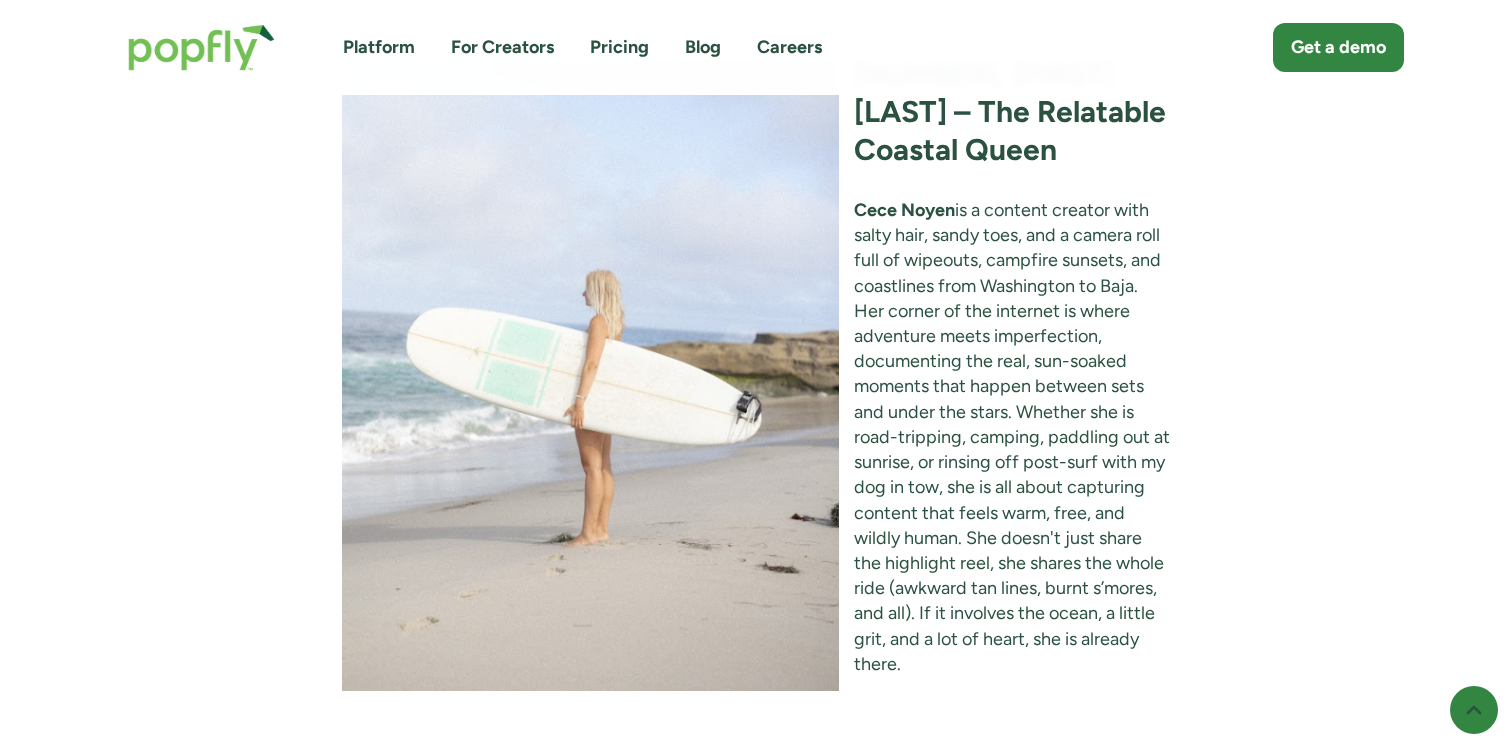 click on "[FIRST] [LAST] is a content creator with salty hair, sandy toes, and a camera roll full of wipeouts, campfire sunsets, and coastlines from [STATE] to Baja. Her corner of the internet is where adventure meets imperfection, documenting the real, sun-soaked moments that happen between sets and under the stars. Whether she is road-tripping, camping, paddling out at sunrise, or rinsing off post-surf with my dog in tow, she is all about capturing content that feels warm, free, and wildly human. She doesn't just share the highlight reel, she shares the whole ride (awkward tan lines, burnt s’mores, and all). If it involves the ocean, a little grit, and a lot of heart, she is already there." at bounding box center [756, 437] 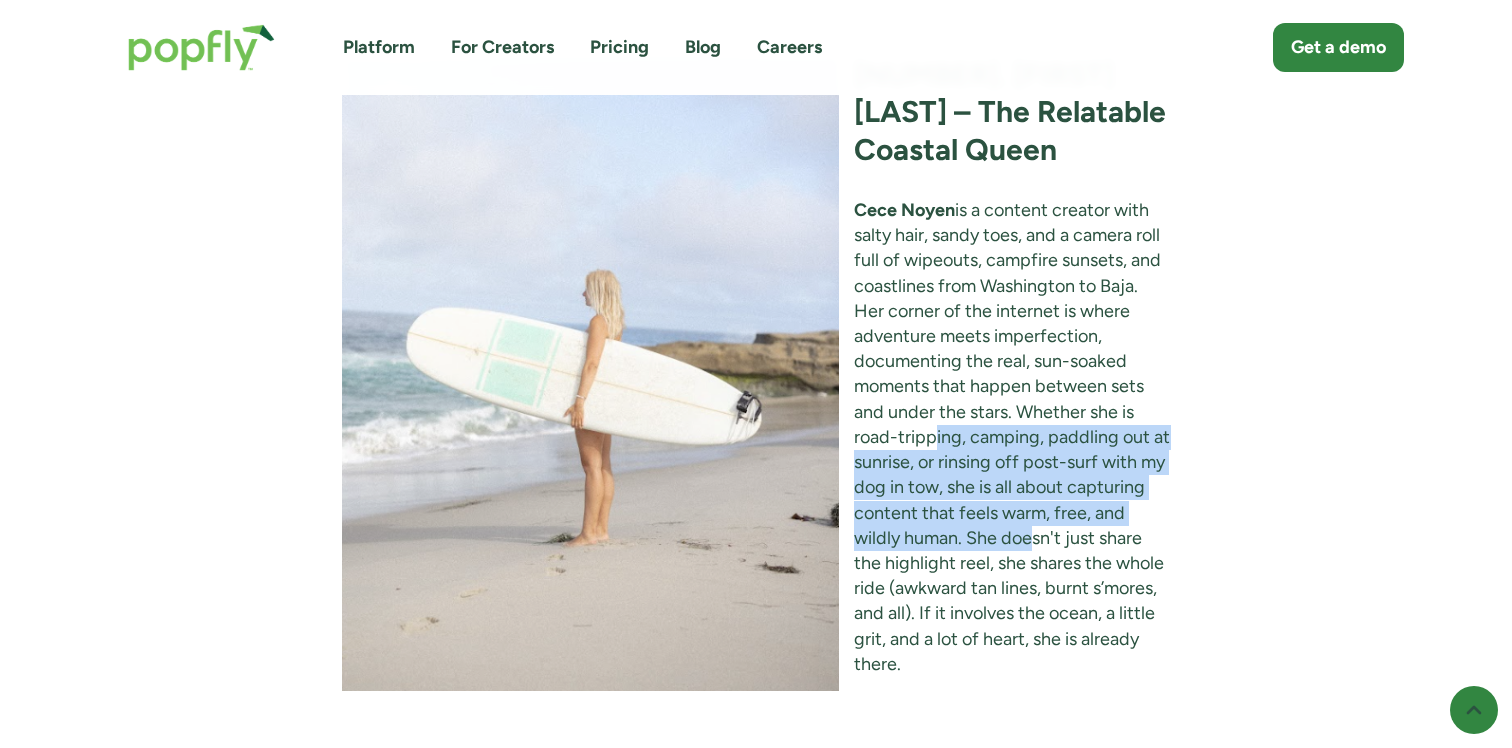 drag, startPoint x: 934, startPoint y: 416, endPoint x: 1035, endPoint y: 514, distance: 140.73024 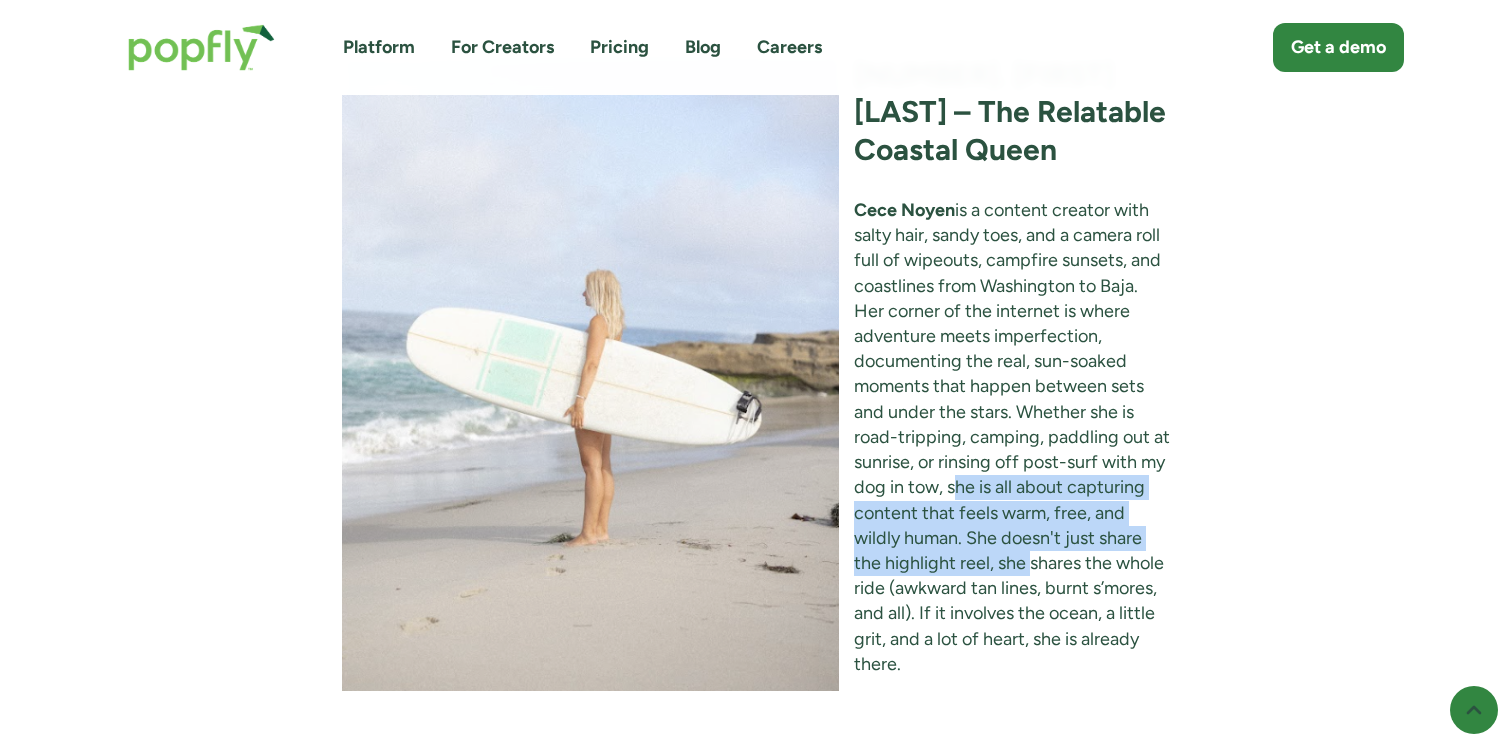 drag, startPoint x: 953, startPoint y: 454, endPoint x: 1030, endPoint y: 543, distance: 117.68602 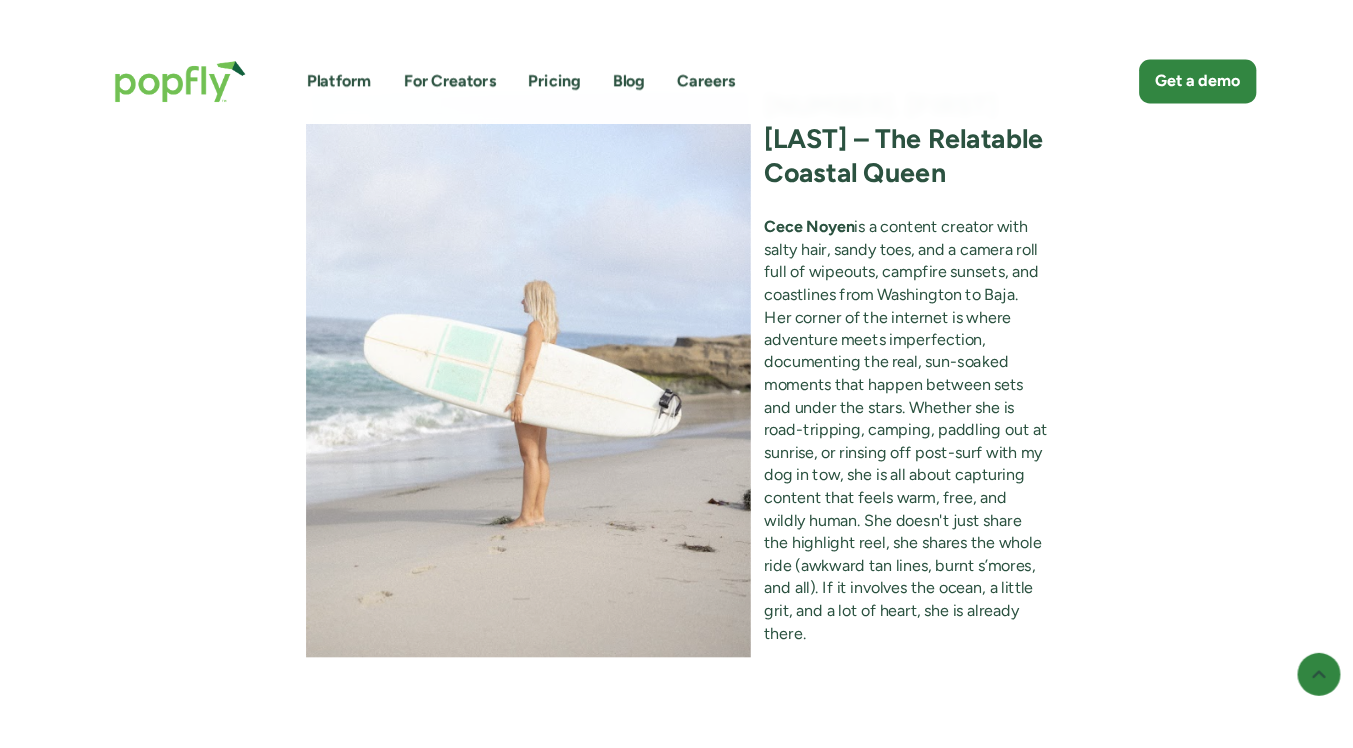 scroll, scrollTop: 3388, scrollLeft: 0, axis: vertical 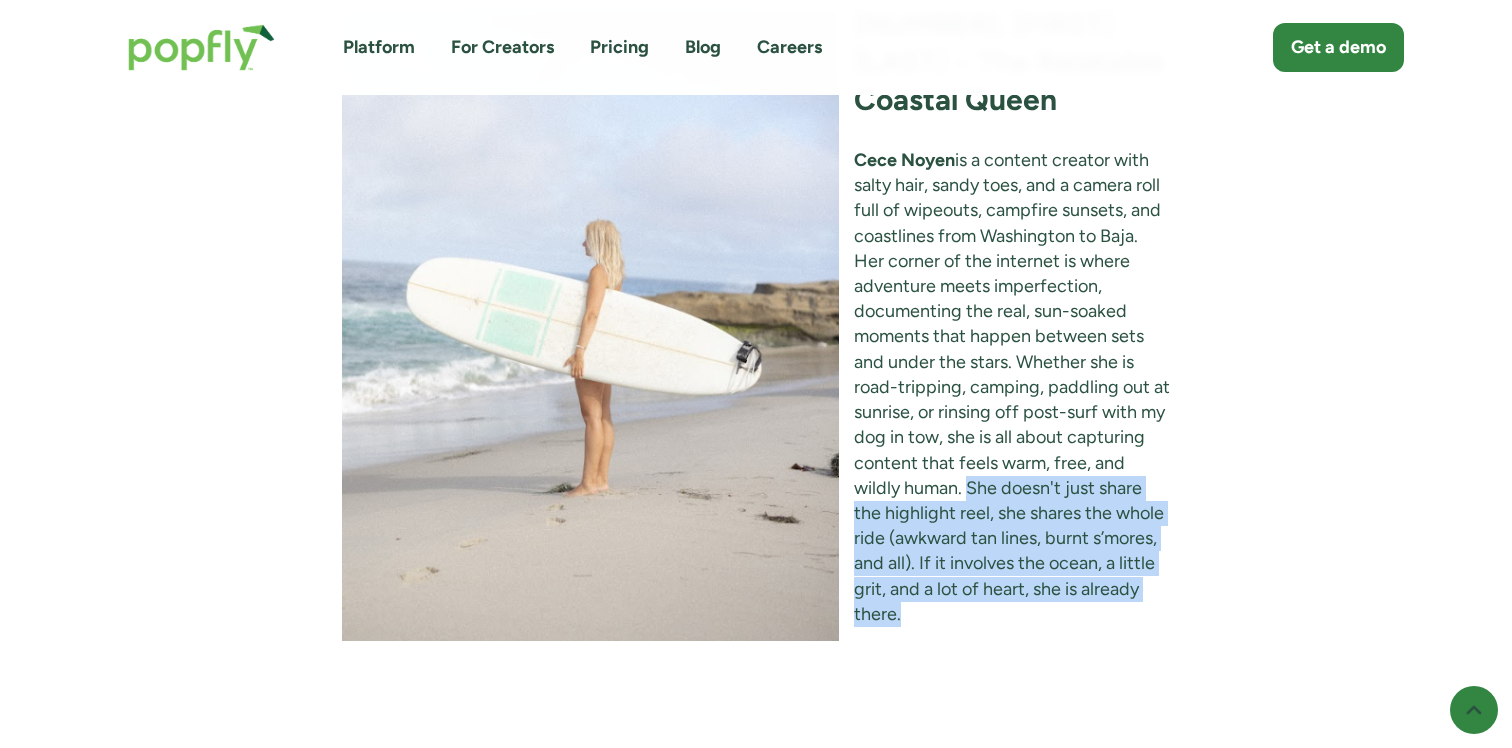 drag, startPoint x: 969, startPoint y: 465, endPoint x: 1052, endPoint y: 579, distance: 141.01419 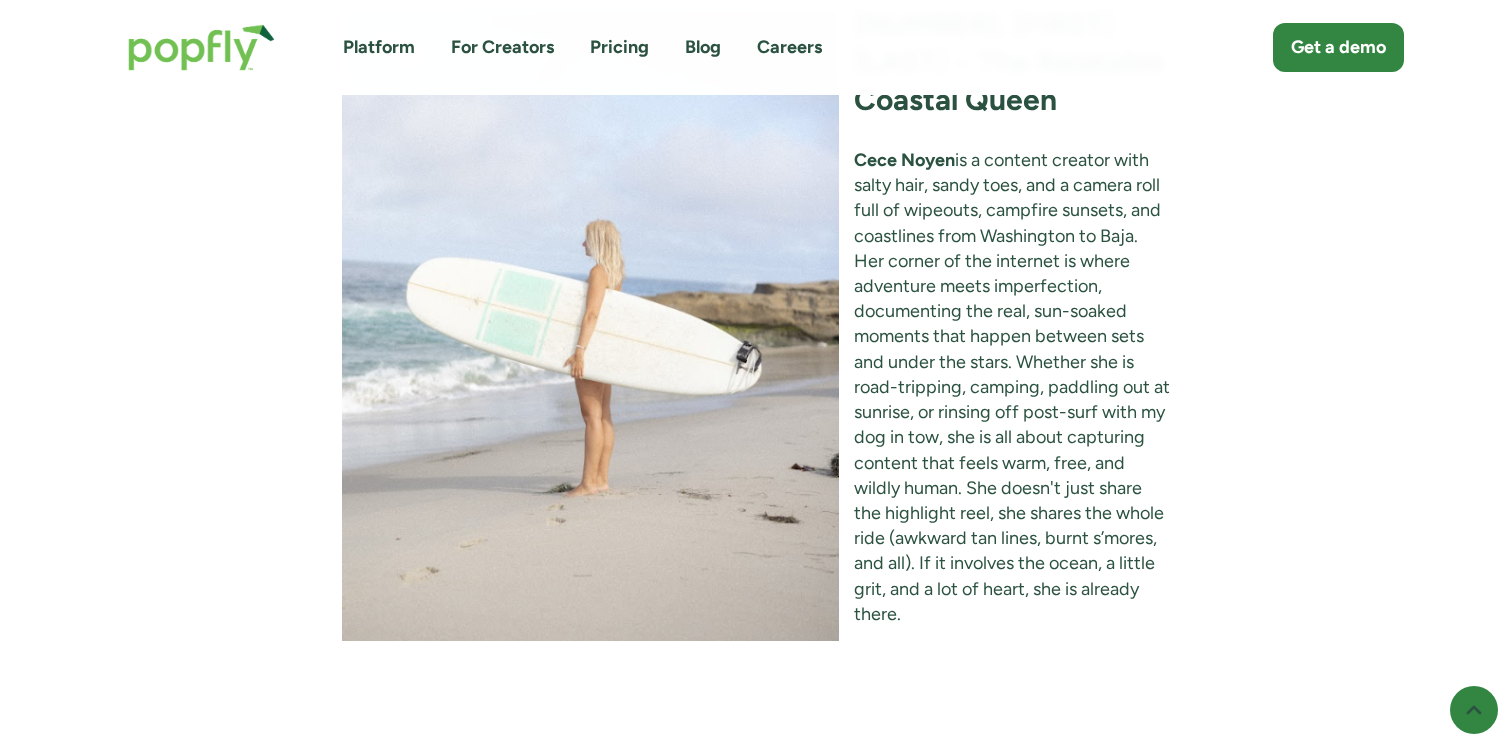 drag, startPoint x: 1000, startPoint y: 465, endPoint x: 1062, endPoint y: 583, distance: 133.29666 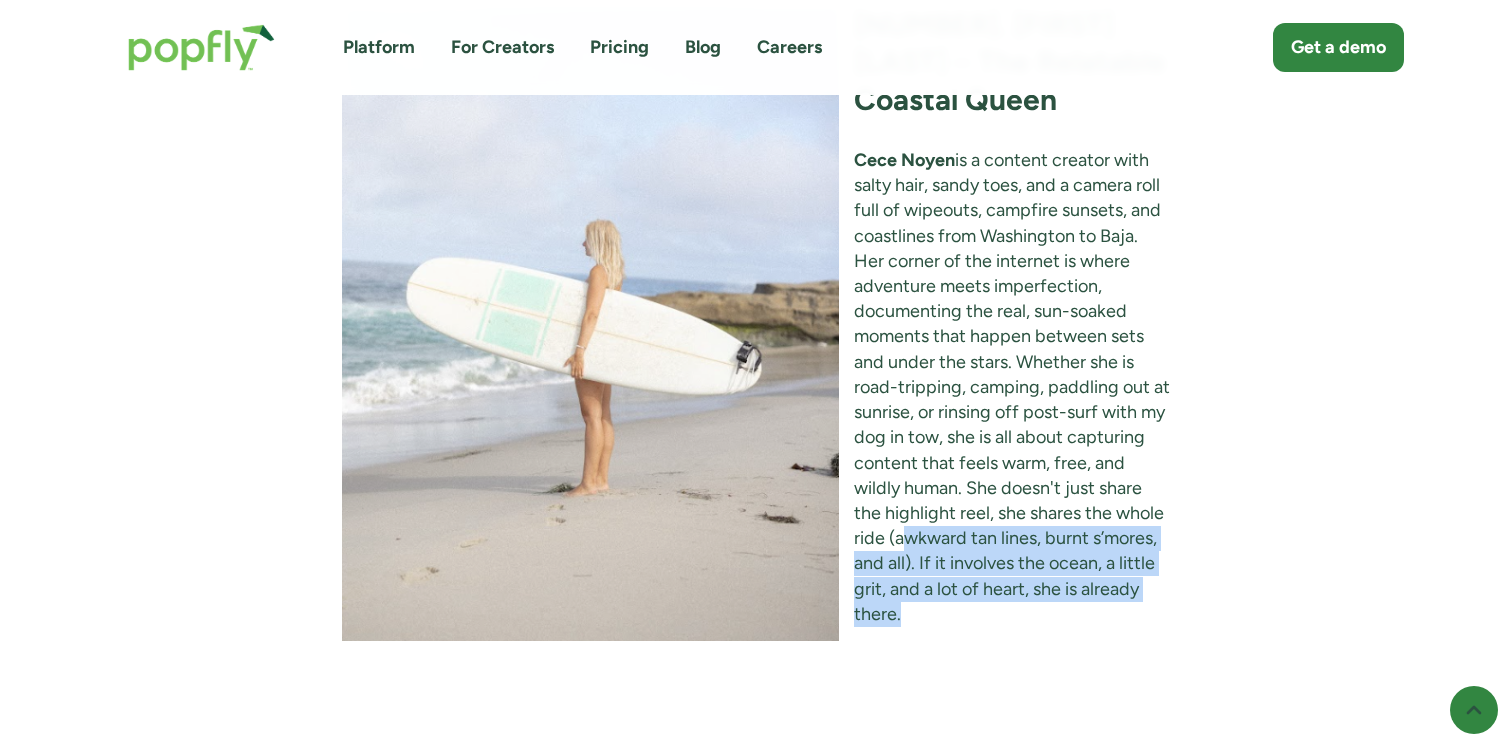 drag, startPoint x: 910, startPoint y: 508, endPoint x: 1030, endPoint y: 589, distance: 144.77914 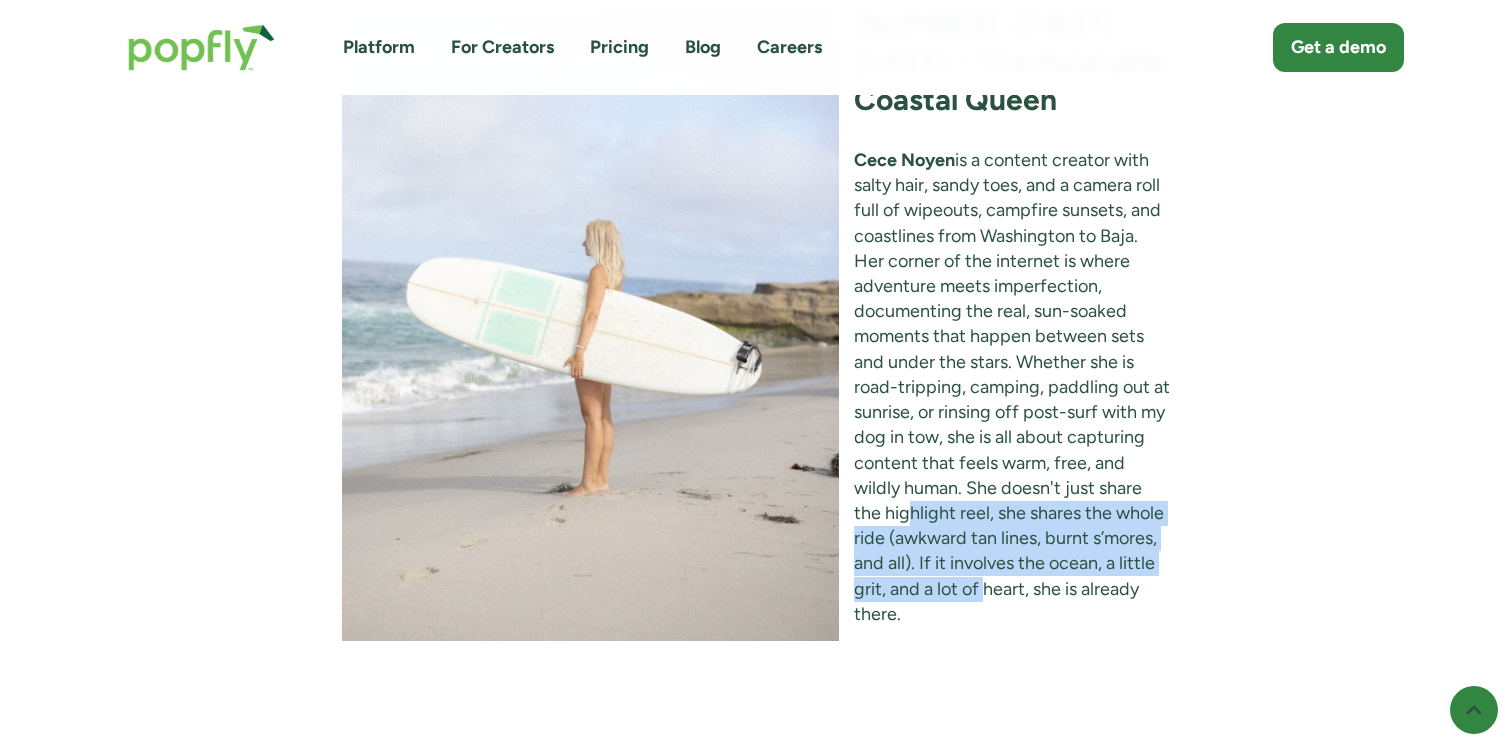 drag, startPoint x: 912, startPoint y: 495, endPoint x: 989, endPoint y: 565, distance: 104.062485 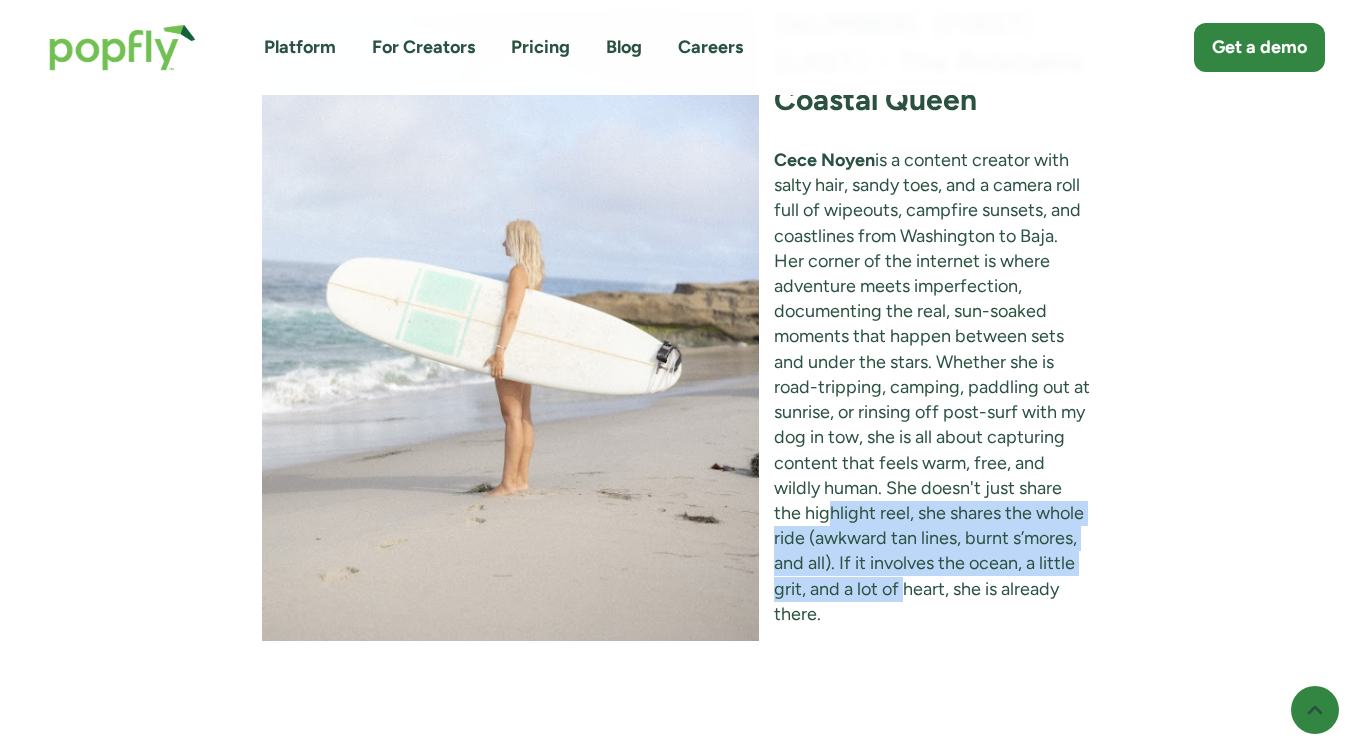 scroll, scrollTop: 2895, scrollLeft: 0, axis: vertical 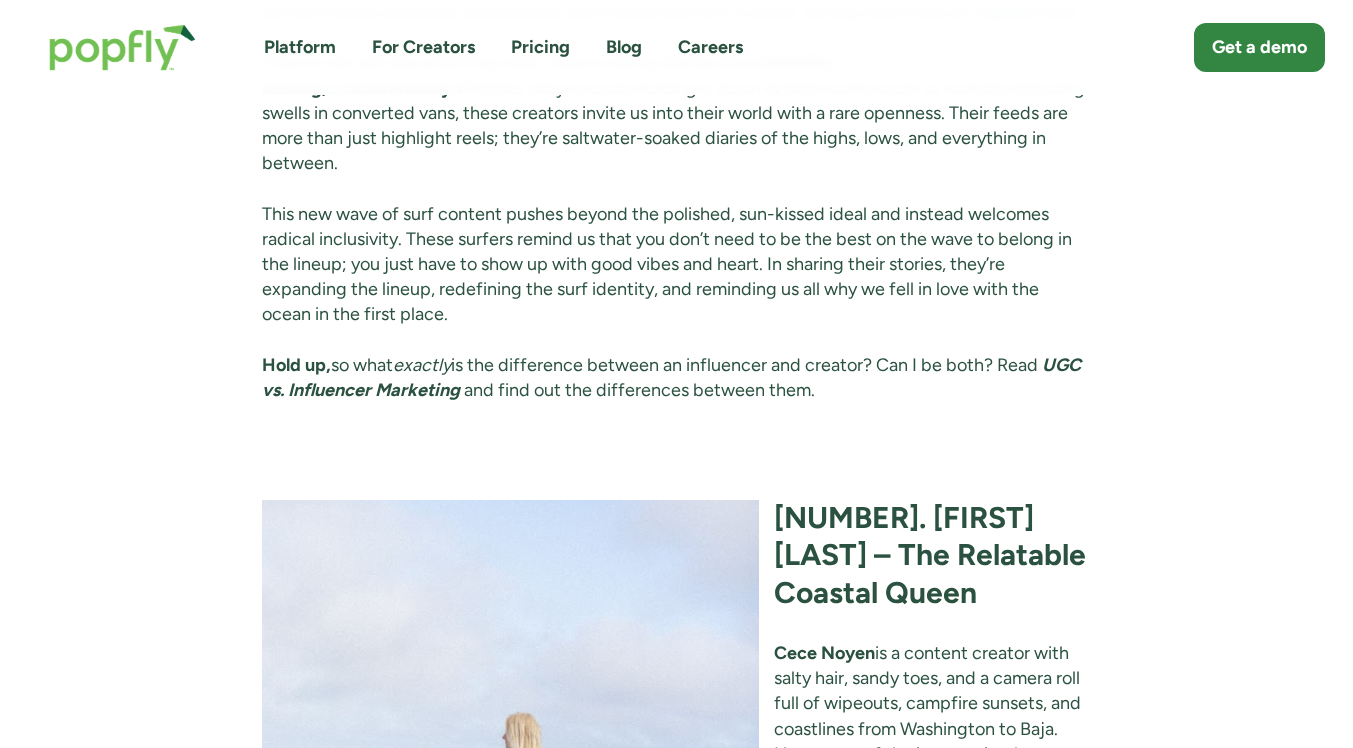click on "Platform For Creators Pricing Blog Careers" at bounding box center [503, 47] 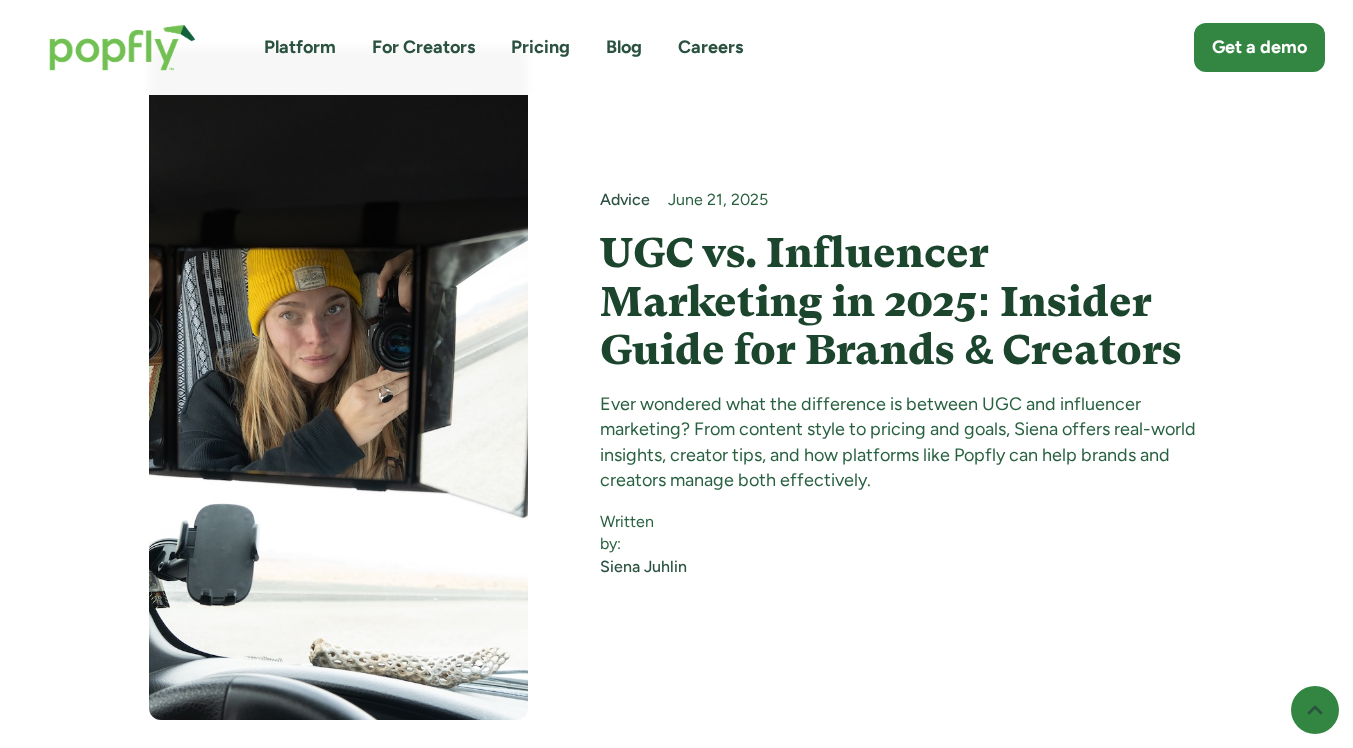 scroll, scrollTop: 17458, scrollLeft: 0, axis: vertical 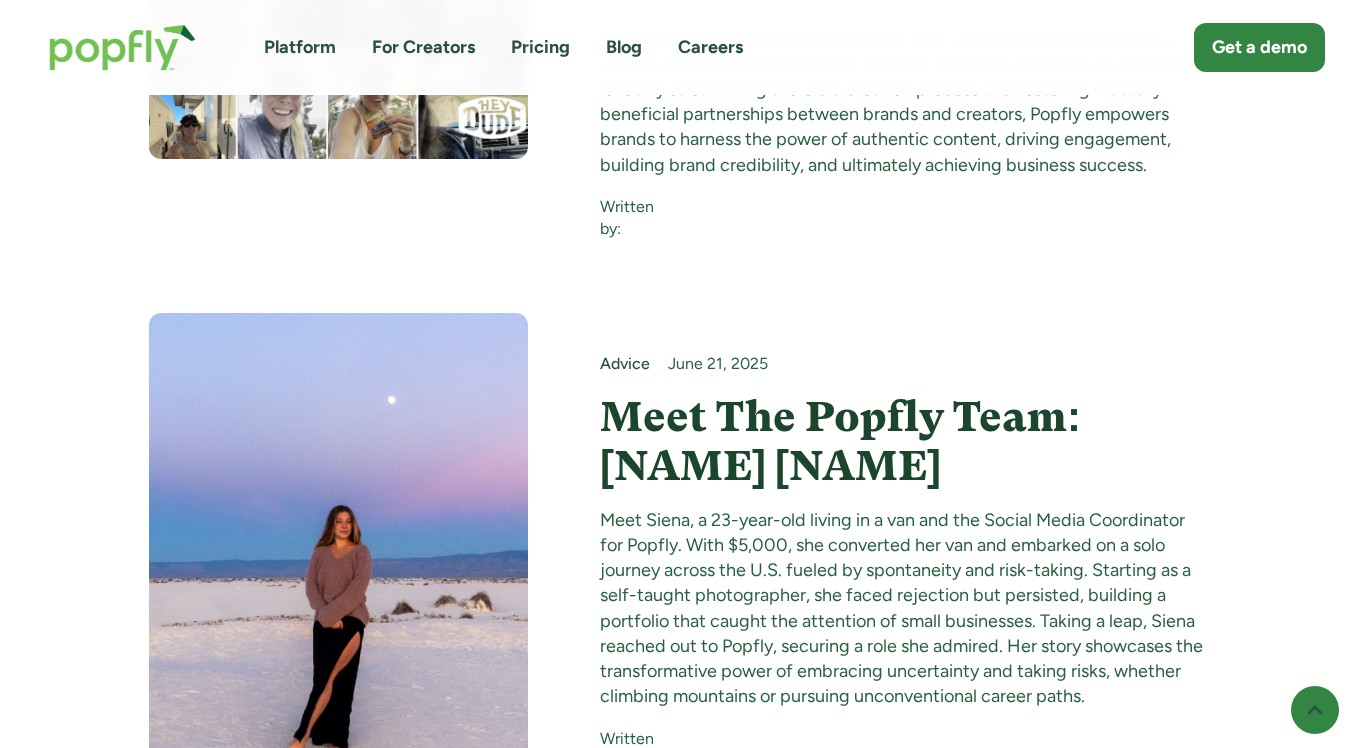 click on "Meet The Popfly Team: Siena Juhlin" at bounding box center [902, 441] 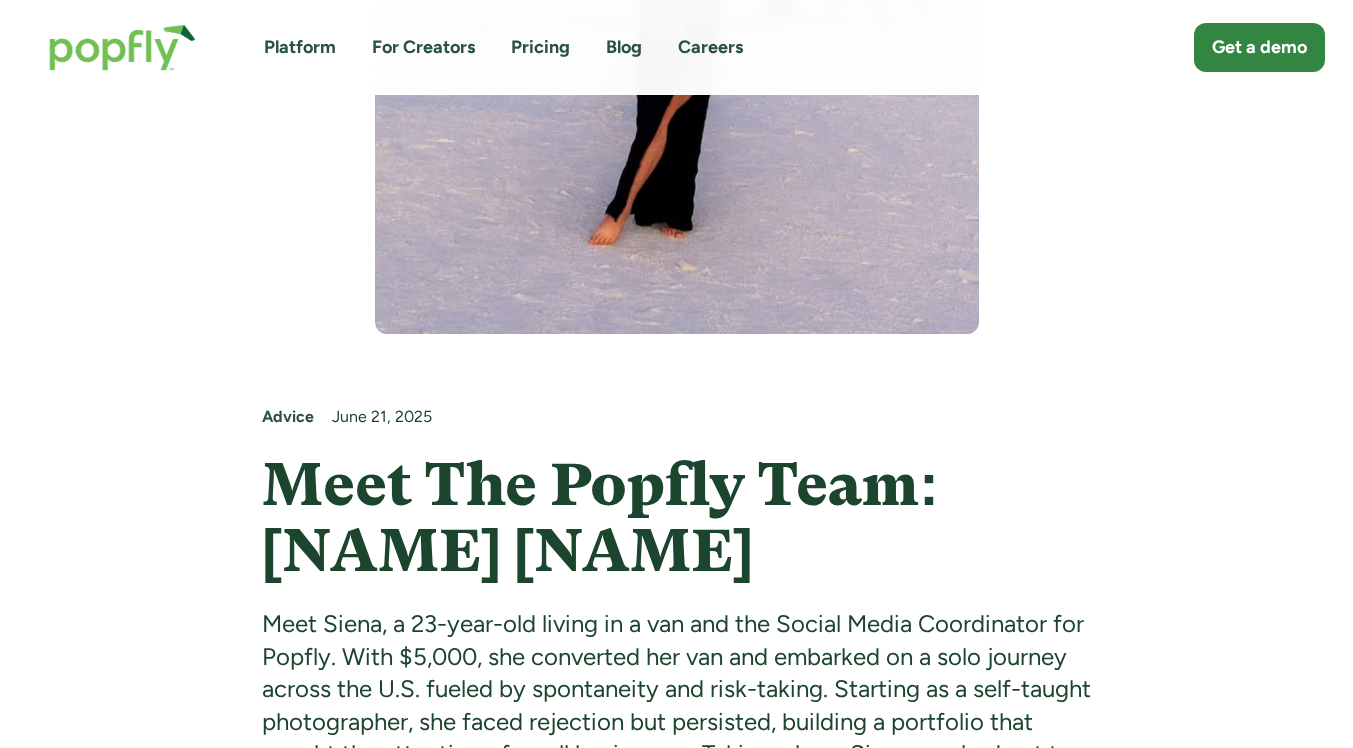 scroll, scrollTop: 509, scrollLeft: 0, axis: vertical 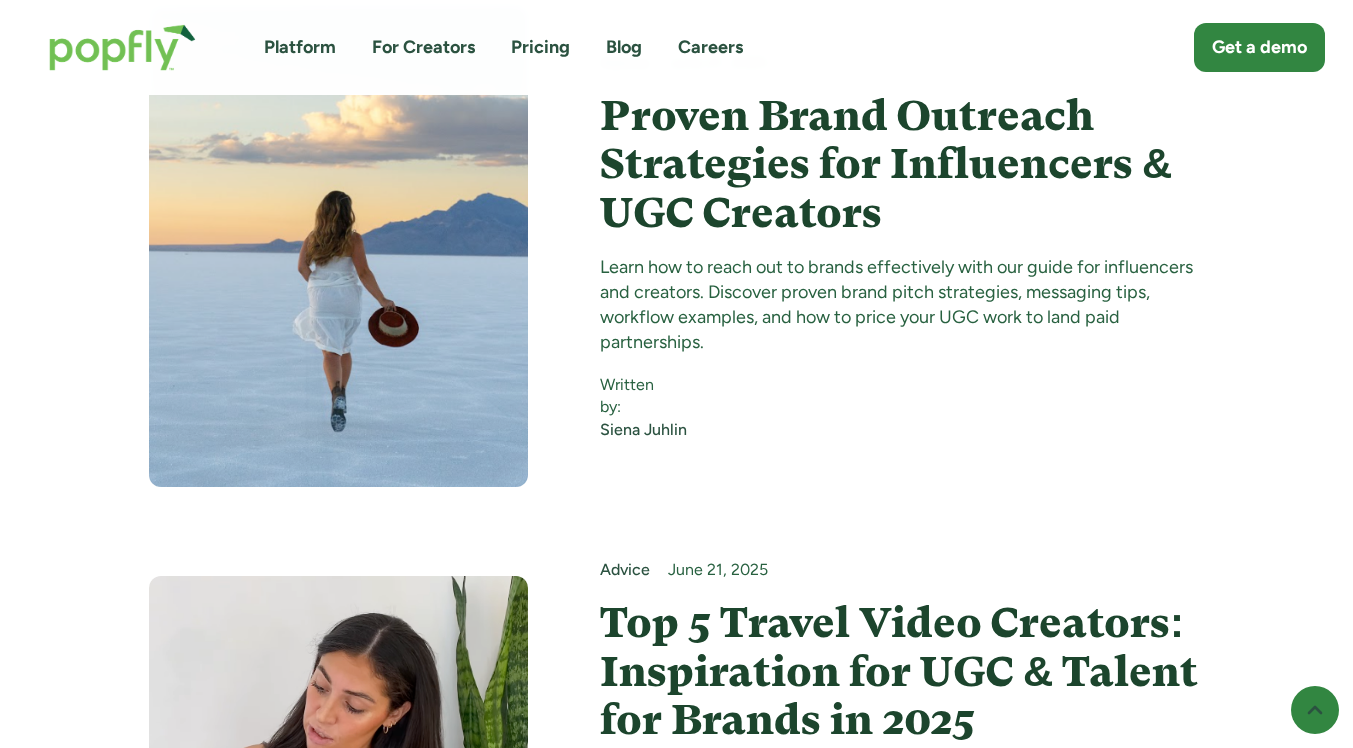 click on "Proven Brand Outreach Strategies for Influencers & UGC Creators" at bounding box center [902, 164] 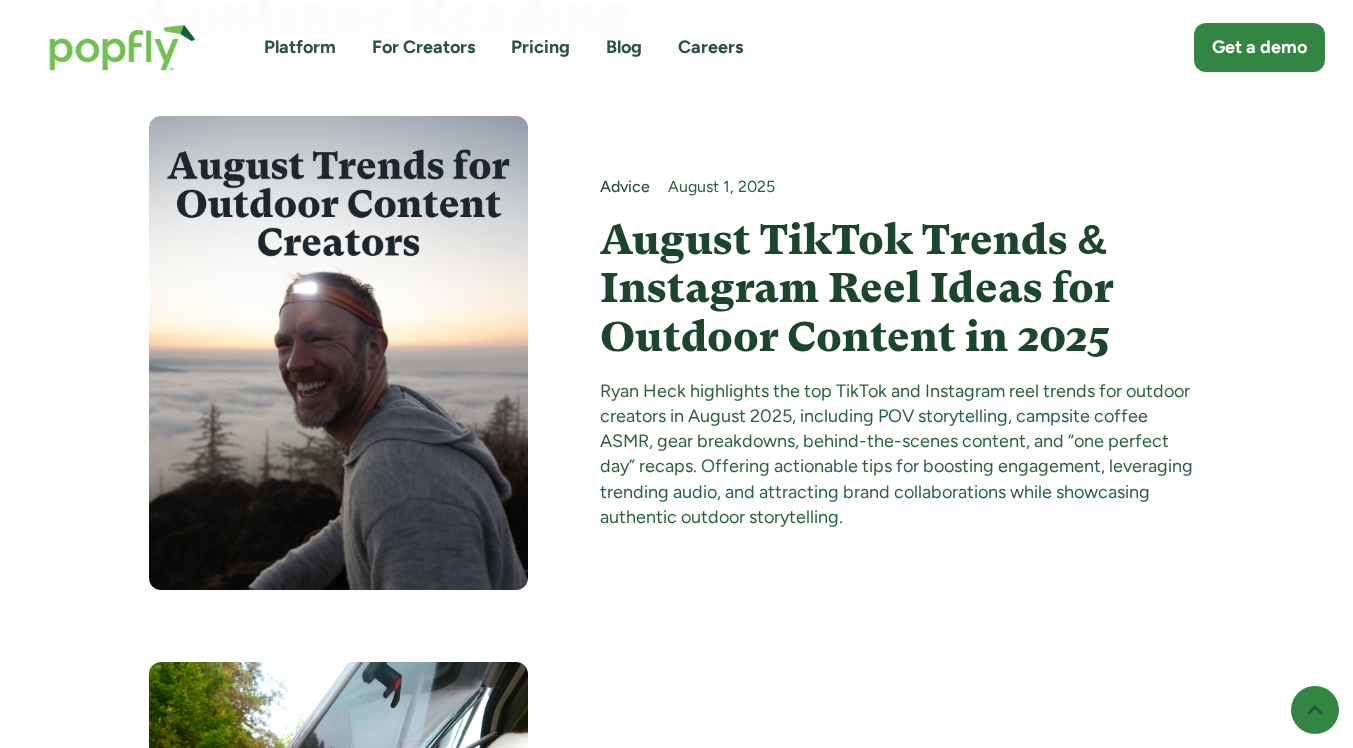 scroll, scrollTop: 10680, scrollLeft: 0, axis: vertical 